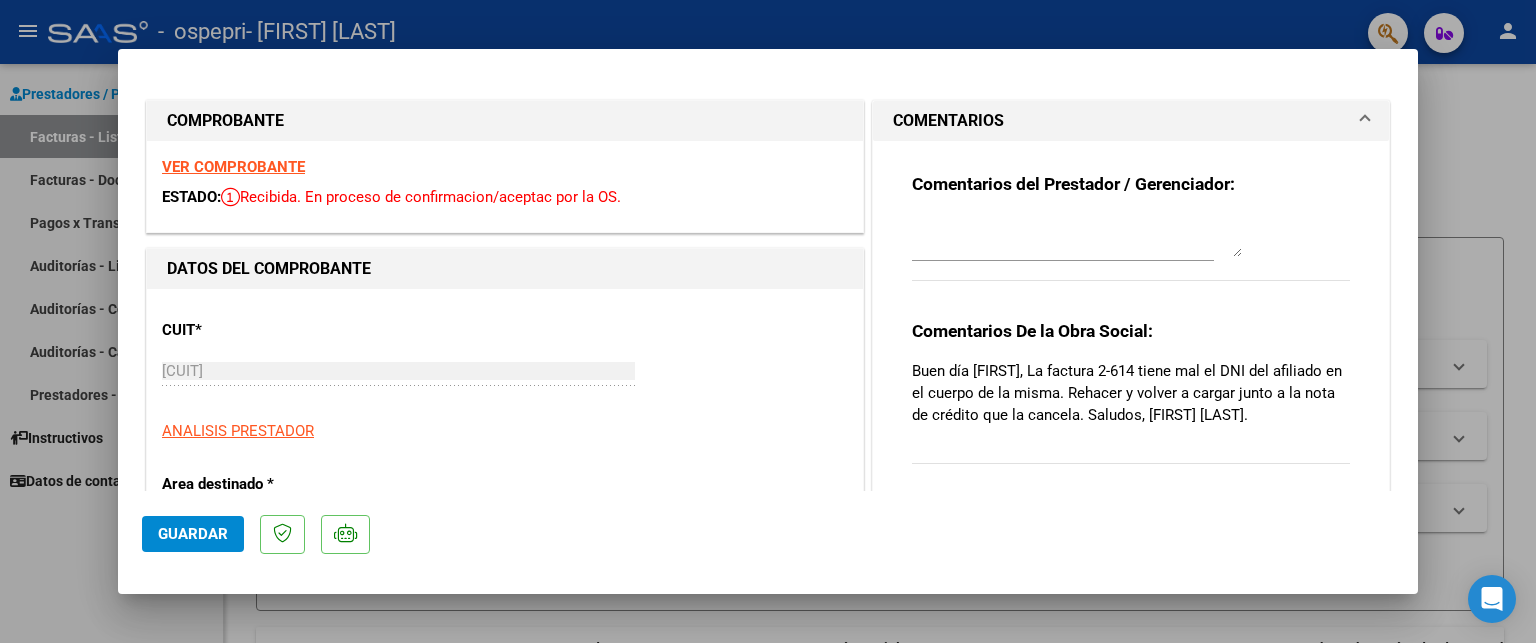 scroll, scrollTop: 0, scrollLeft: 0, axis: both 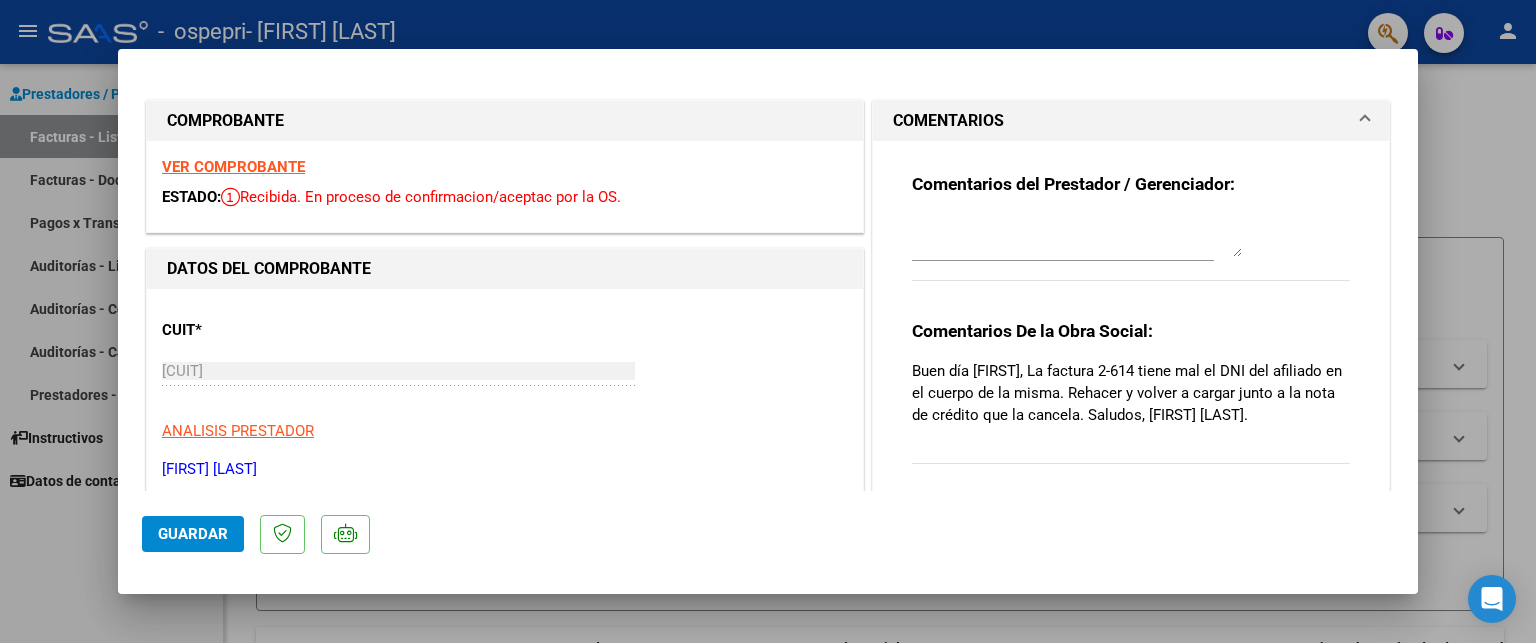 click at bounding box center (768, 321) 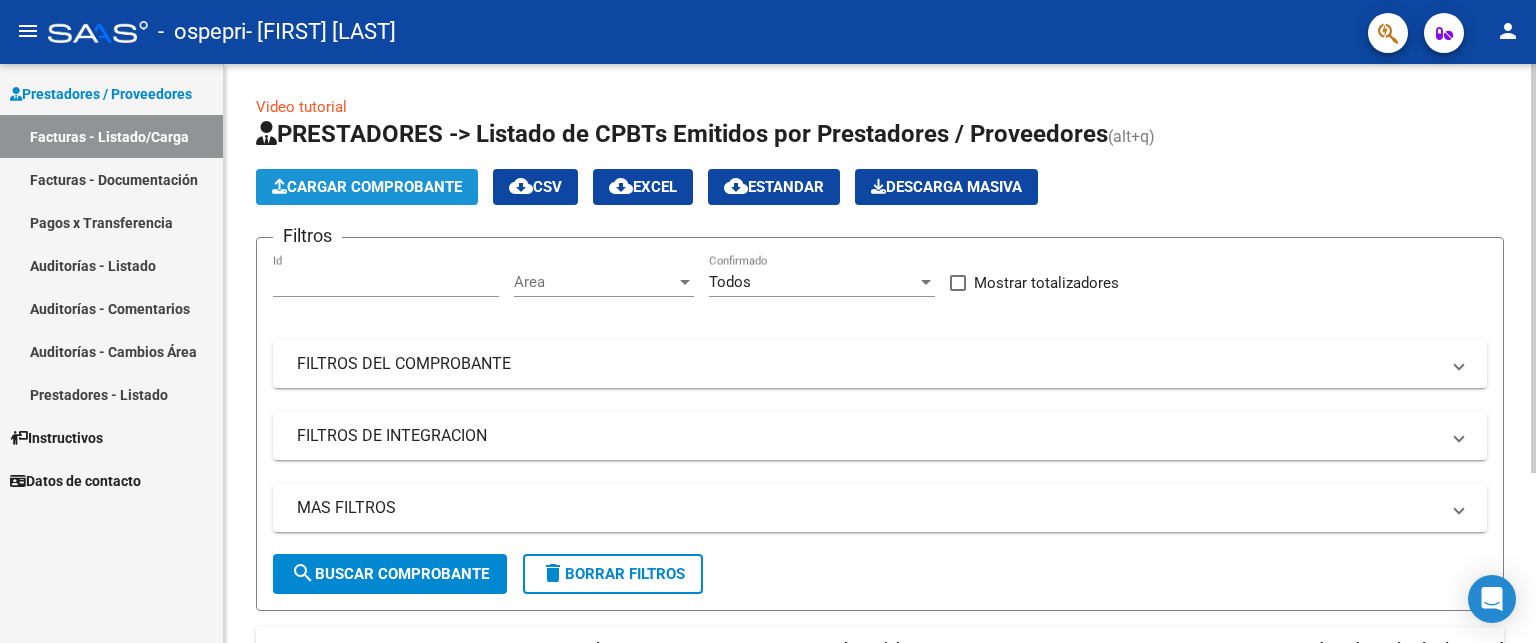 click on "Cargar Comprobante" 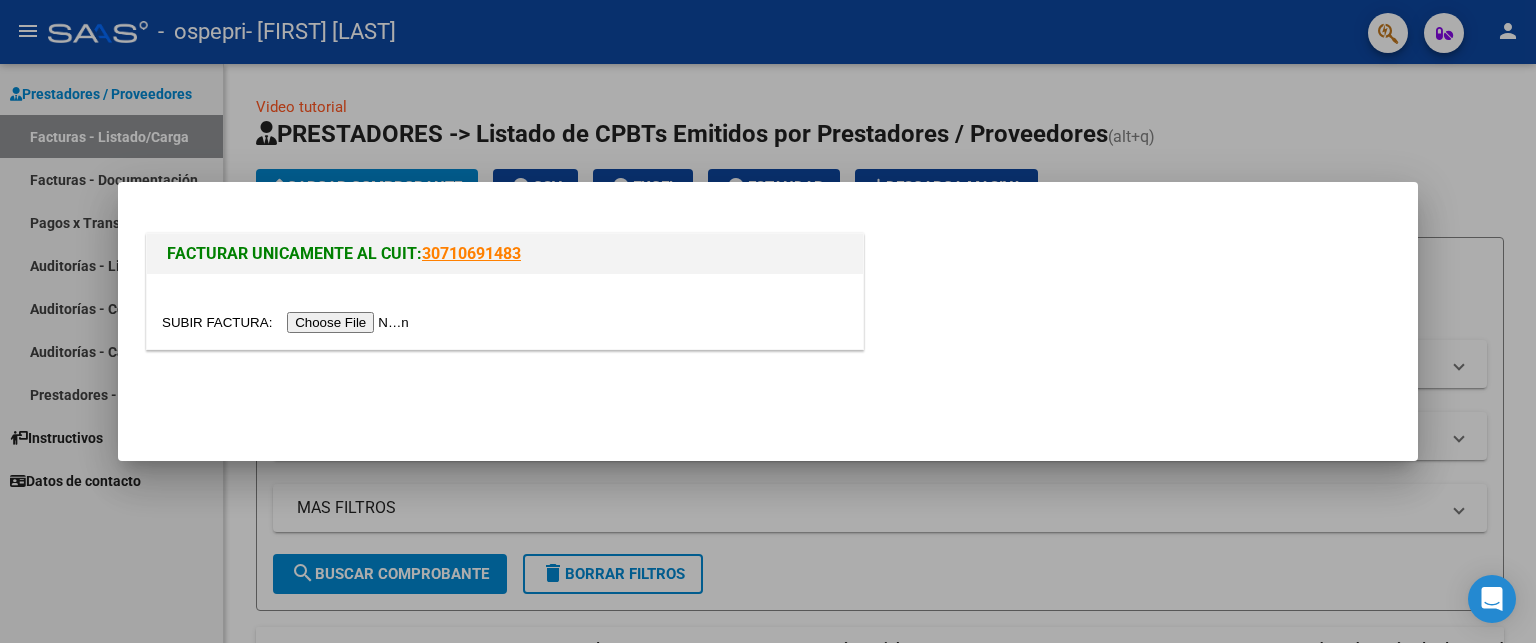 click at bounding box center (288, 322) 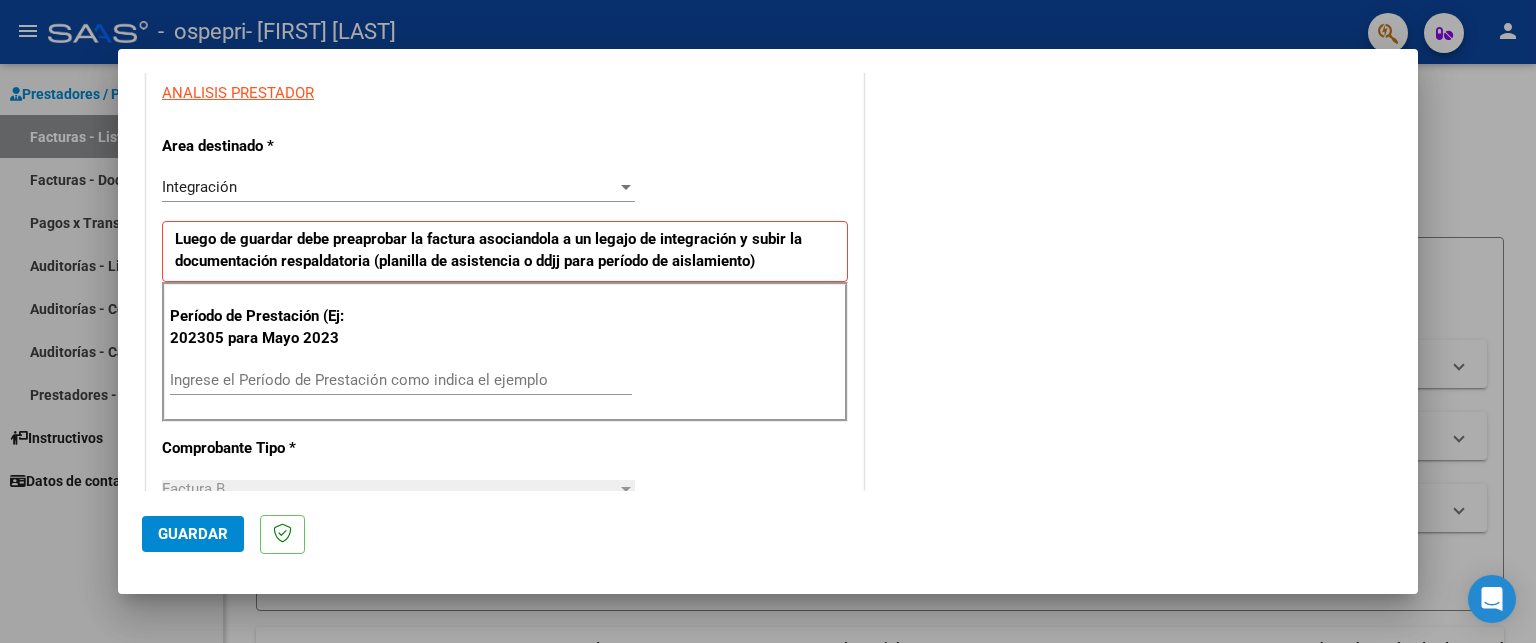 scroll, scrollTop: 388, scrollLeft: 0, axis: vertical 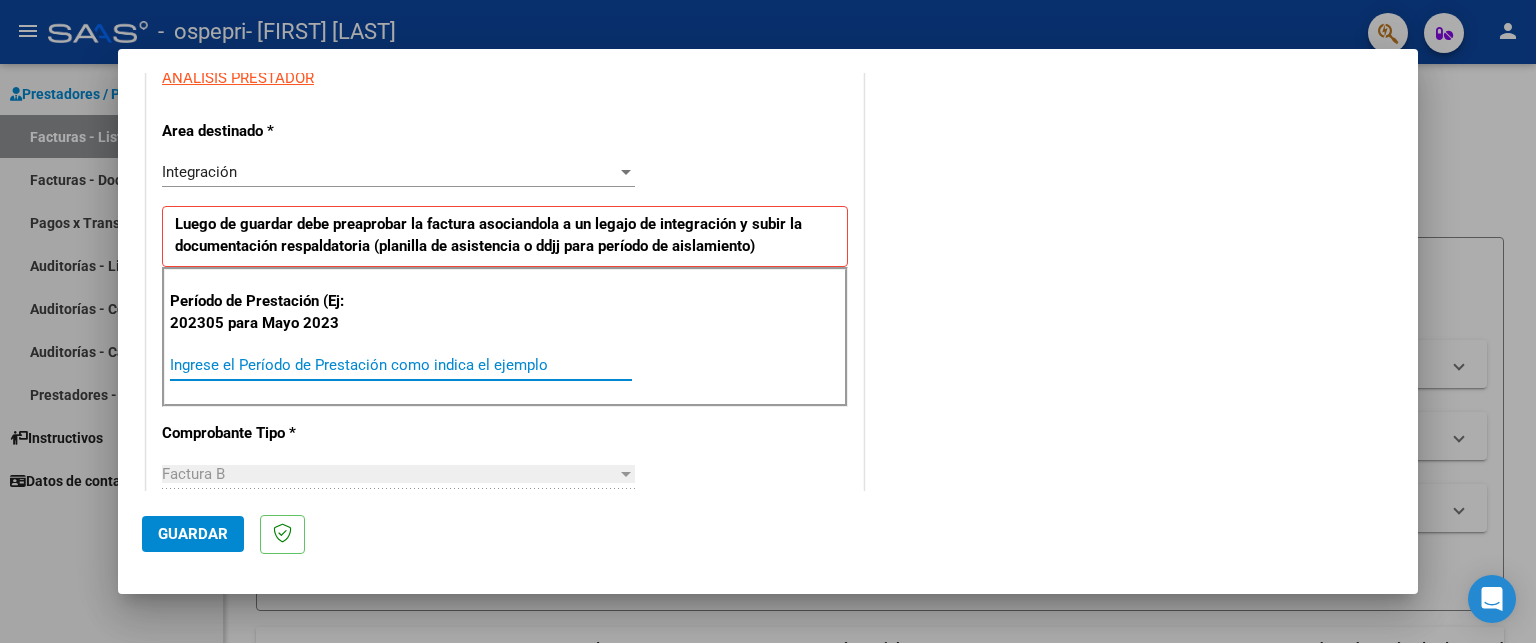 click on "Ingrese el Período de Prestación como indica el ejemplo" at bounding box center (401, 365) 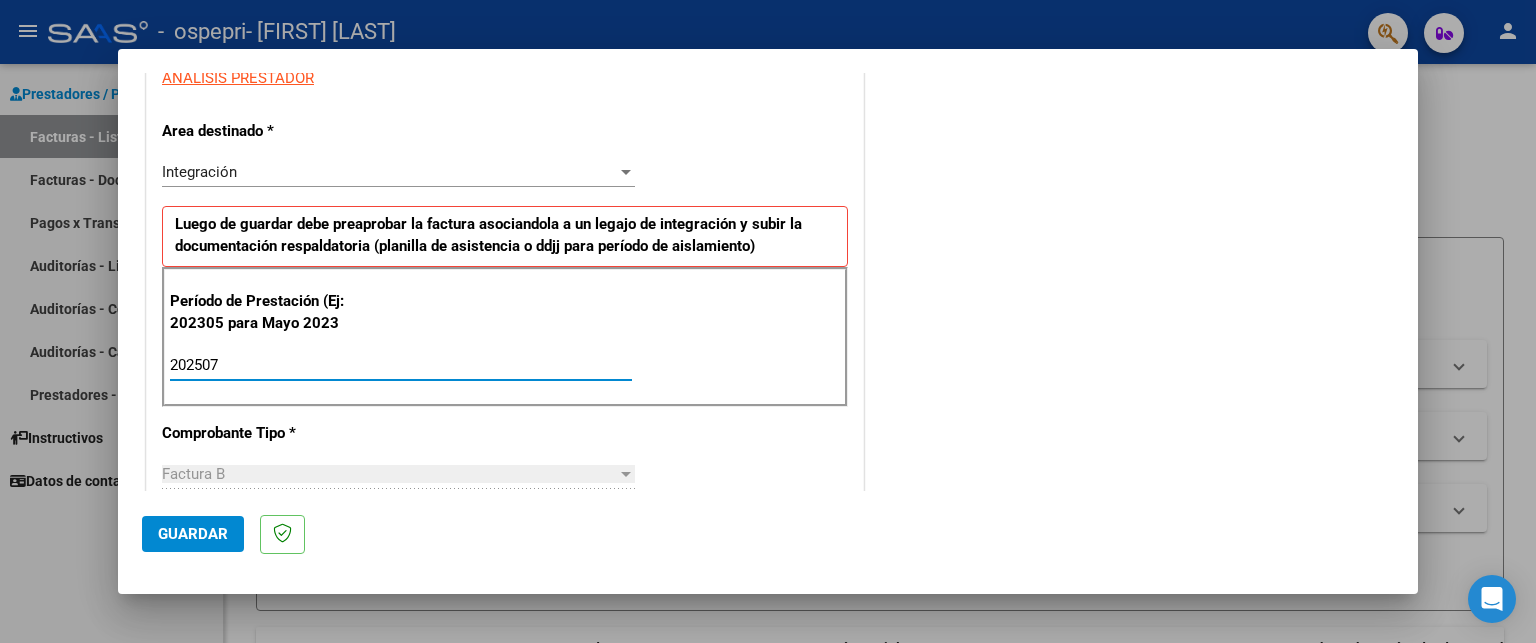 type on "202507" 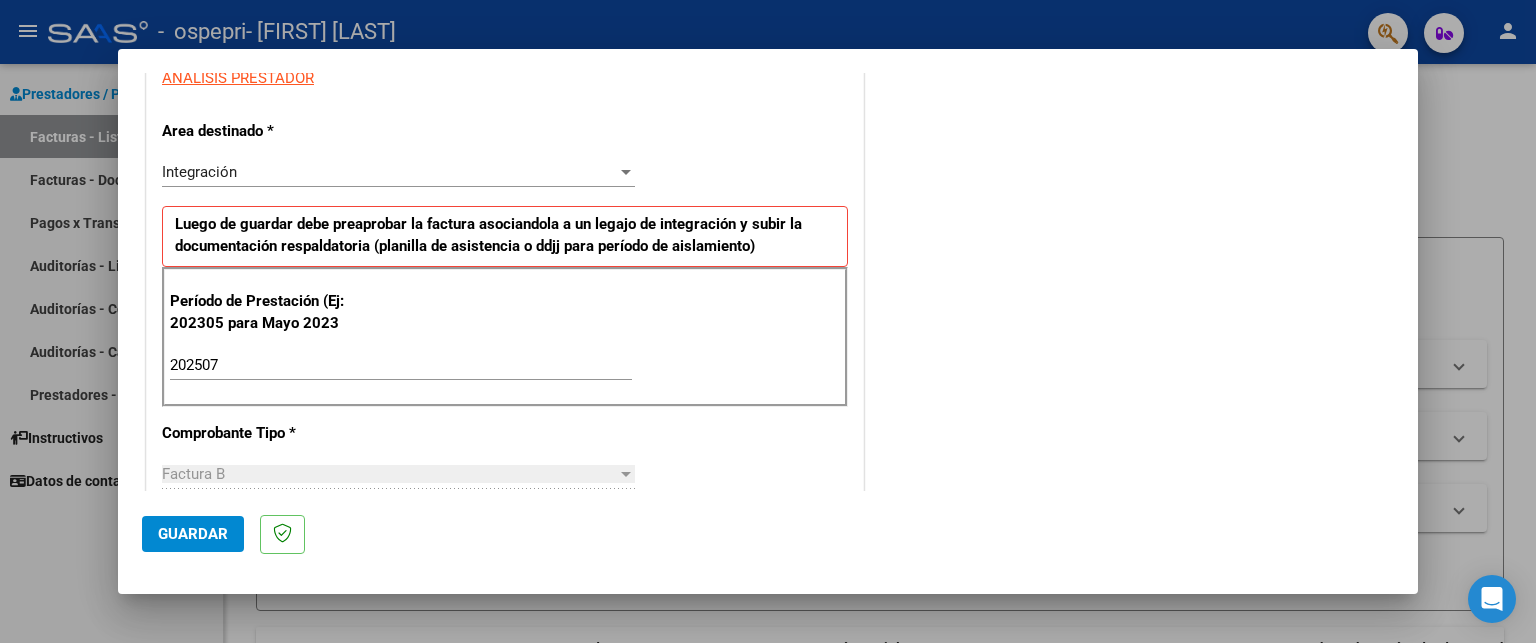 scroll, scrollTop: 1248, scrollLeft: 0, axis: vertical 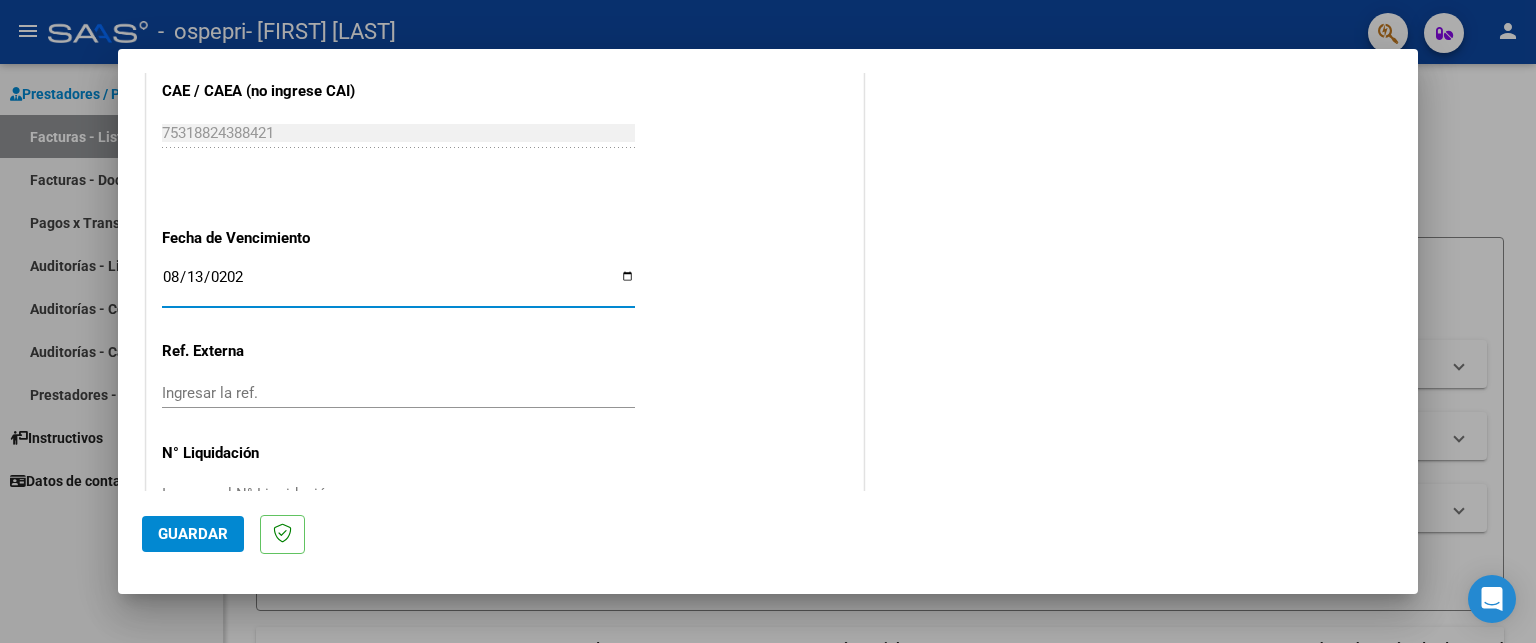 type on "2025-08-13" 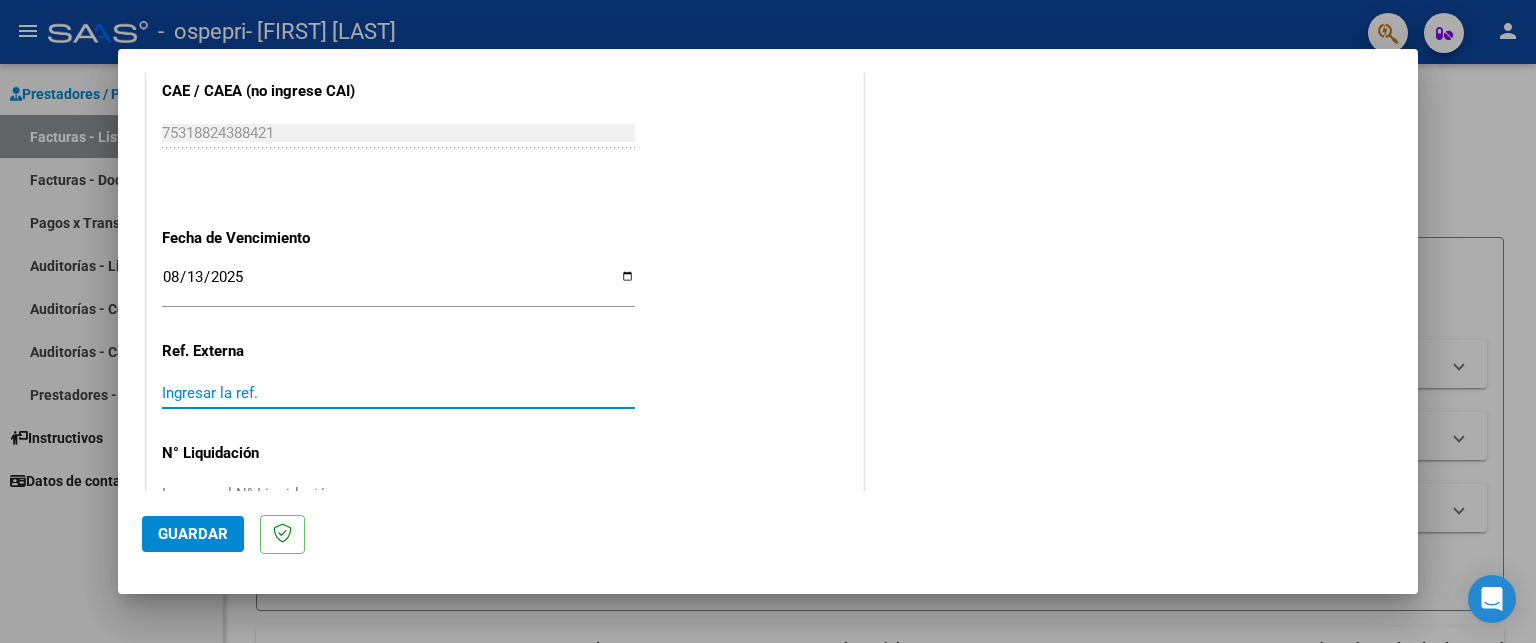 scroll, scrollTop: 1257, scrollLeft: 0, axis: vertical 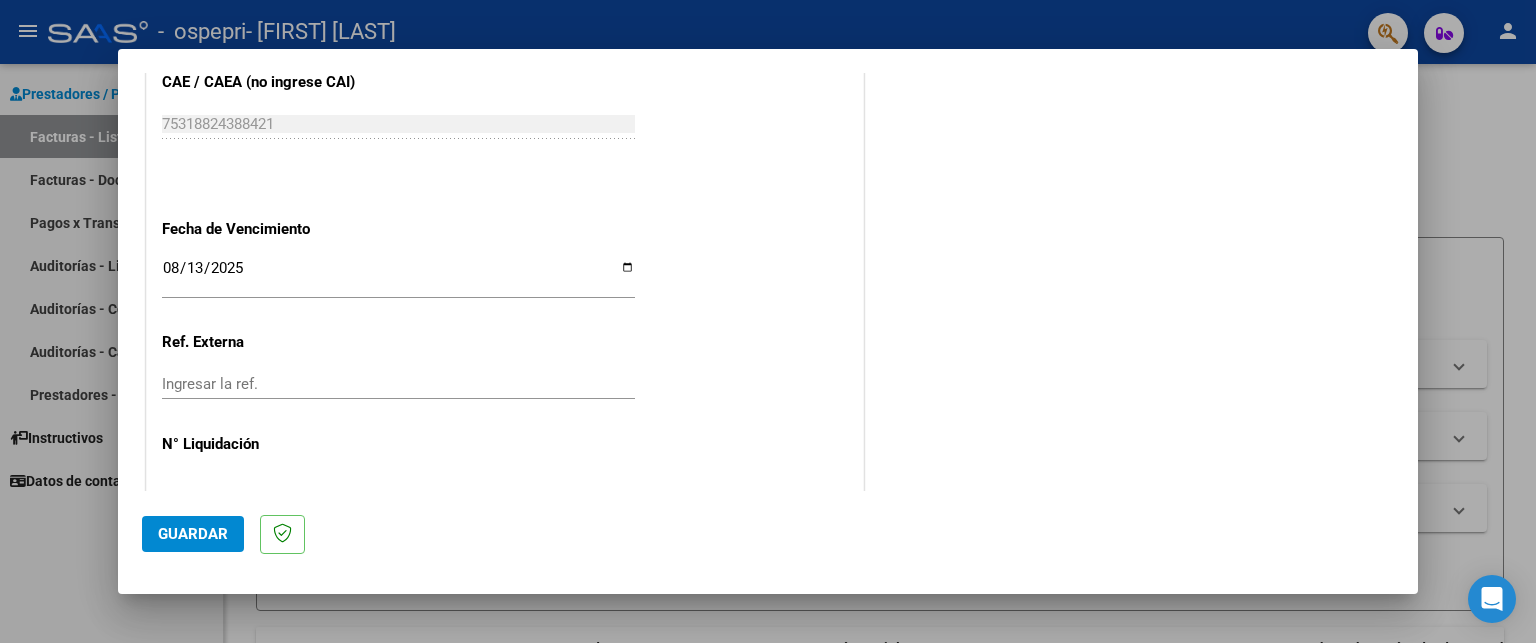 type on "[NUMBER]" 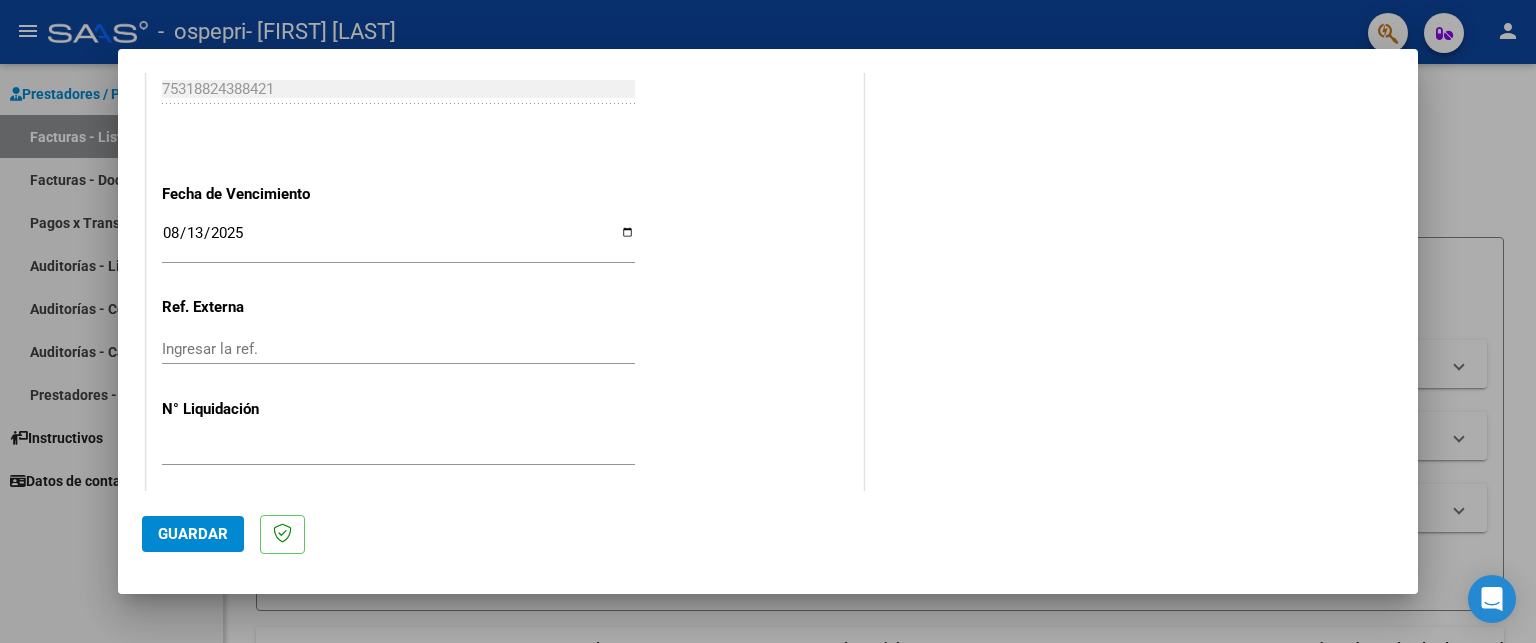 scroll, scrollTop: 1301, scrollLeft: 0, axis: vertical 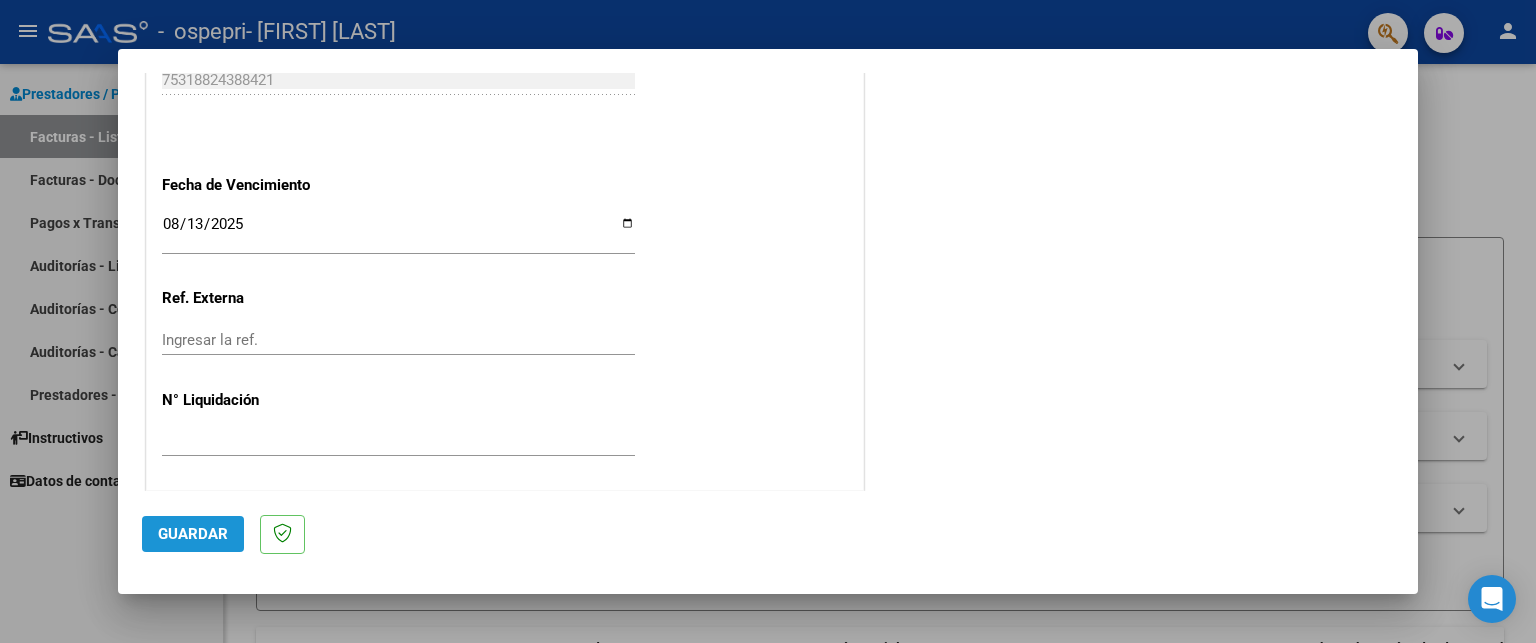 click on "Guardar" 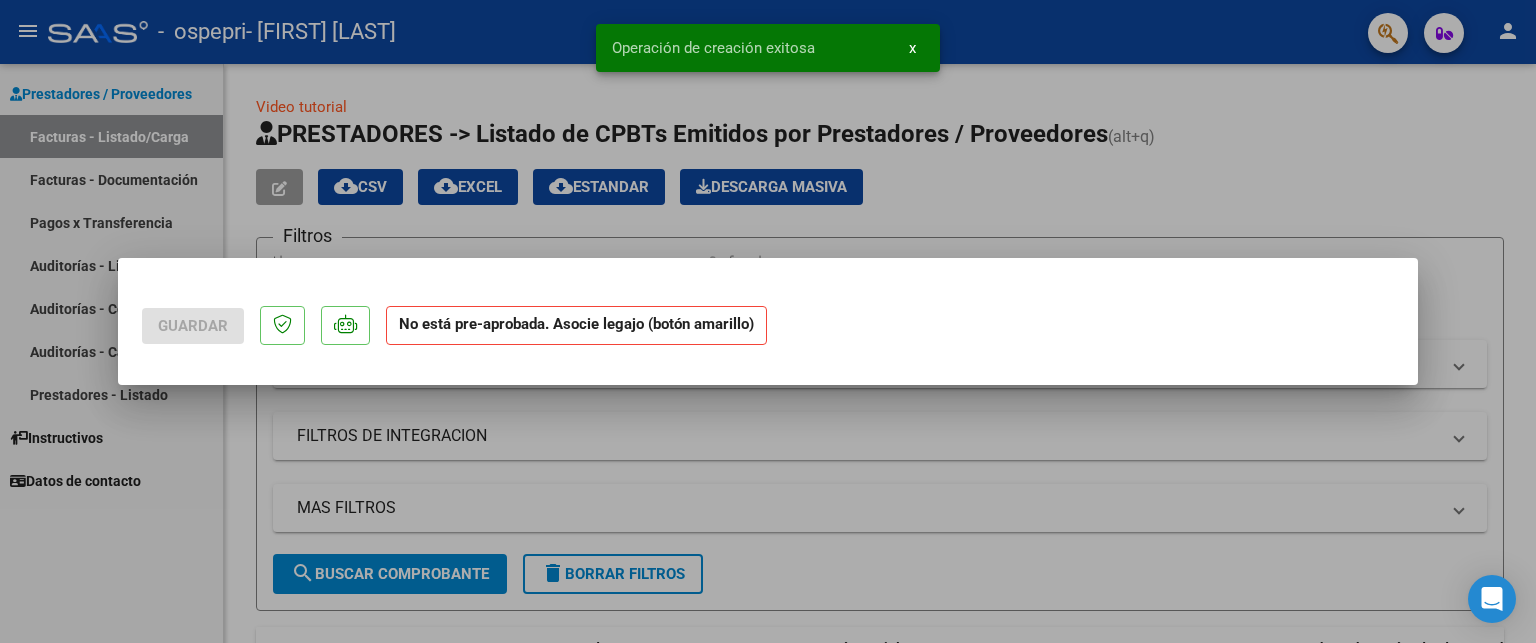 scroll, scrollTop: 0, scrollLeft: 0, axis: both 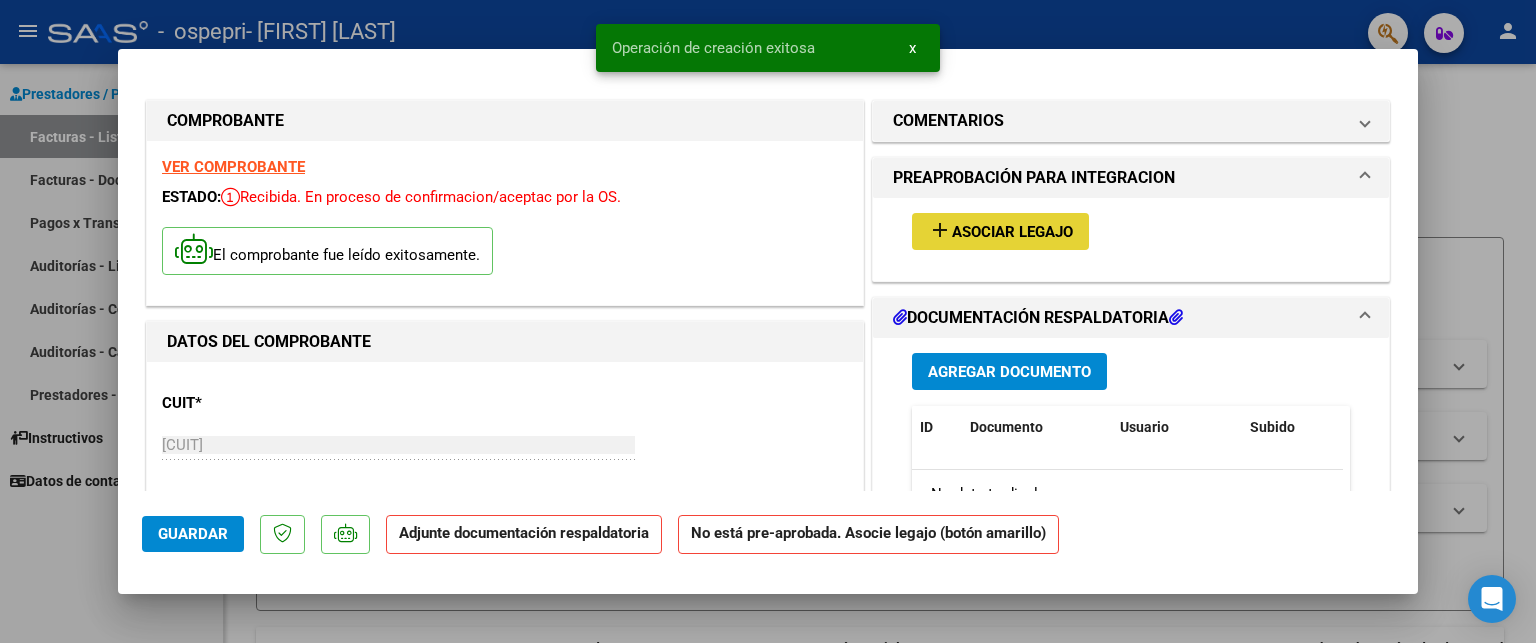 click on "Asociar Legajo" at bounding box center [1012, 232] 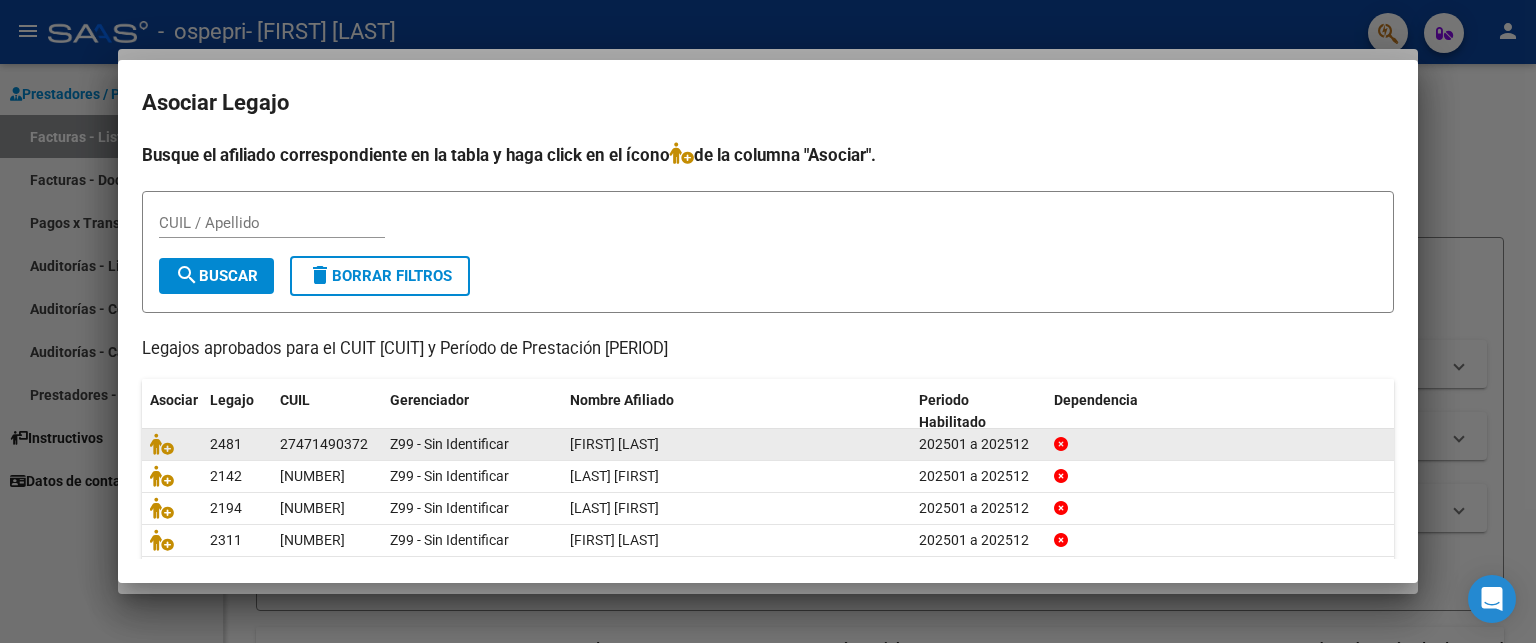 click on "[FIRST] [LAST]" 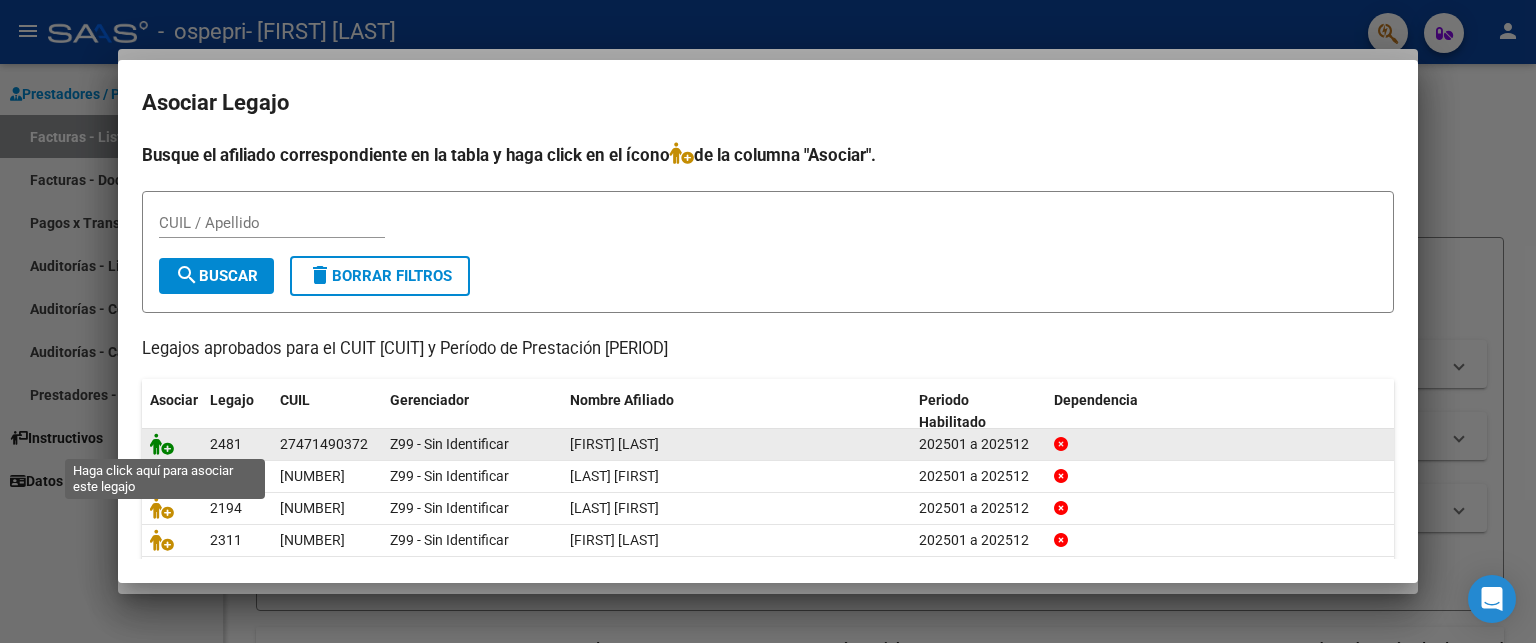 click 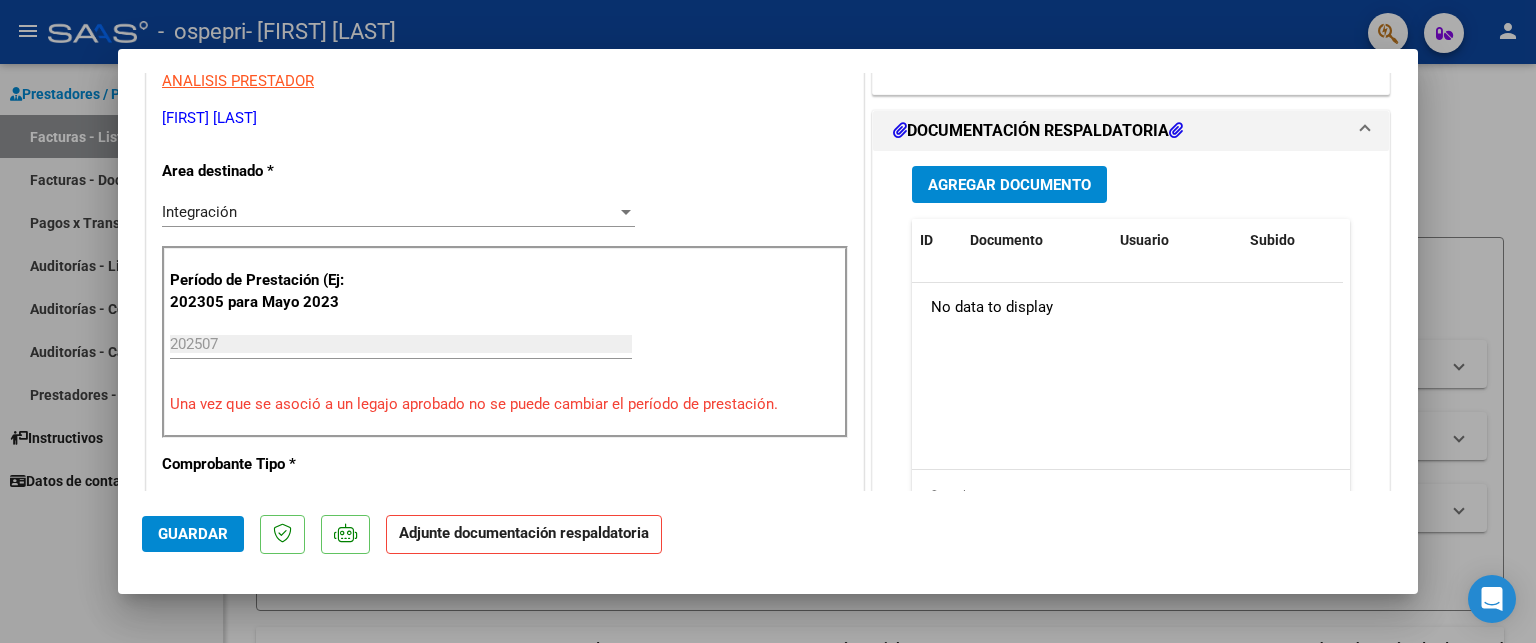 scroll, scrollTop: 477, scrollLeft: 0, axis: vertical 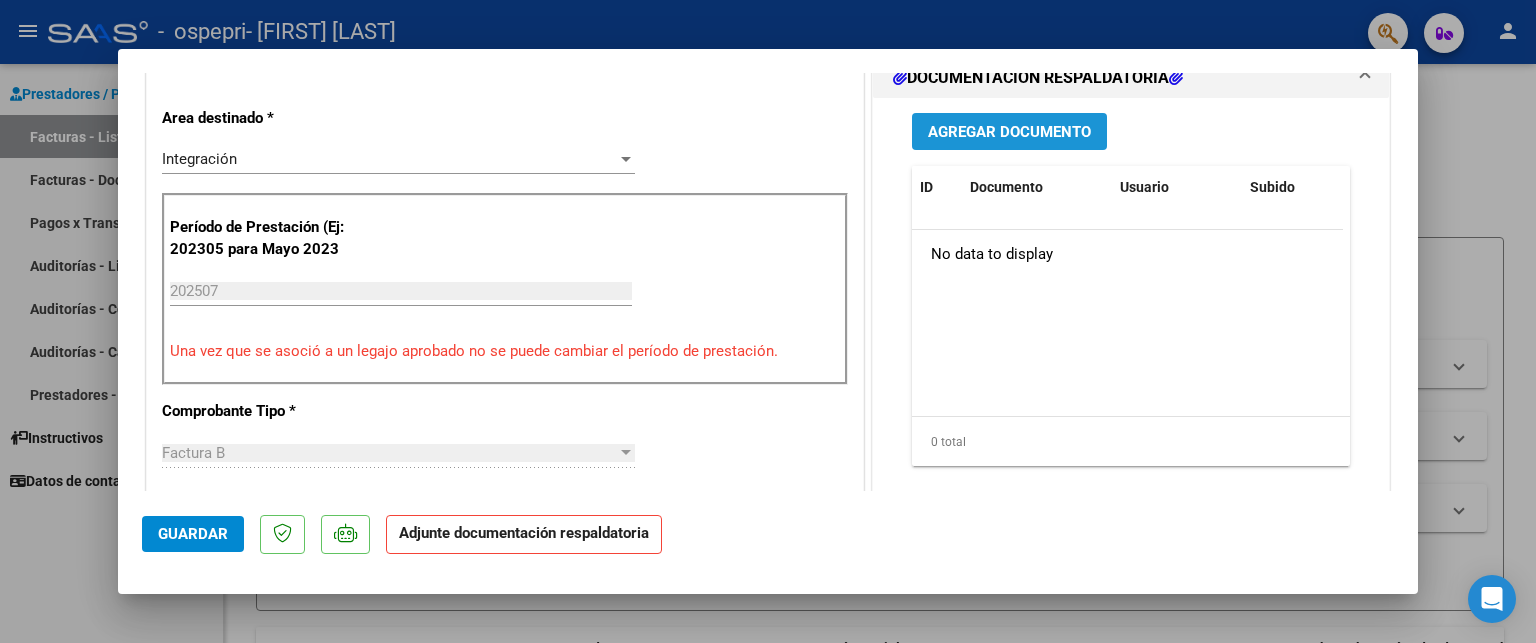 click on "Agregar Documento" at bounding box center [1009, 132] 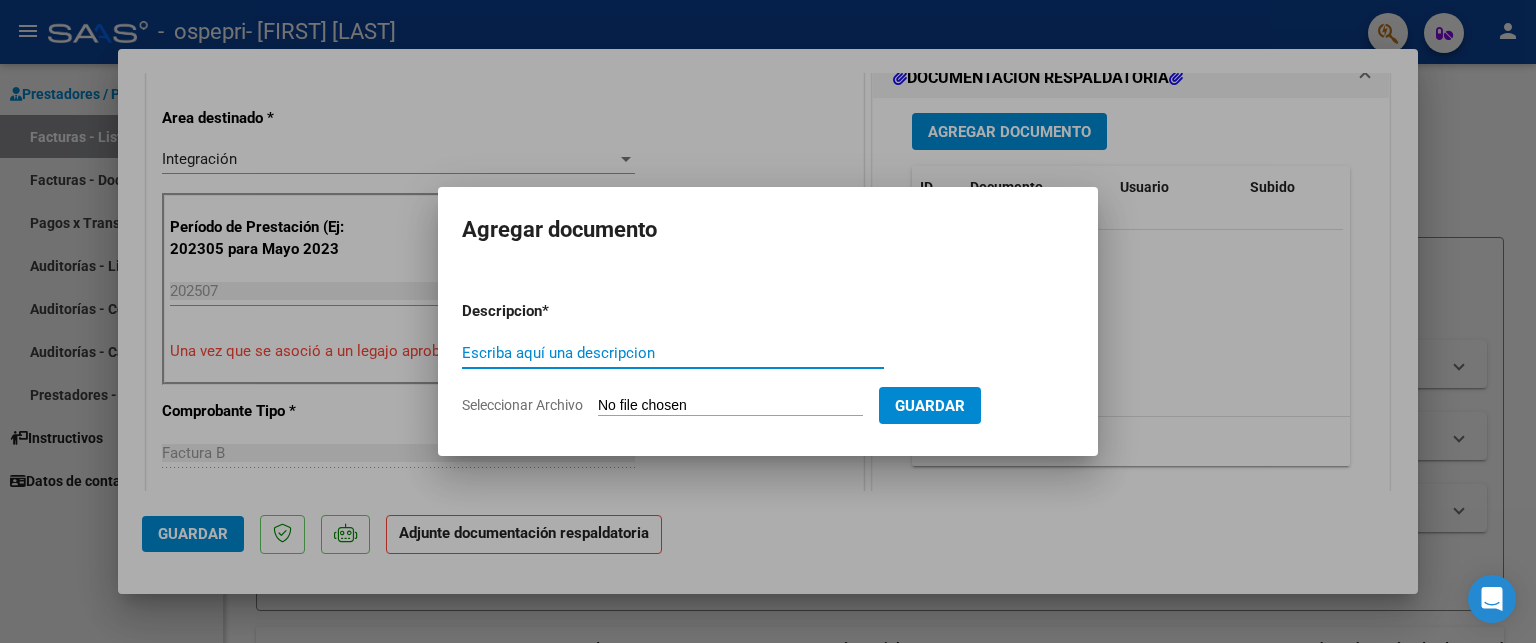 click on "Escriba aquí una descripcion" at bounding box center (673, 353) 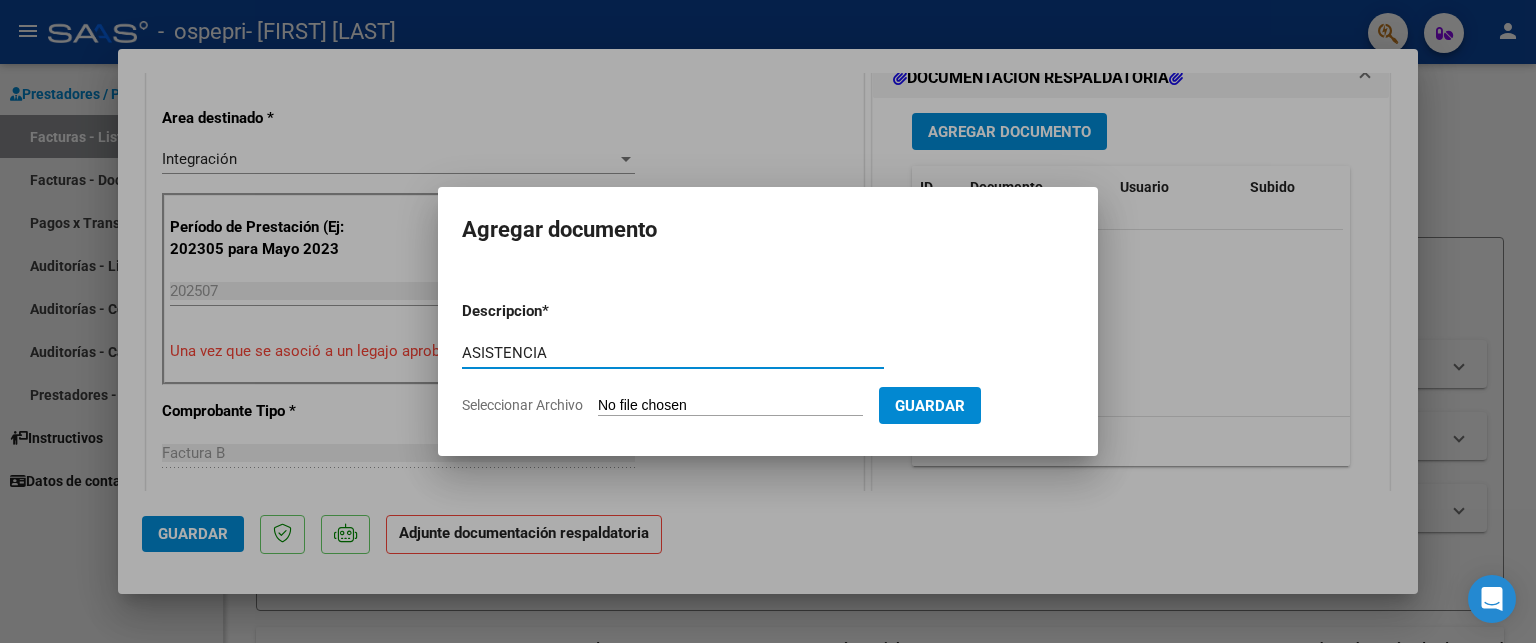 type on "ASISTENCIA" 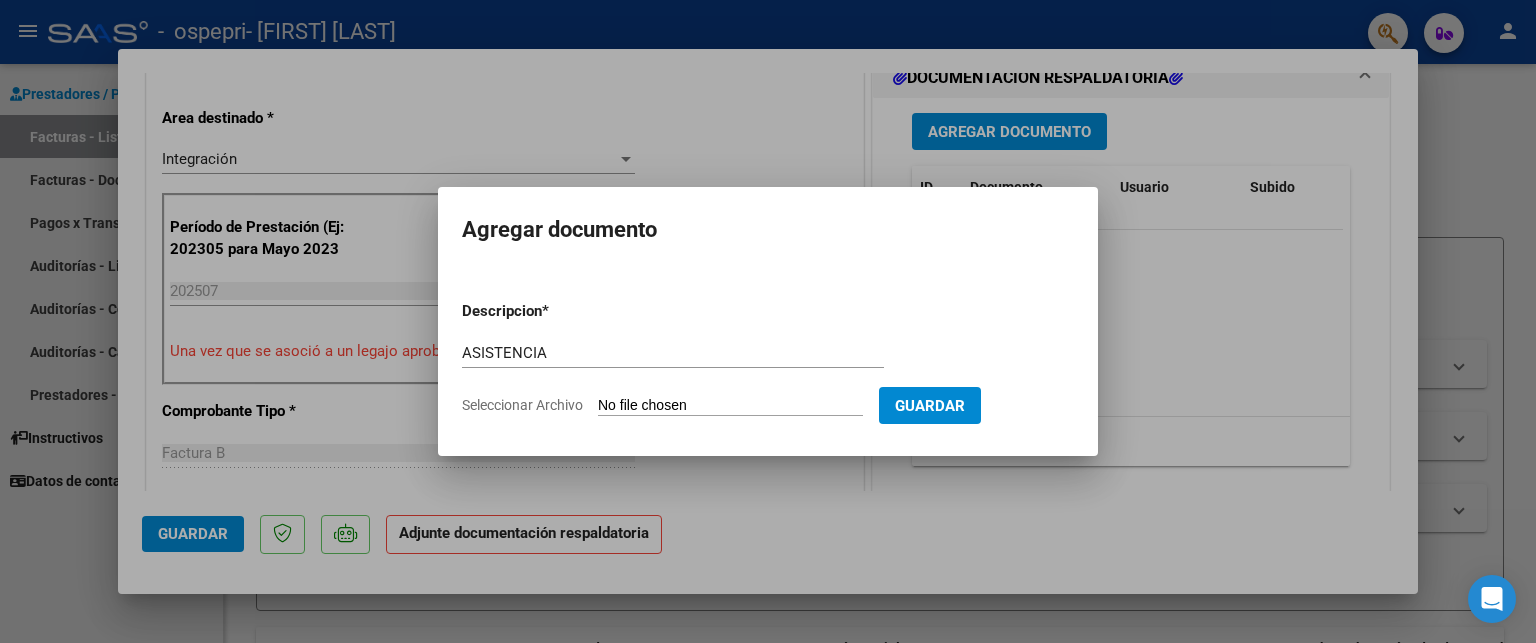 click on "Seleccionar Archivo" at bounding box center (730, 406) 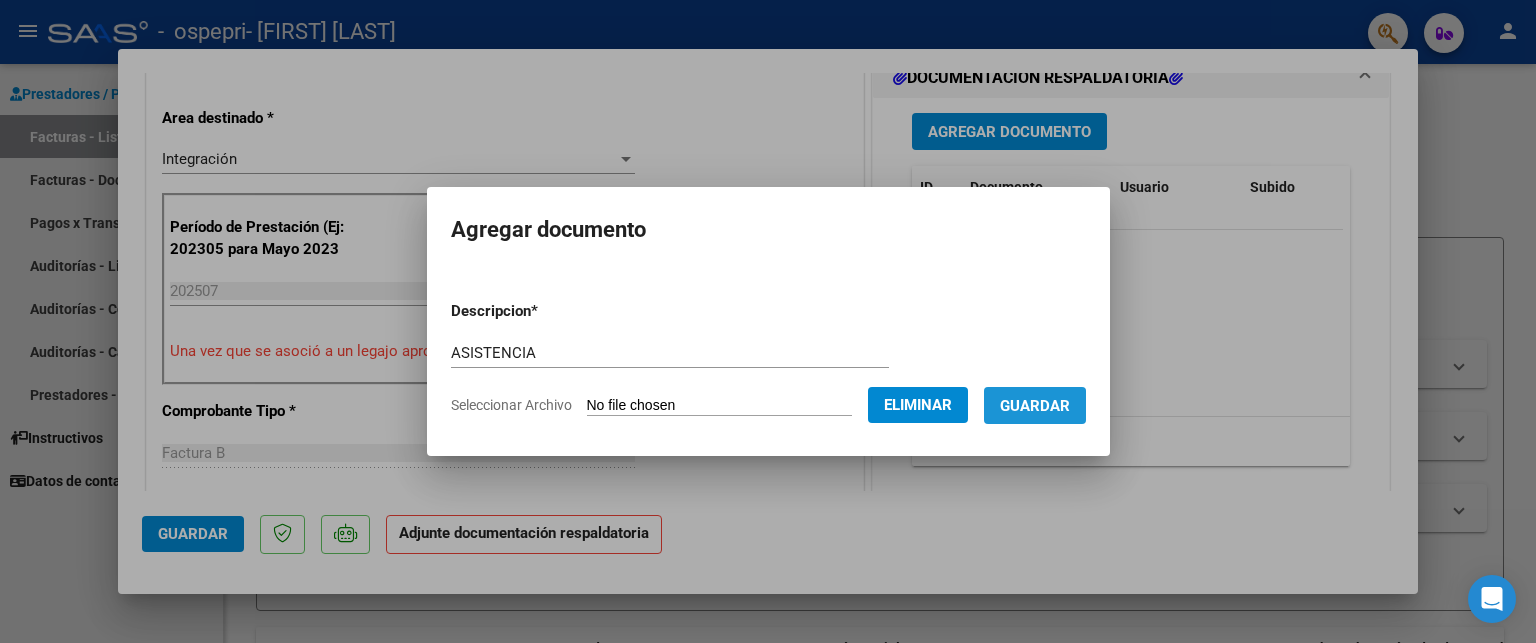 click on "Guardar" at bounding box center [1035, 406] 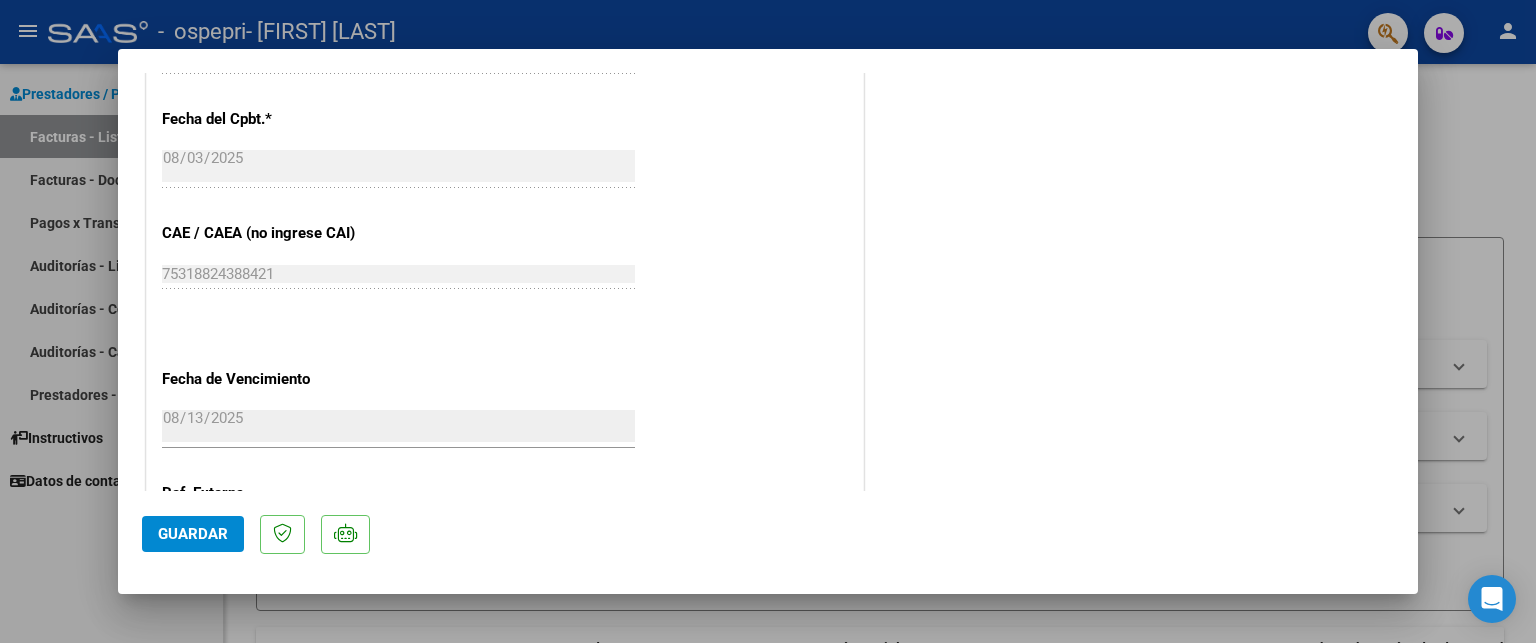 scroll, scrollTop: 1369, scrollLeft: 0, axis: vertical 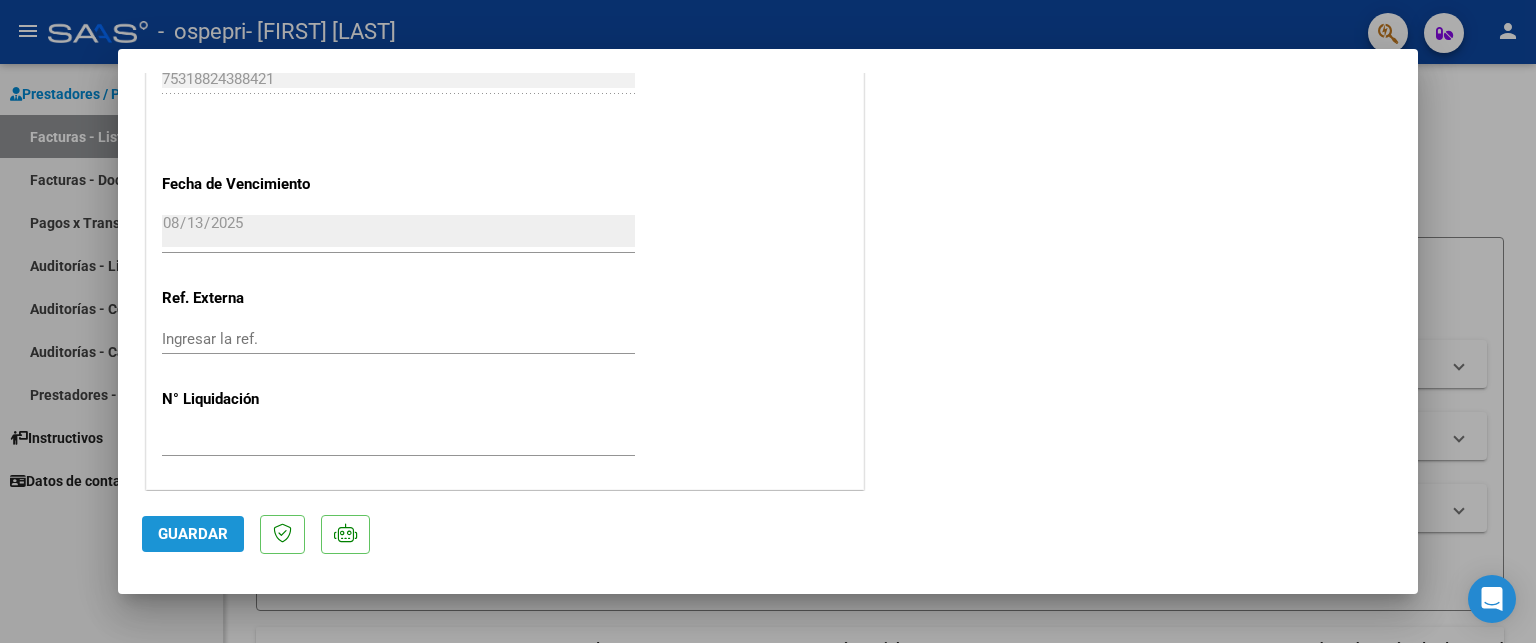 click on "Guardar" 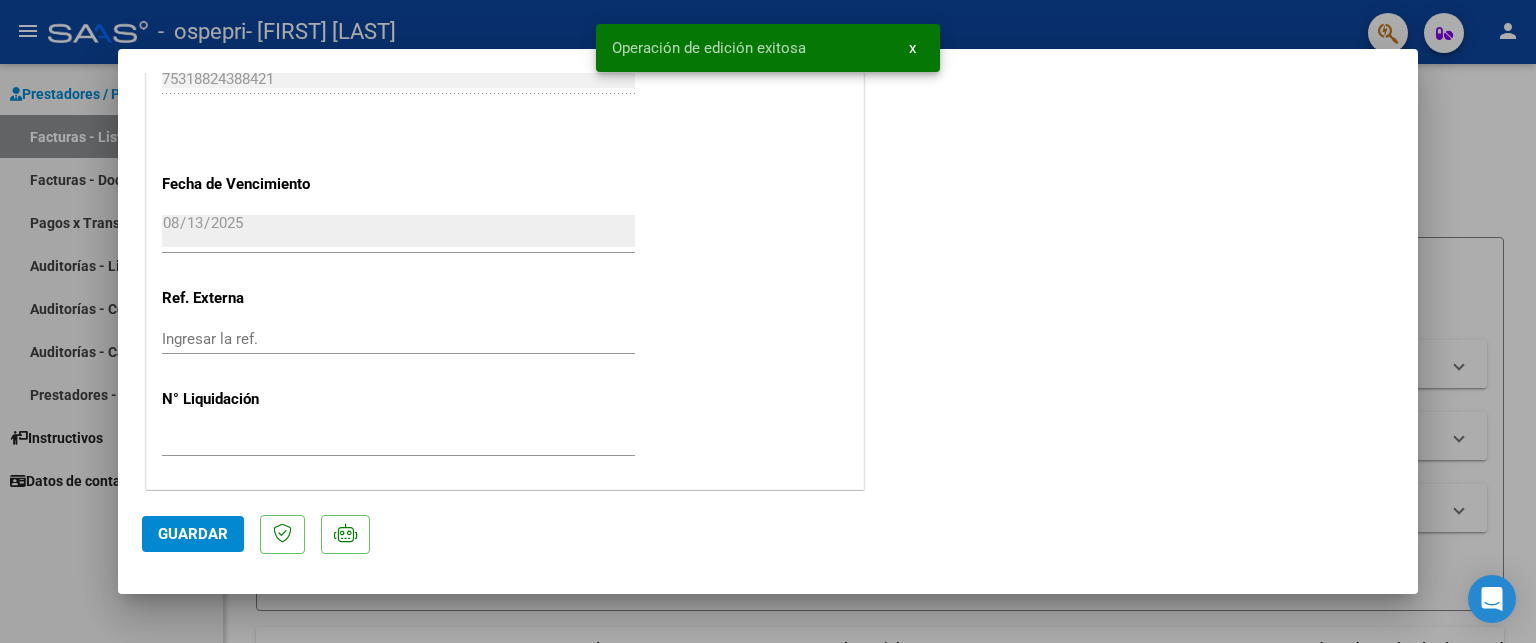 click at bounding box center [768, 321] 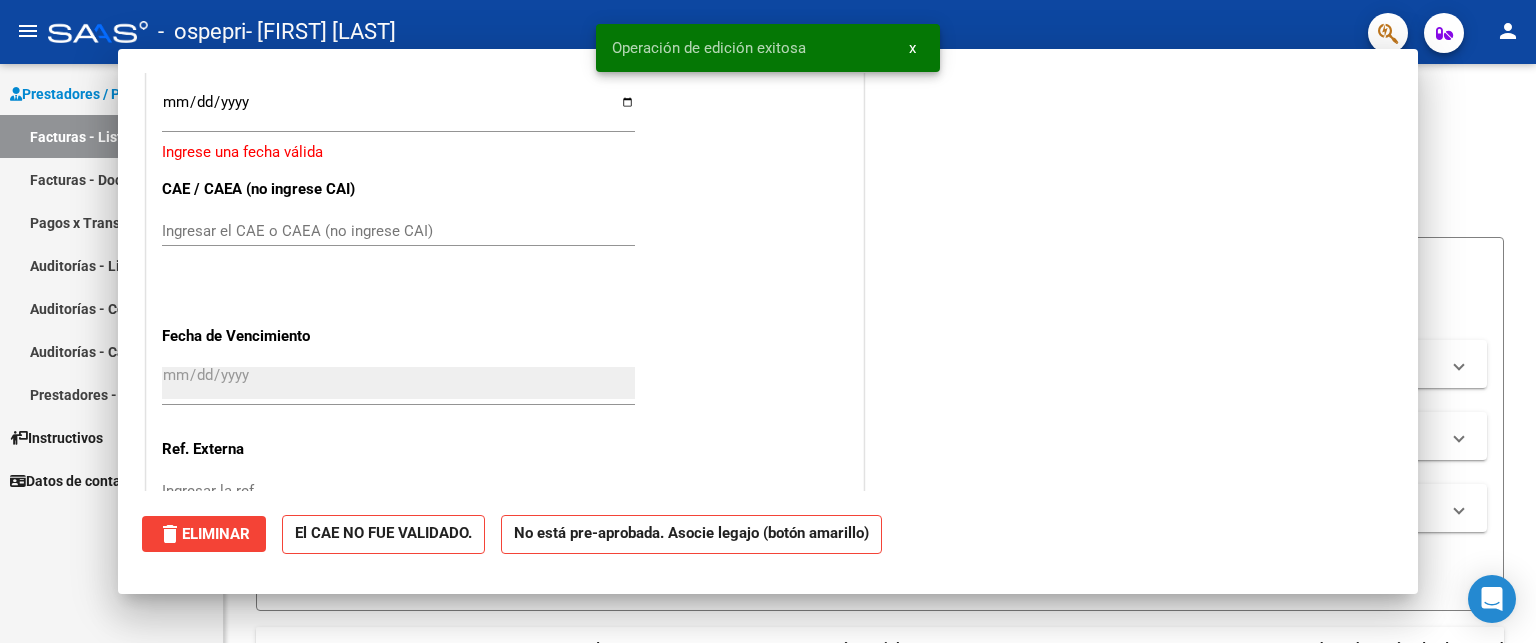 scroll, scrollTop: 1520, scrollLeft: 0, axis: vertical 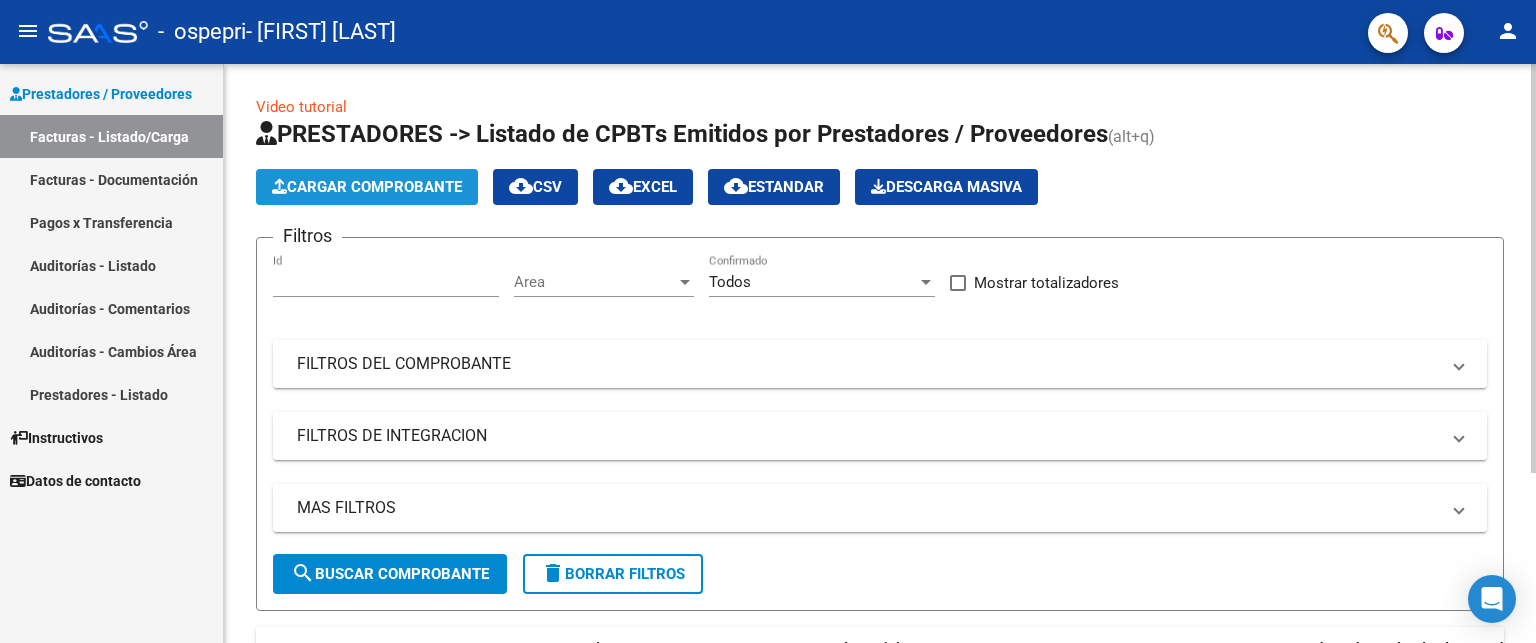 click on "Cargar Comprobante" 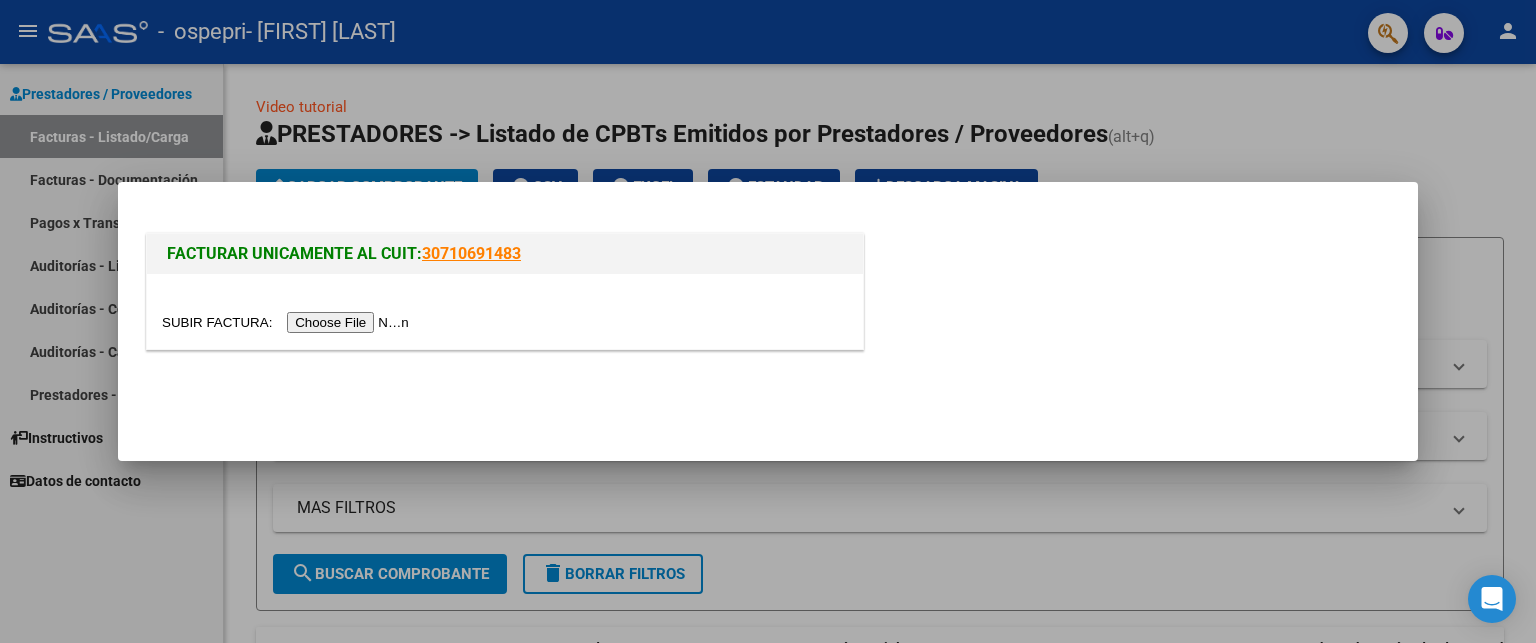 click at bounding box center (288, 322) 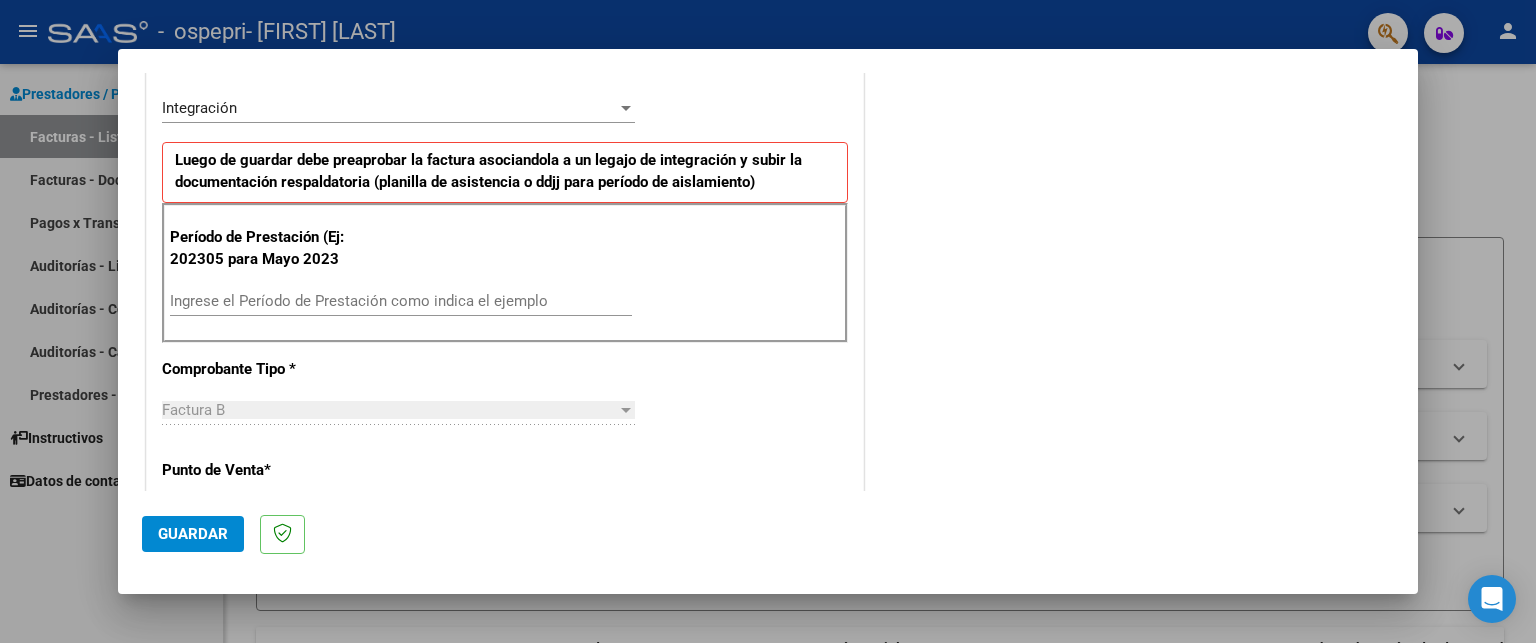 scroll, scrollTop: 460, scrollLeft: 0, axis: vertical 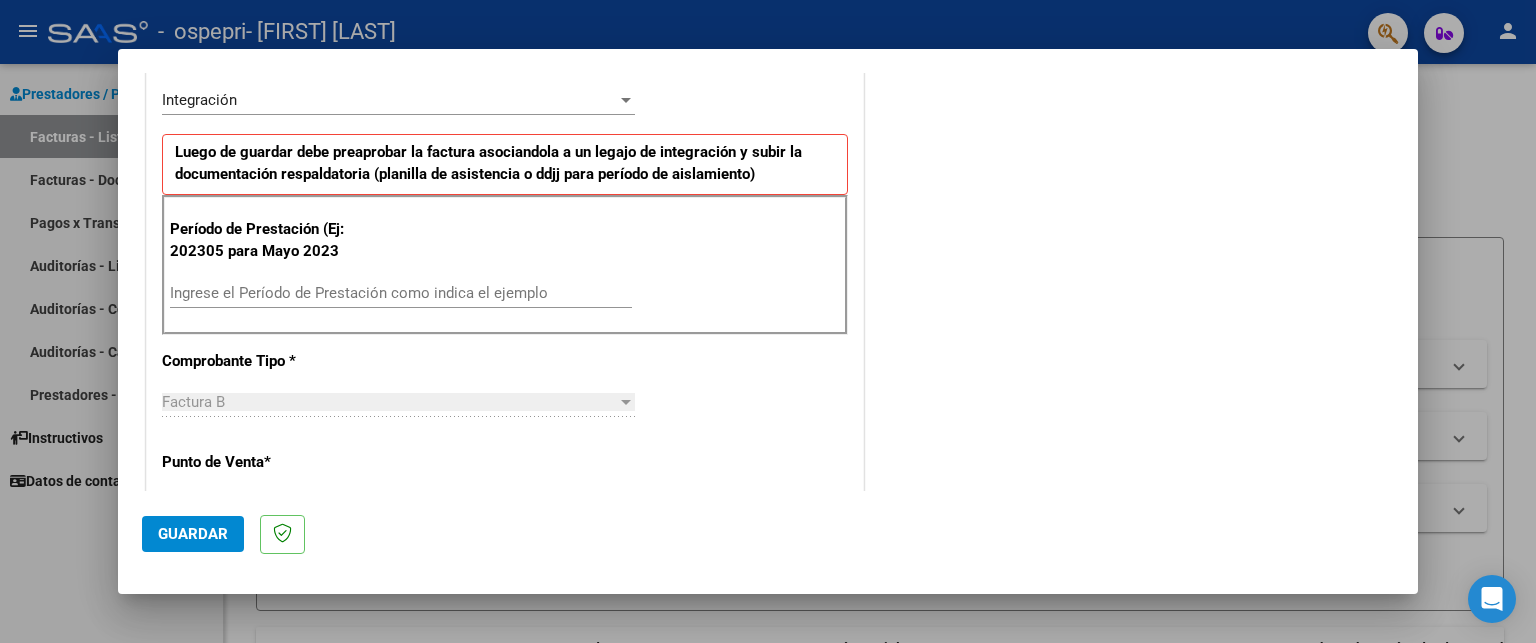 click on "Ingrese el Período de Prestación como indica el ejemplo" at bounding box center [401, 293] 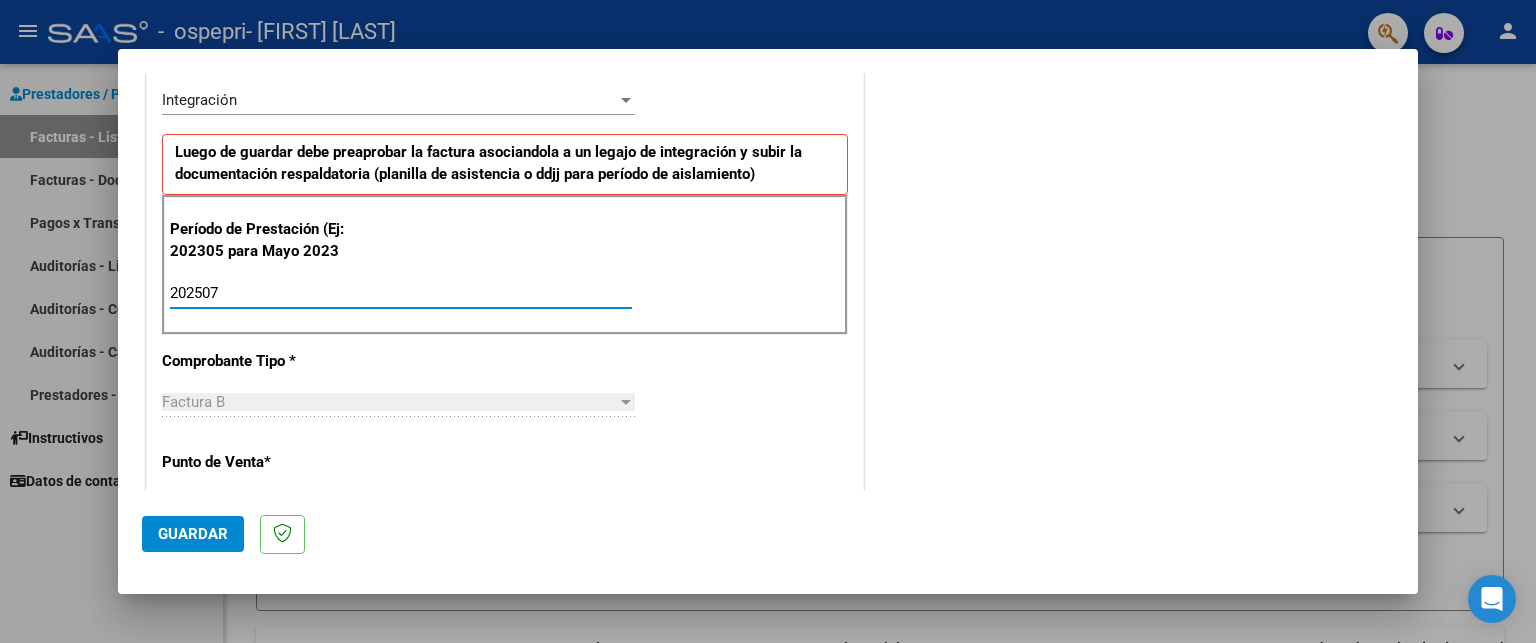 type on "202507" 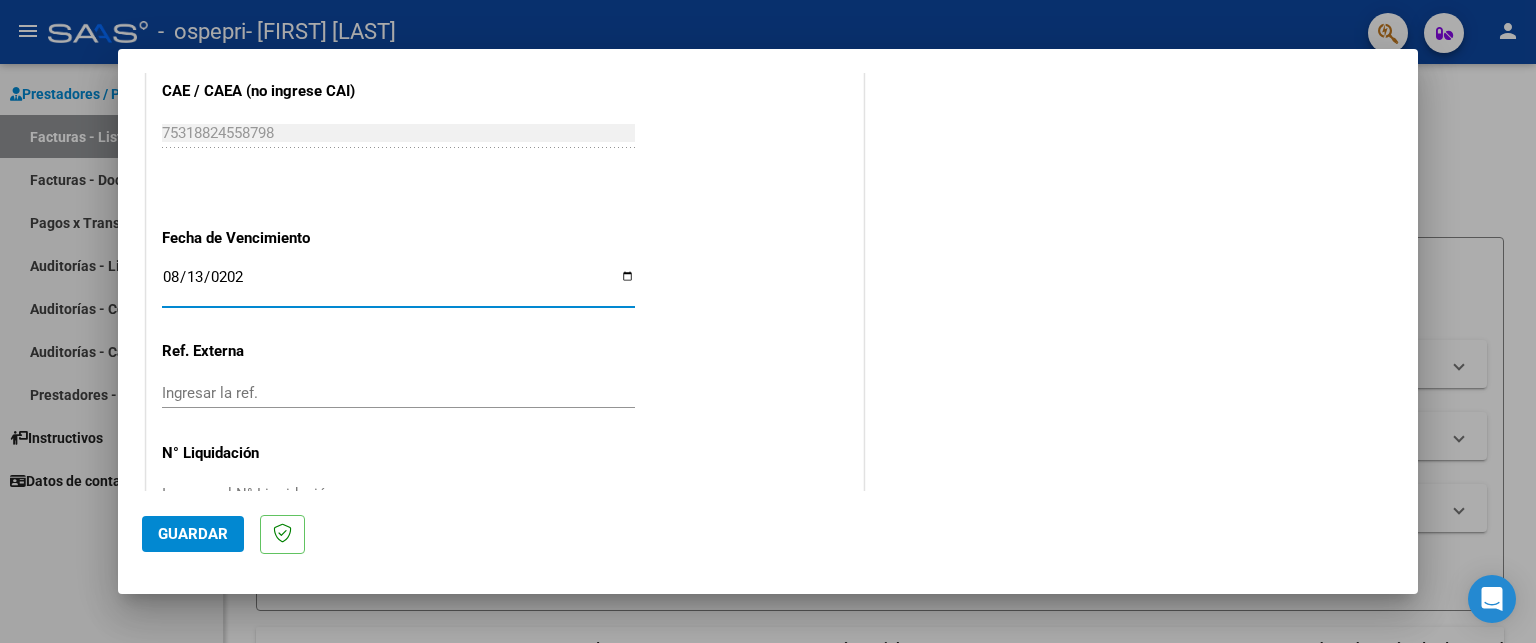 type on "2025-08-13" 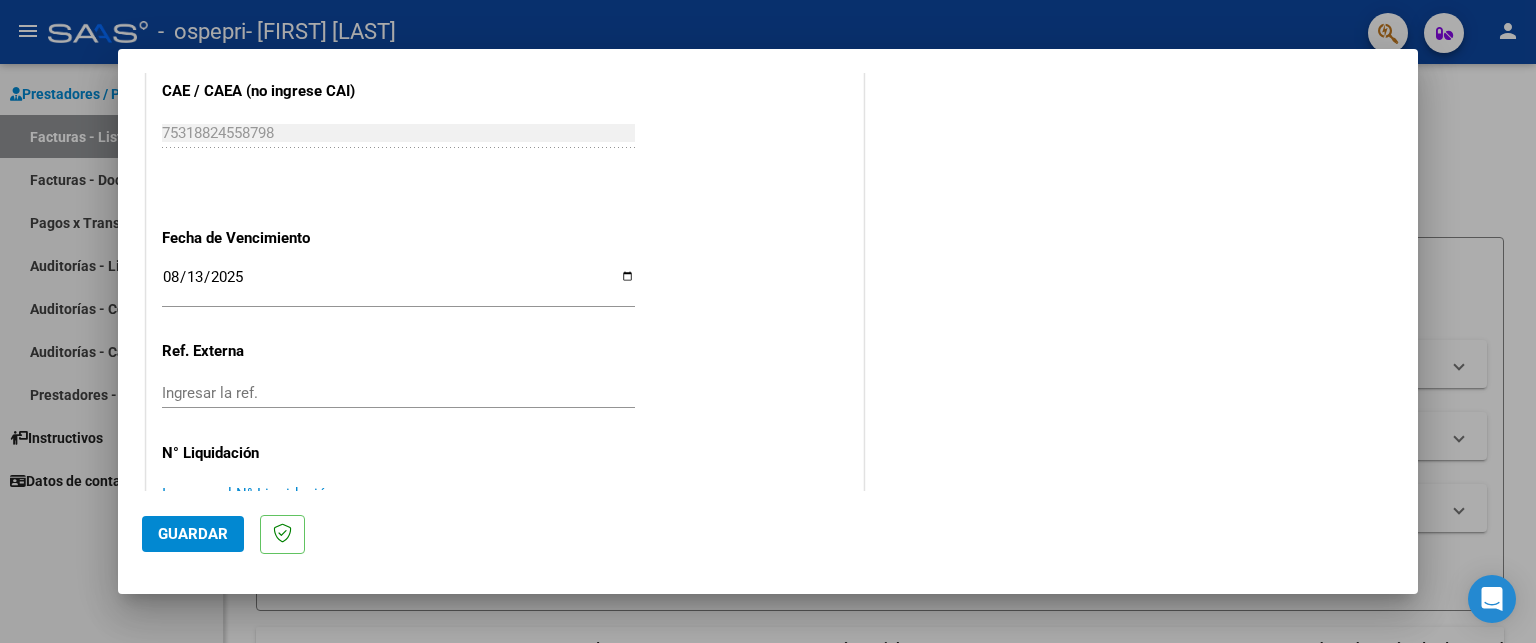scroll, scrollTop: 1257, scrollLeft: 0, axis: vertical 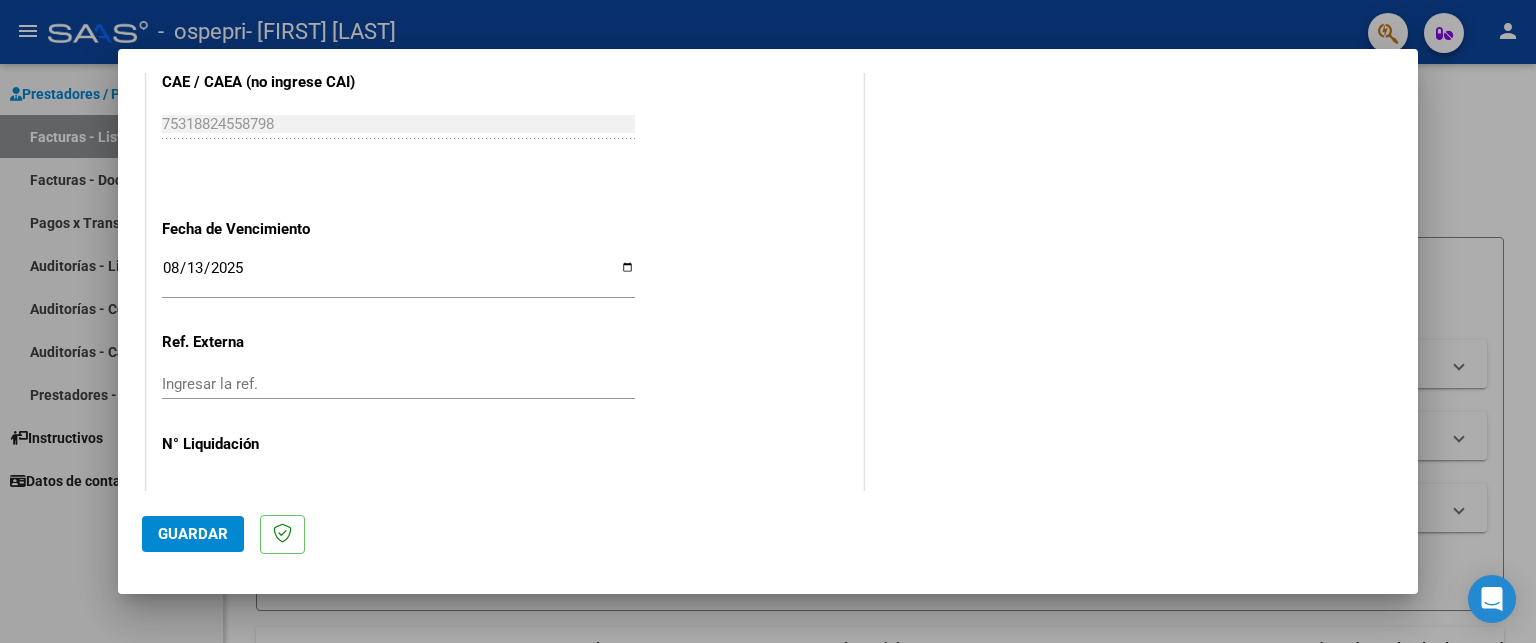 type on "[NUMBER]" 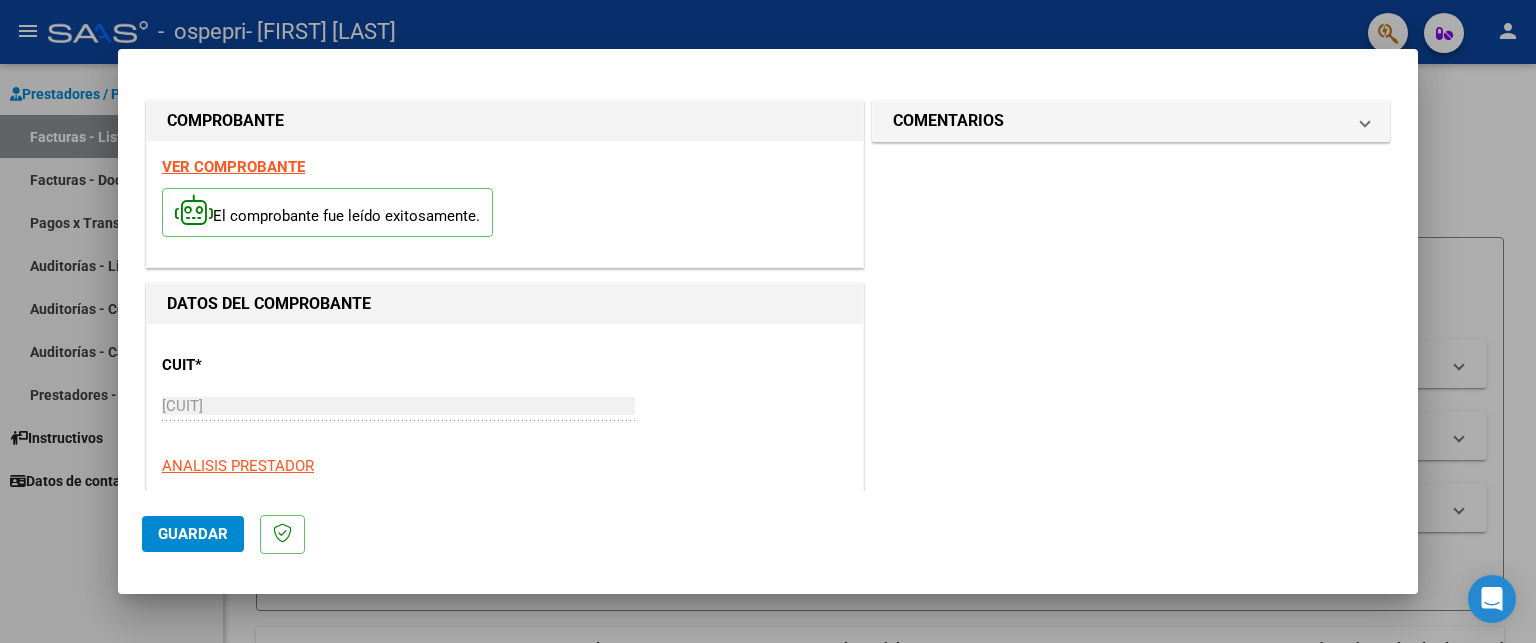 type 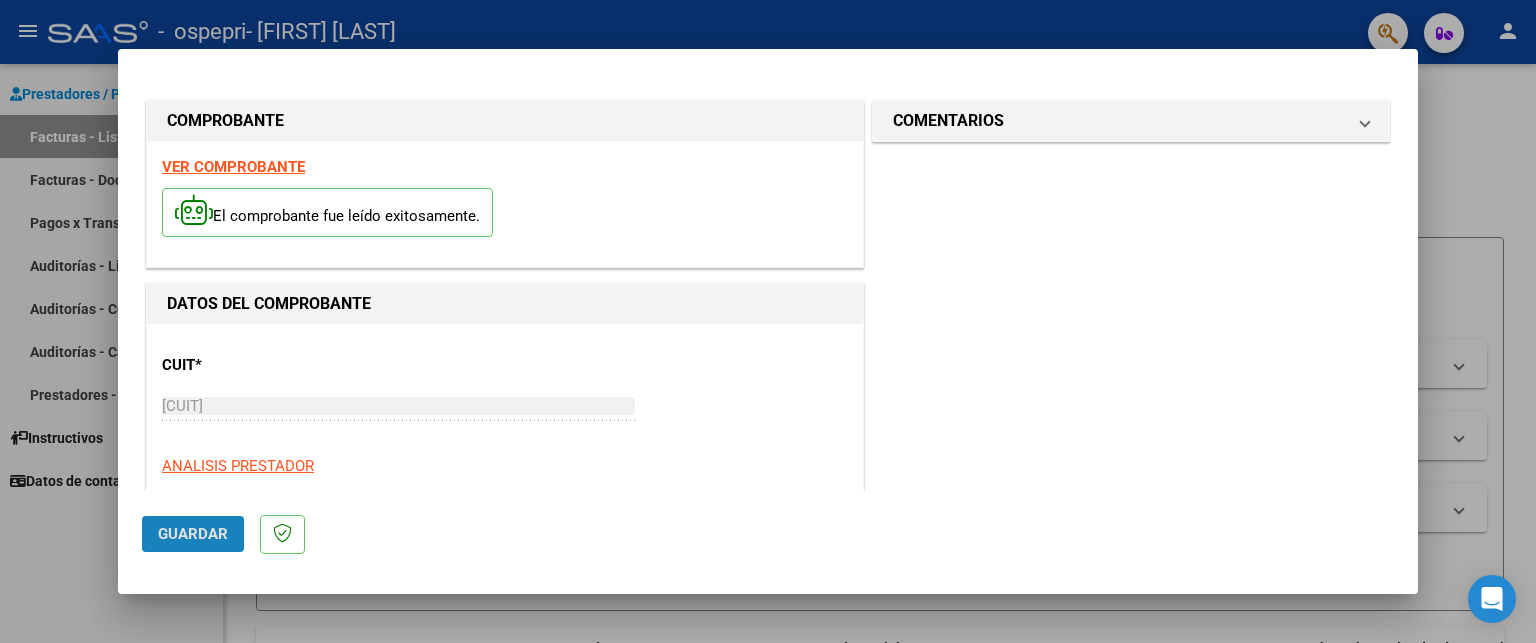 click on "Guardar" 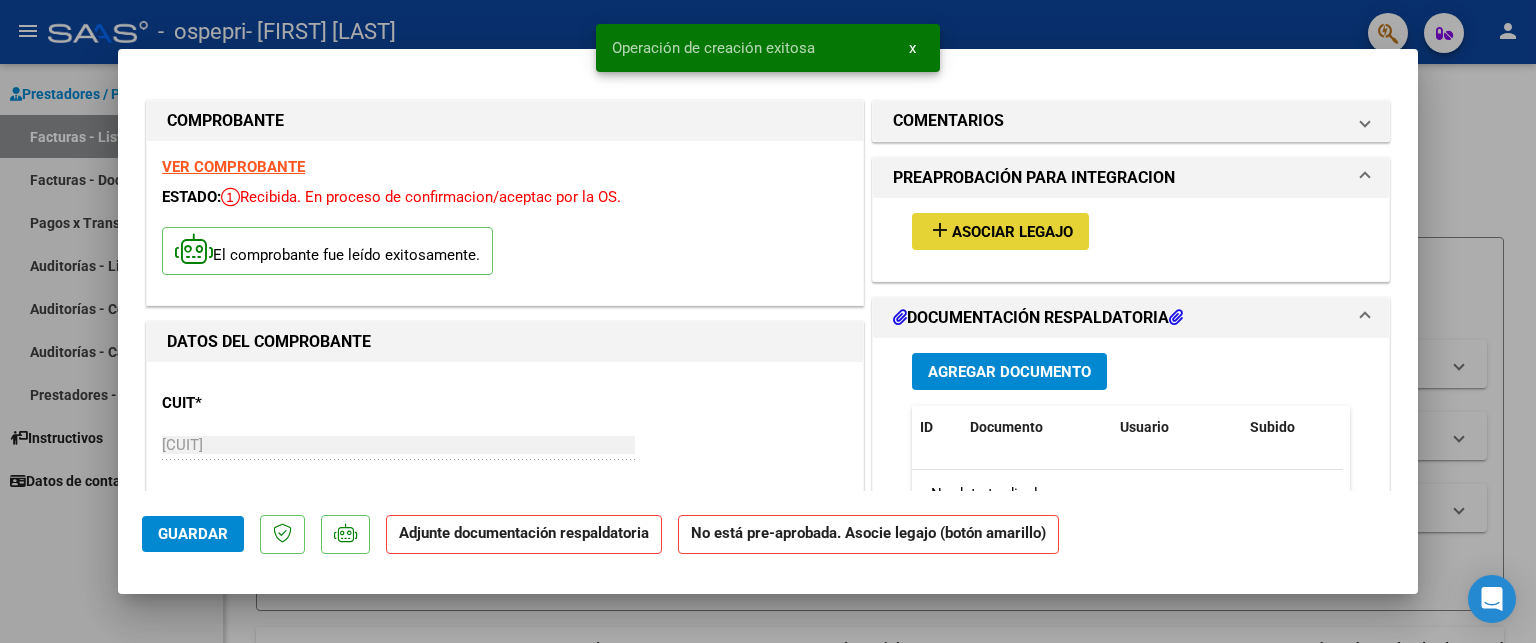 click on "Asociar Legajo" at bounding box center [1012, 232] 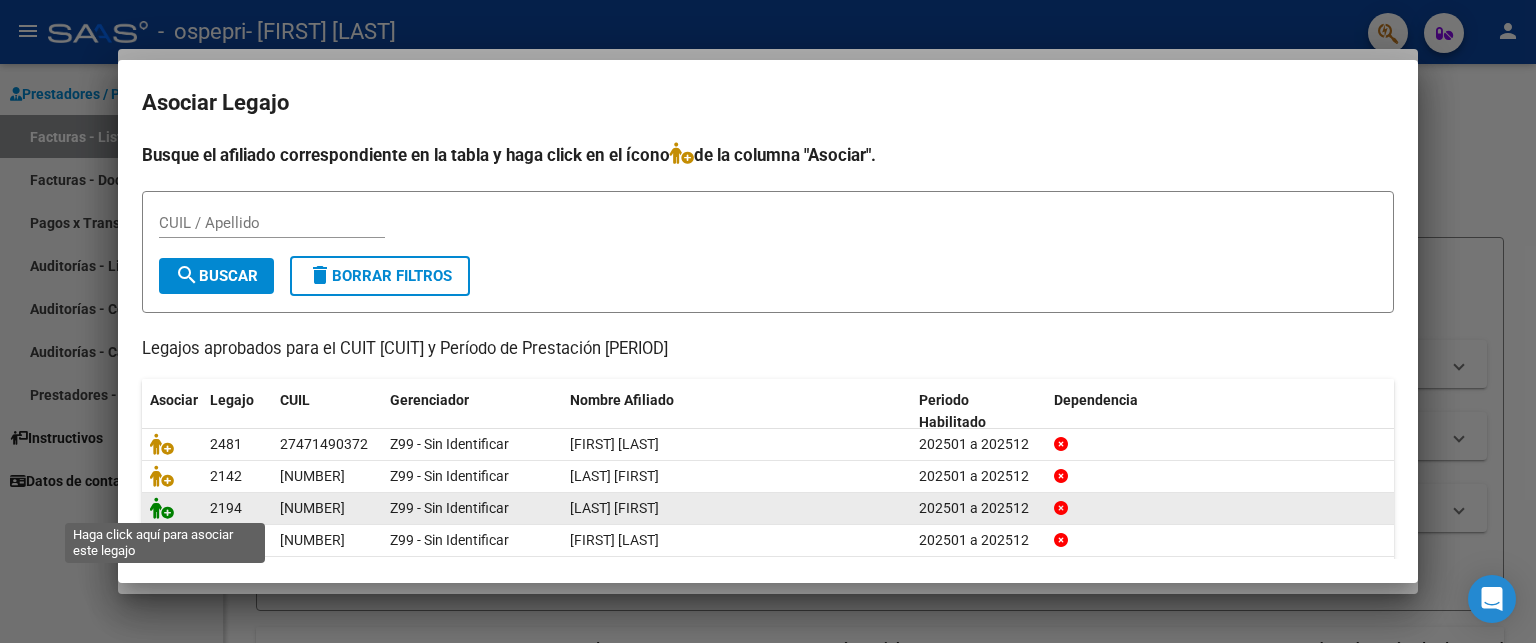 click 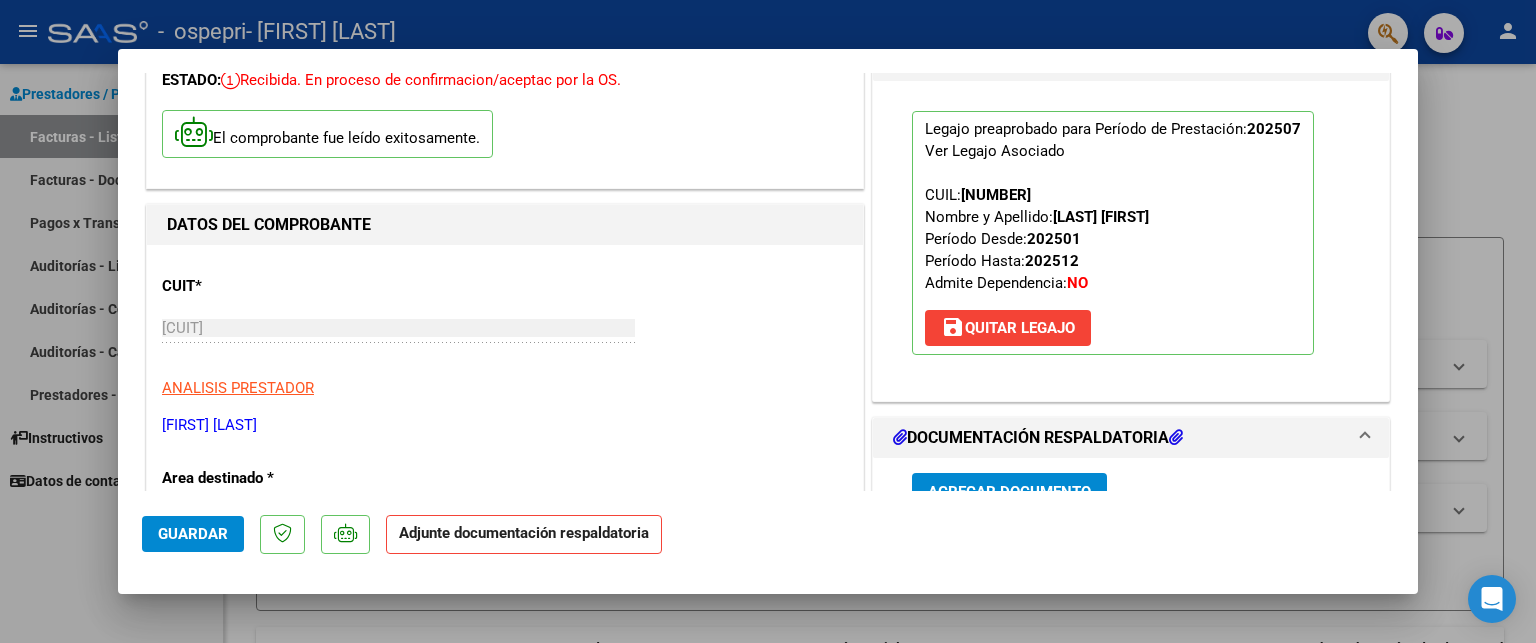 scroll, scrollTop: 357, scrollLeft: 0, axis: vertical 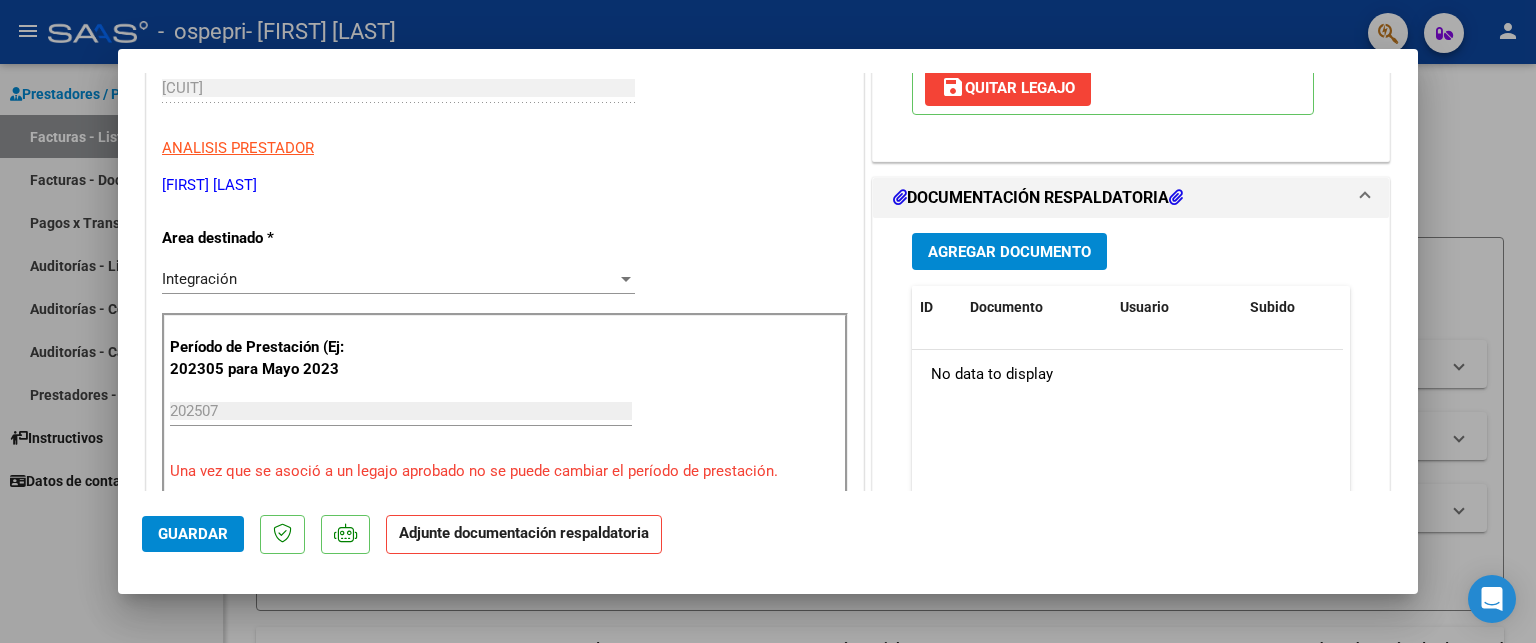 click on "Agregar Documento" at bounding box center [1009, 251] 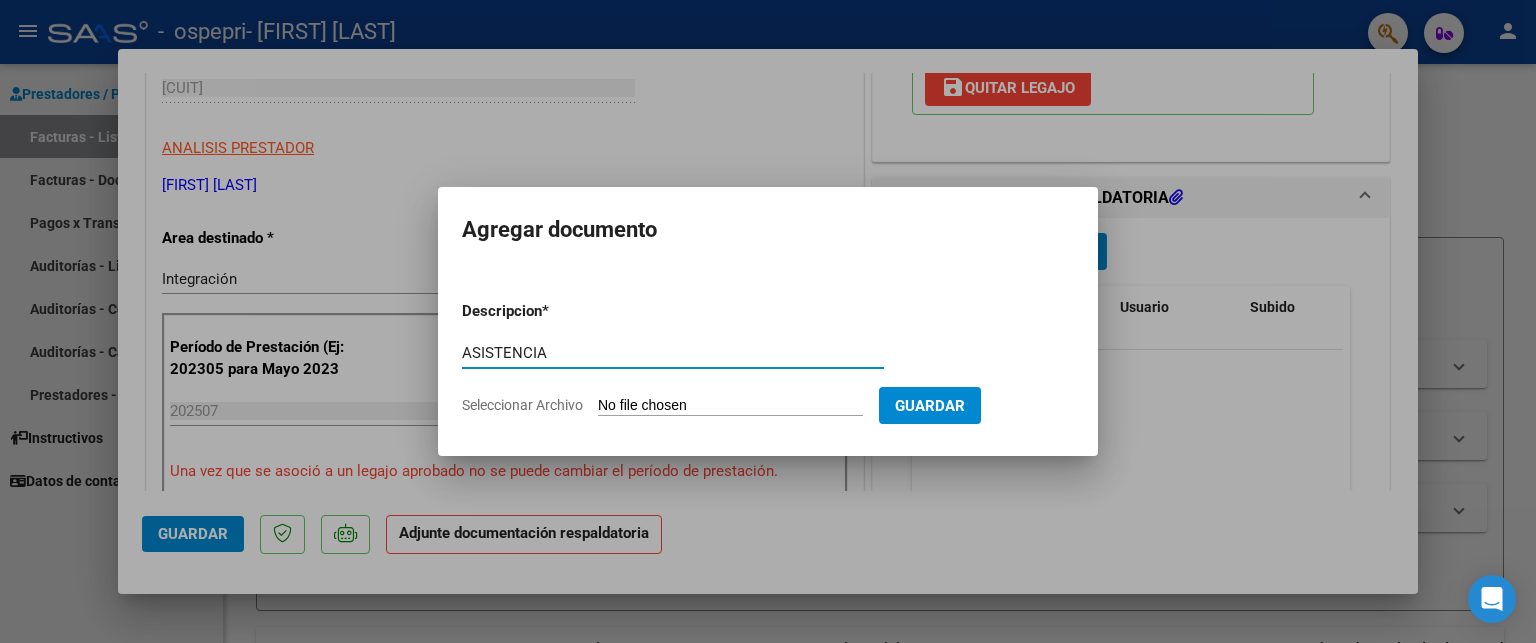 type on "ASISTENCIA" 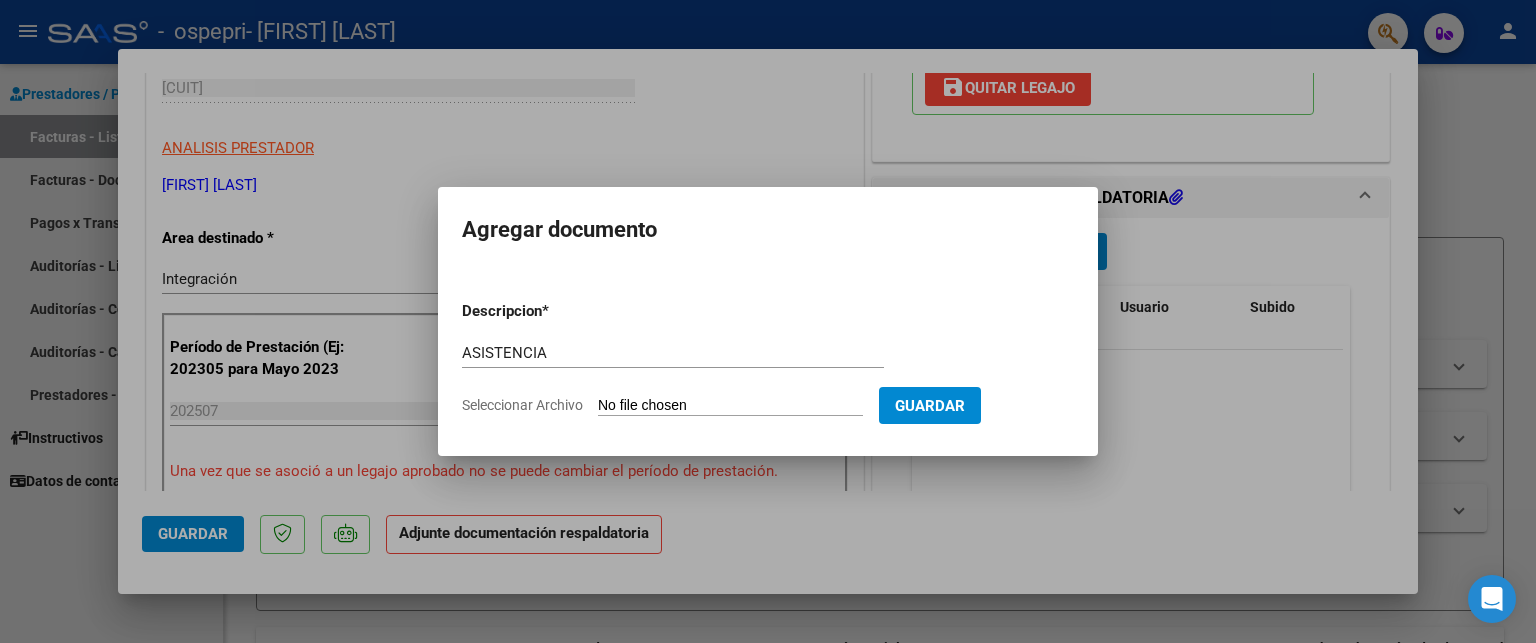 click on "Seleccionar Archivo" 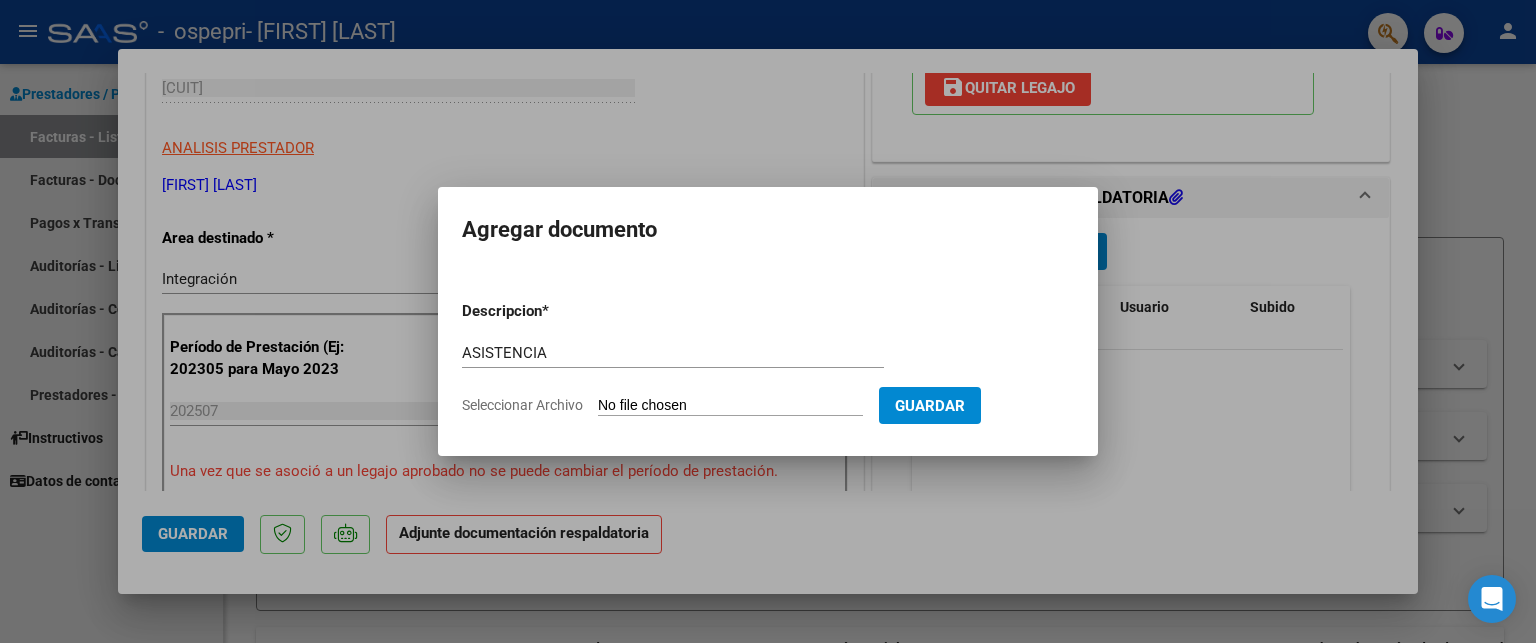 type on "C:\fakepath\[LAST].pdf" 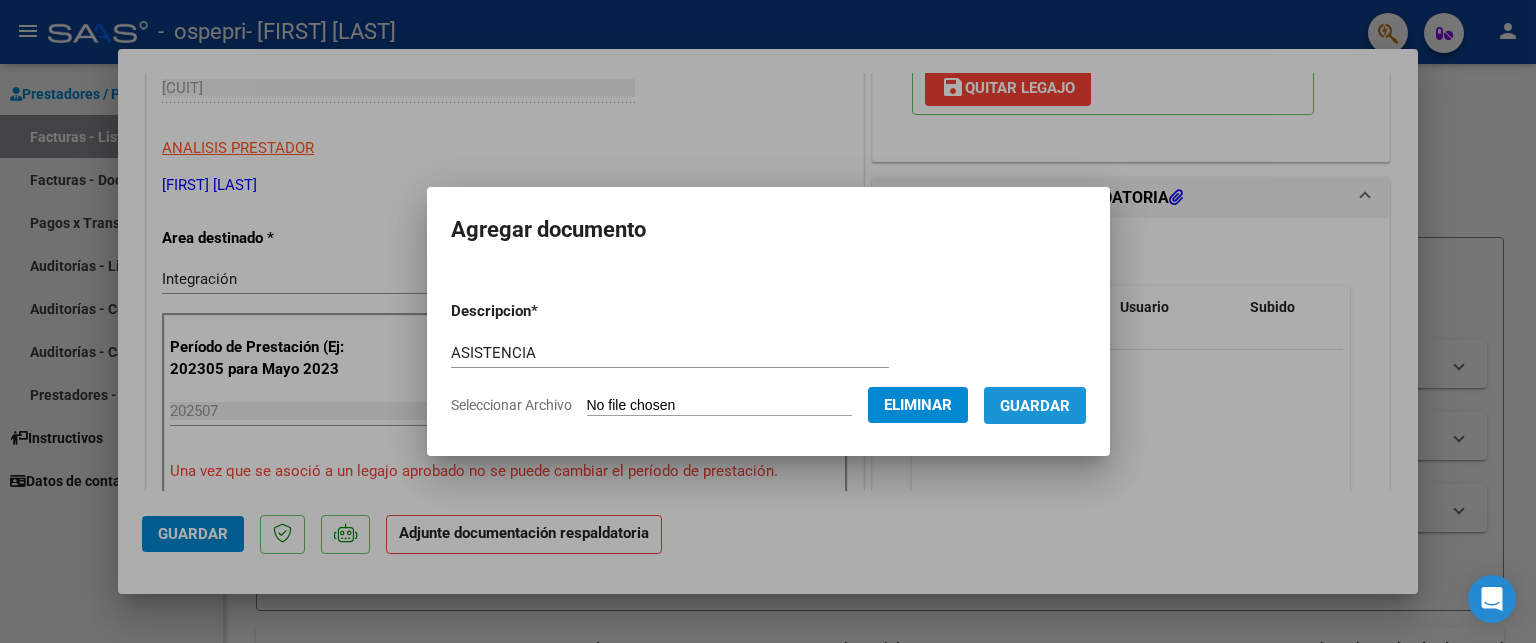 click on "Guardar" at bounding box center [1035, 406] 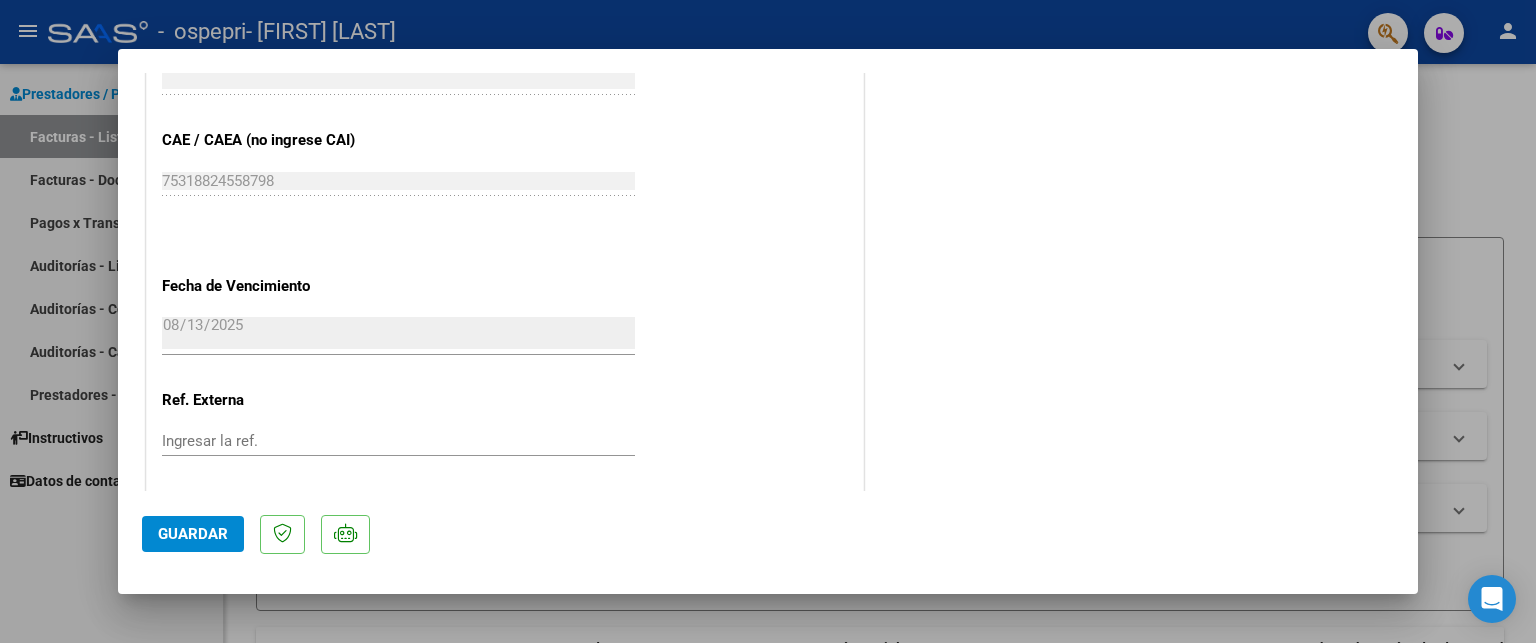scroll, scrollTop: 1369, scrollLeft: 0, axis: vertical 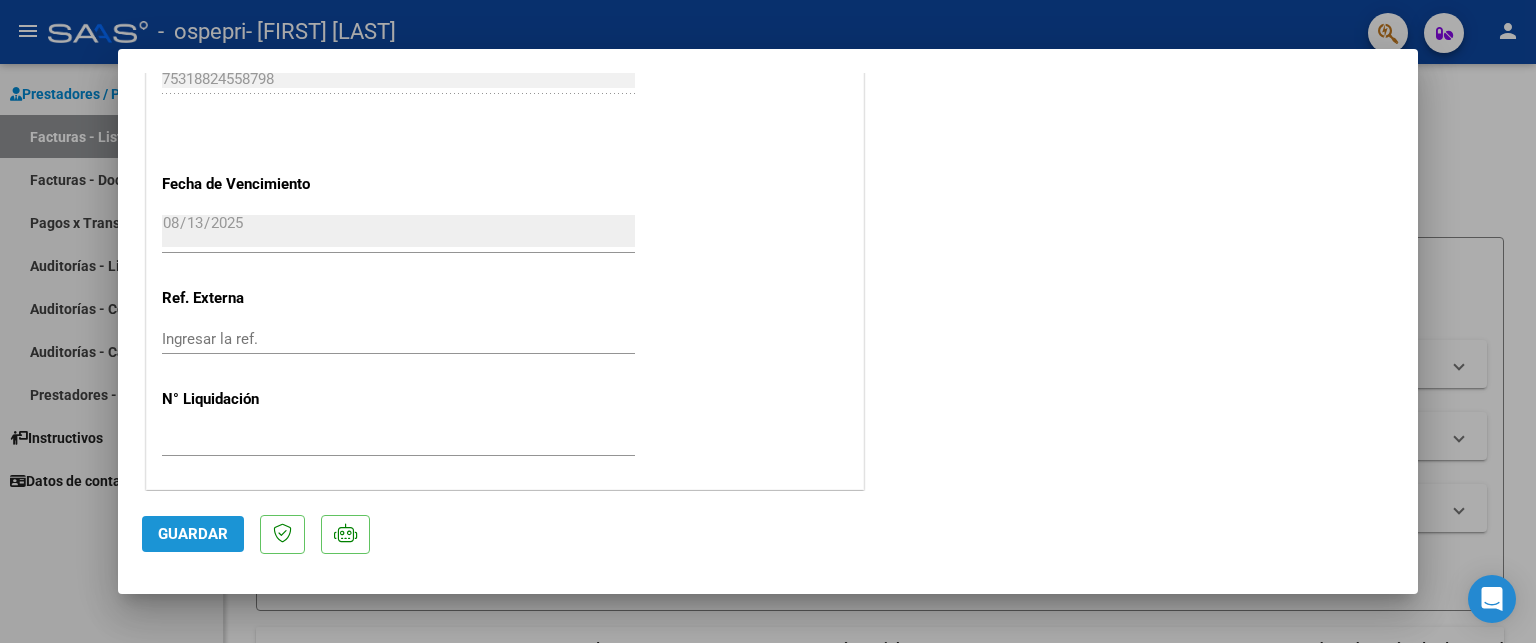 click on "Guardar" 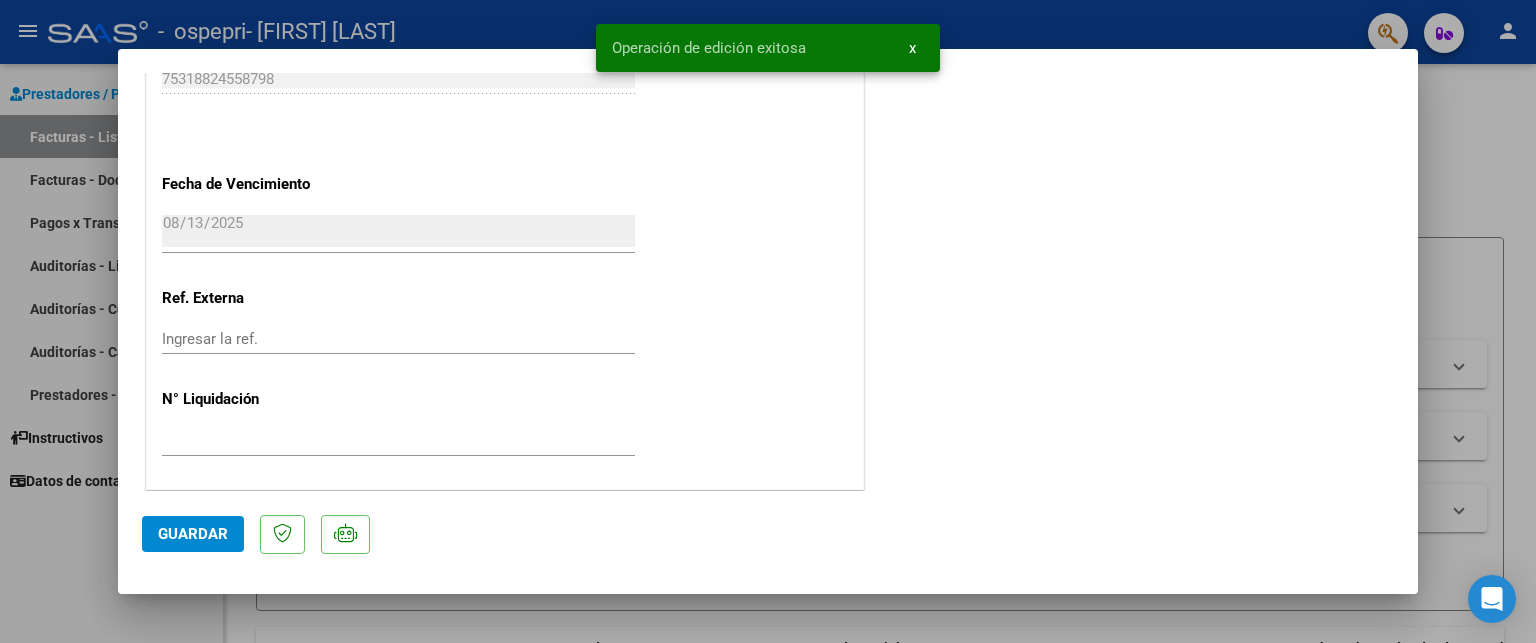 click at bounding box center (768, 321) 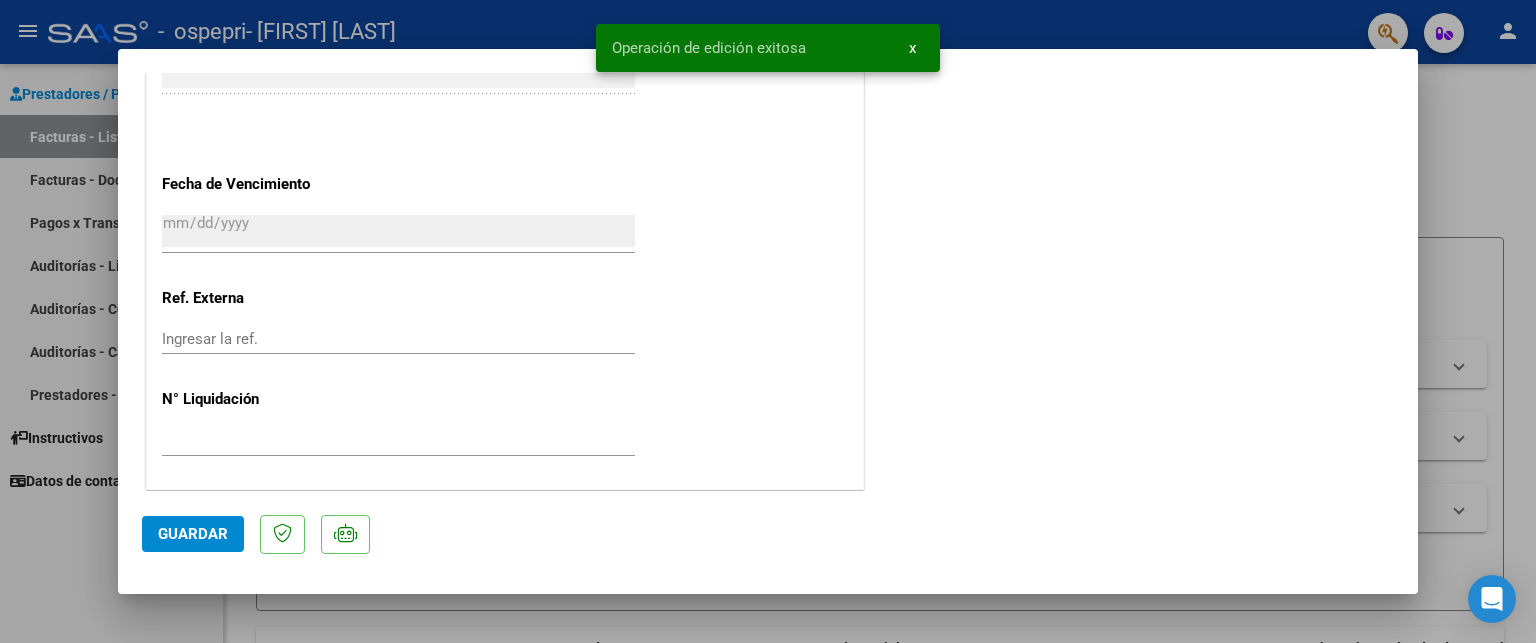 scroll, scrollTop: 1520, scrollLeft: 0, axis: vertical 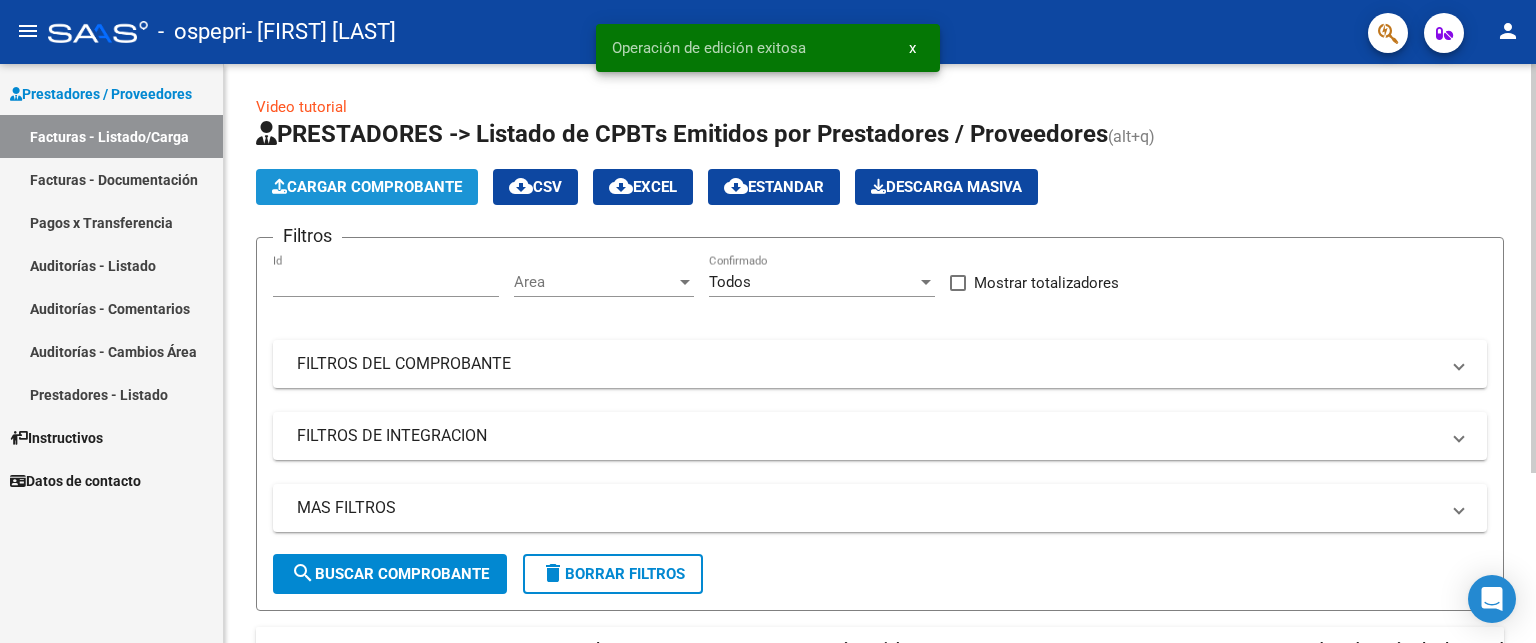 click on "Cargar Comprobante" 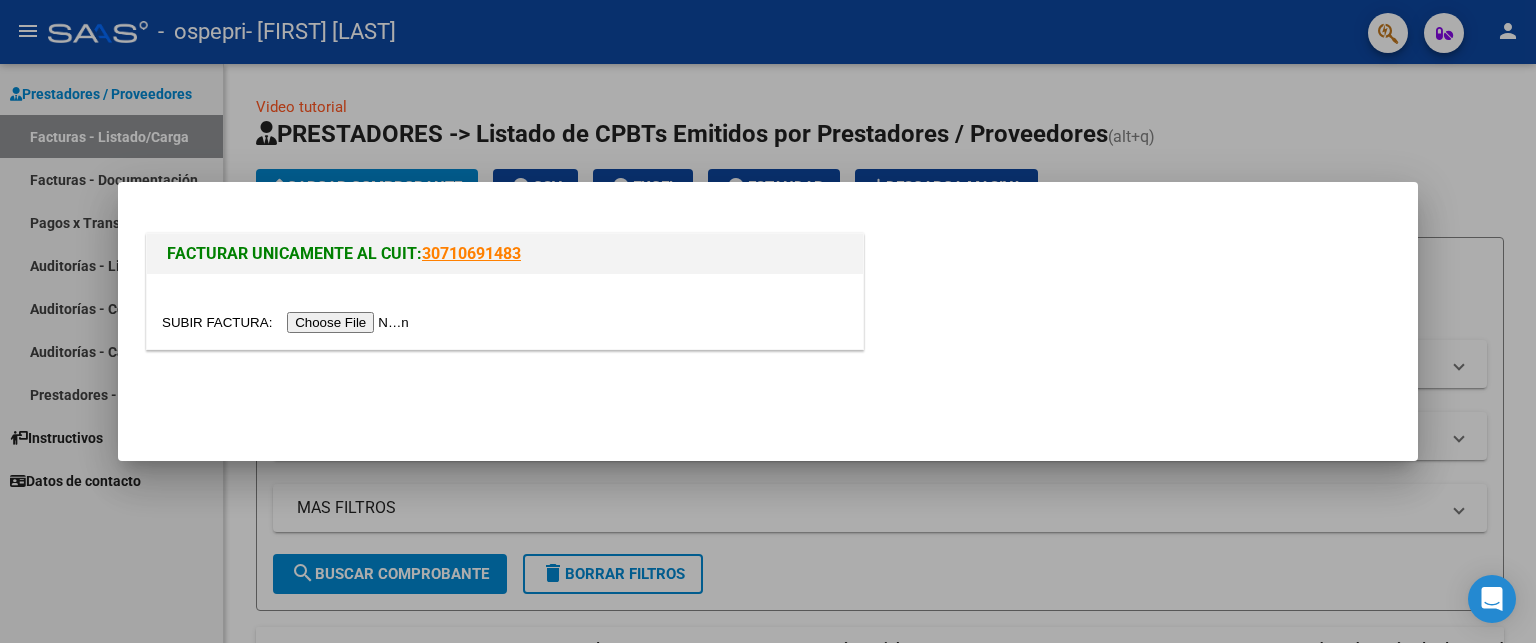 click at bounding box center [288, 322] 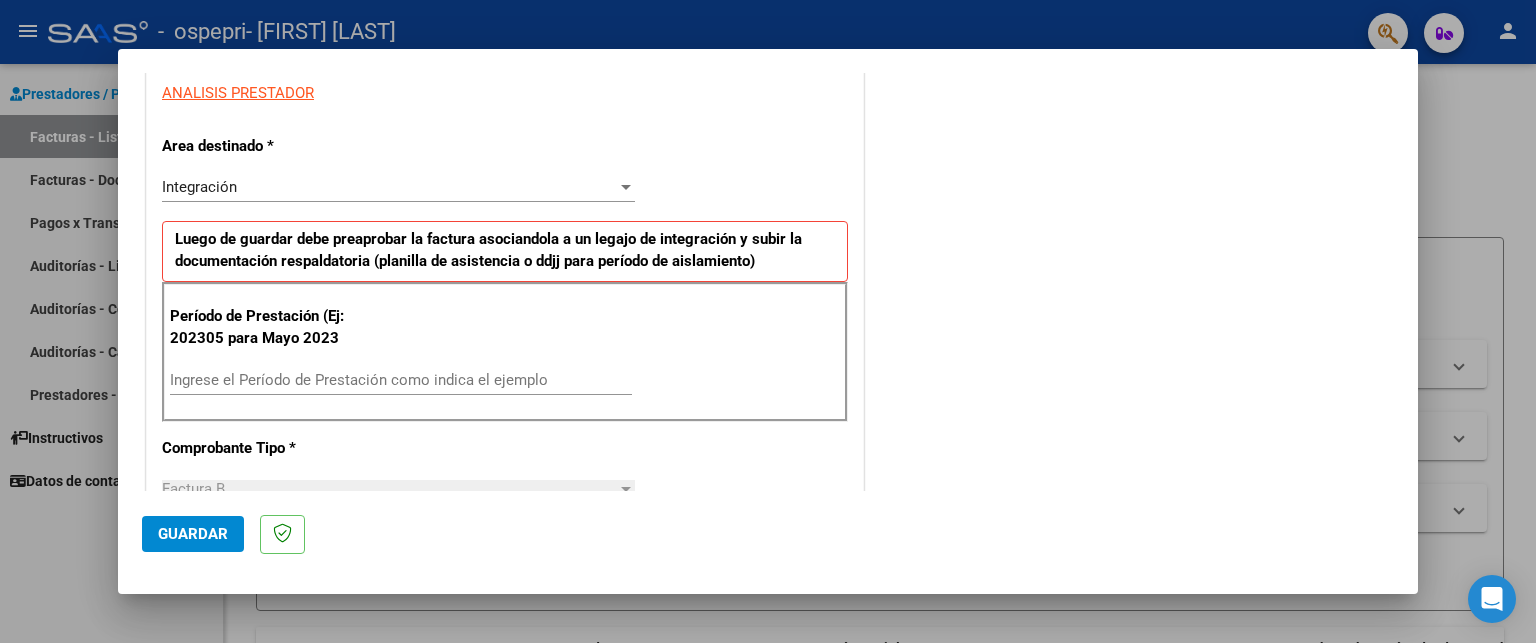 scroll, scrollTop: 416, scrollLeft: 0, axis: vertical 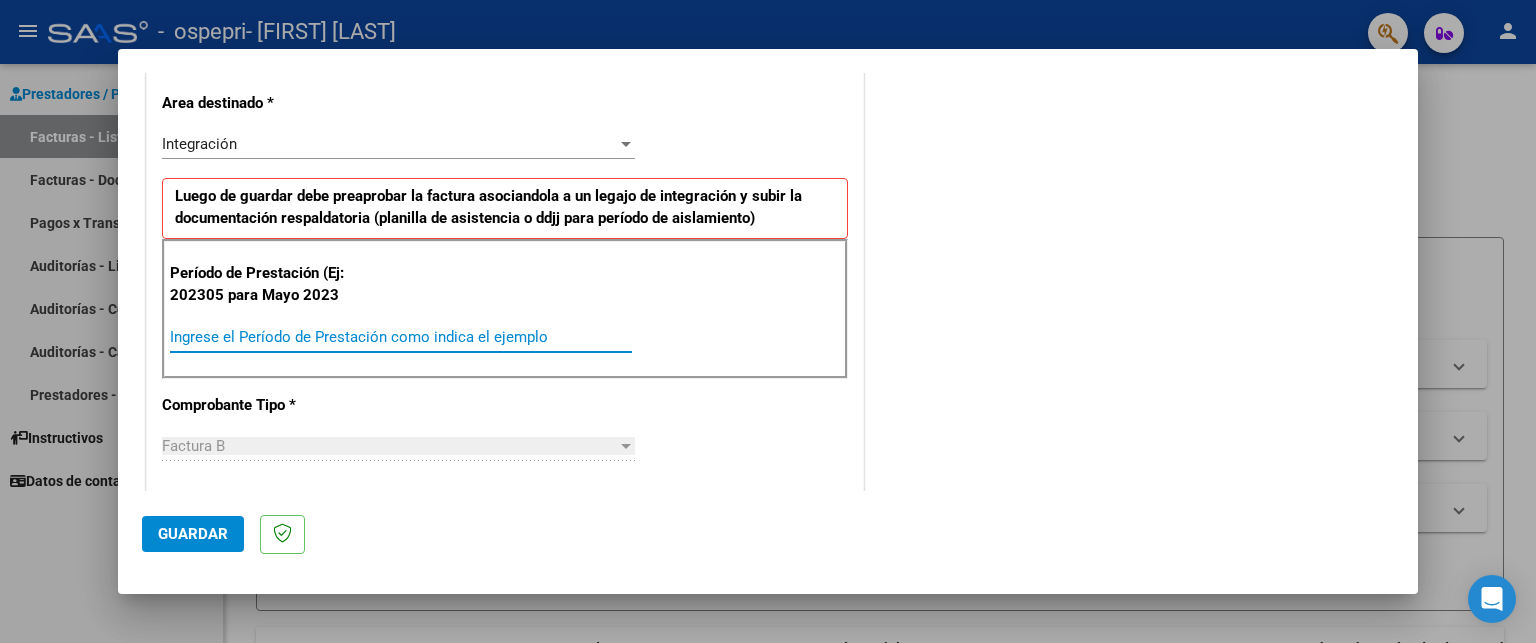 click on "Ingrese el Período de Prestación como indica el ejemplo" at bounding box center [401, 337] 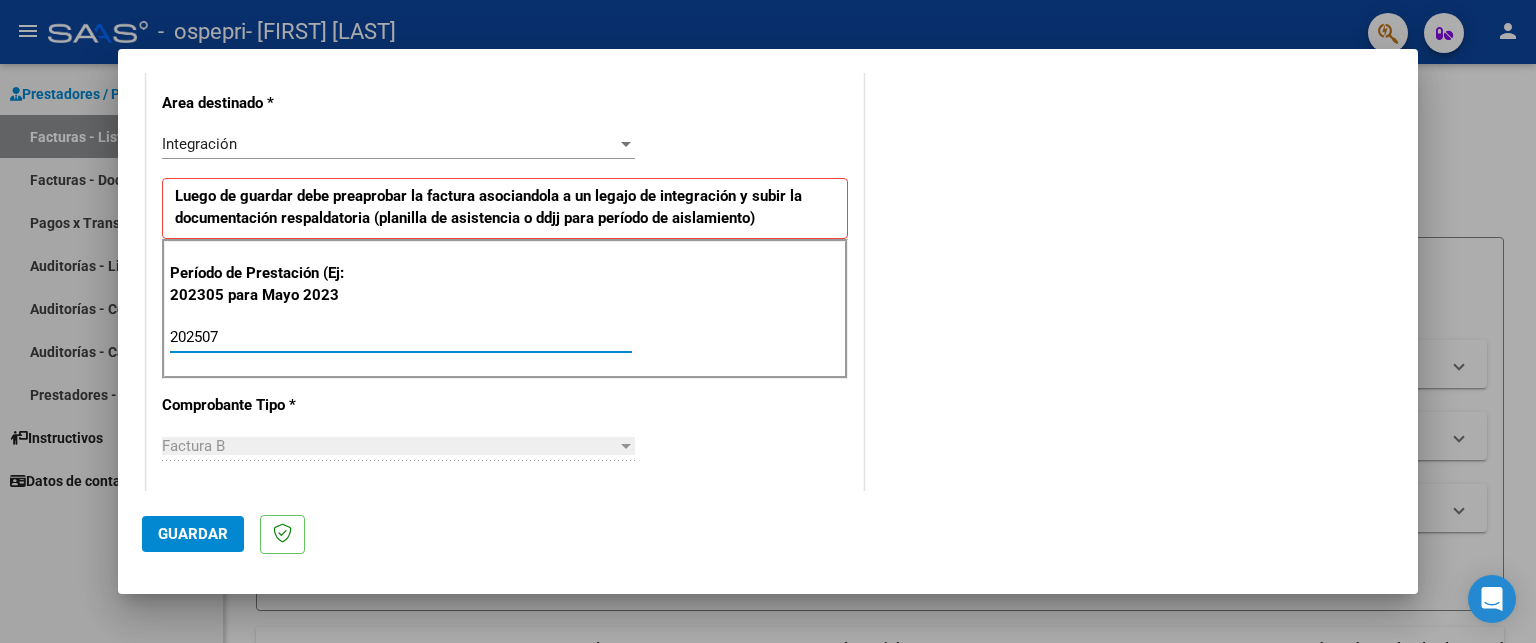 type on "202507" 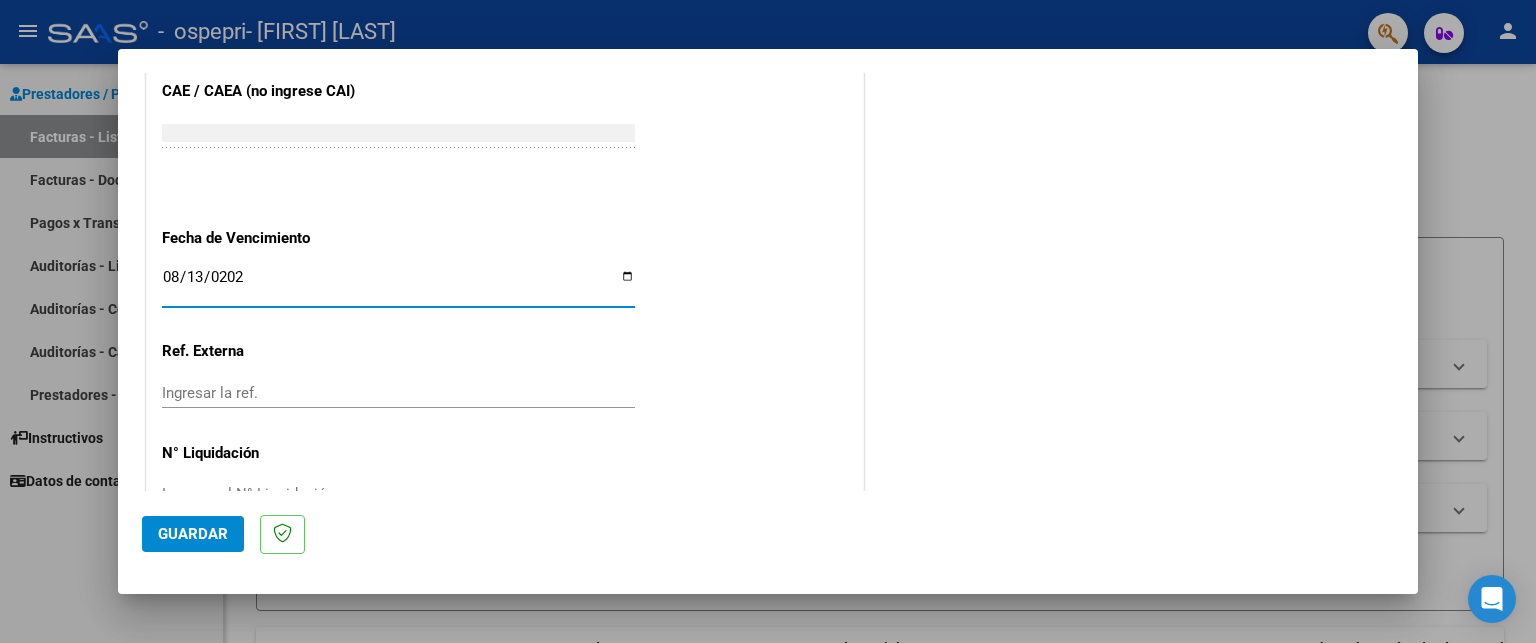 type on "2025-08-13" 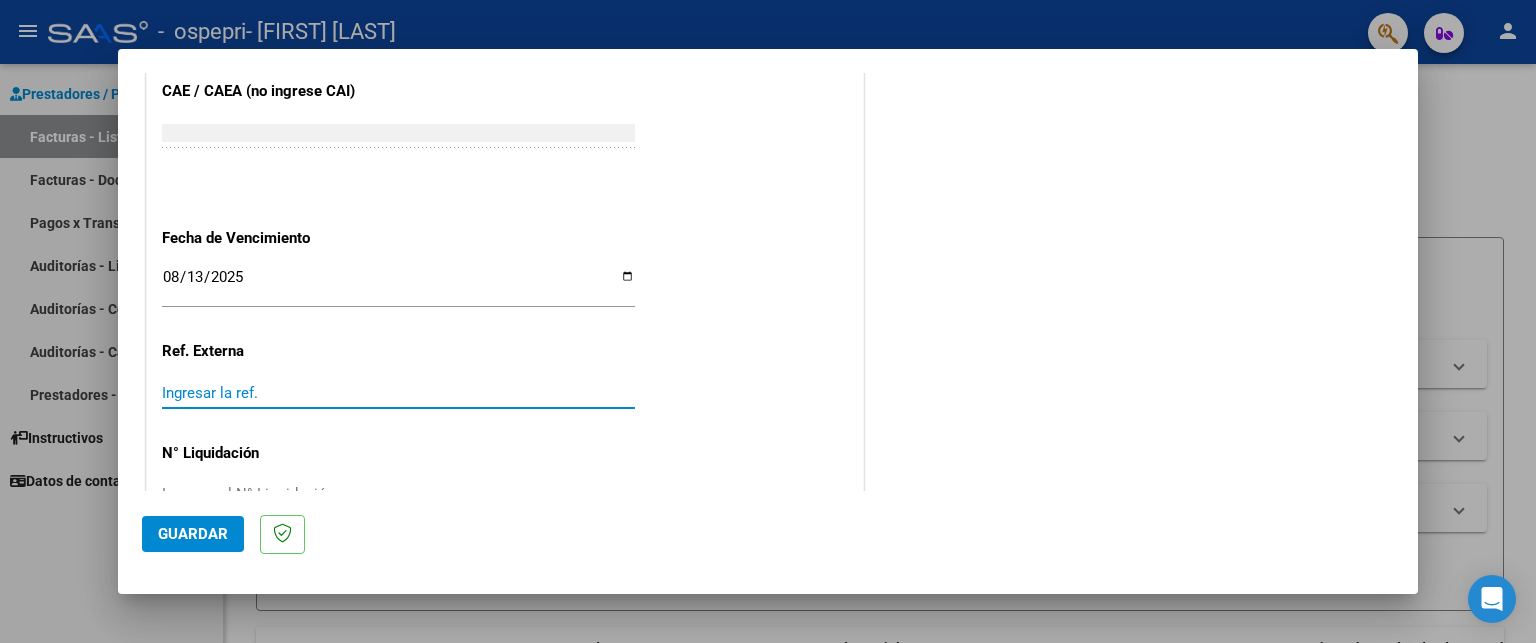 scroll, scrollTop: 1257, scrollLeft: 0, axis: vertical 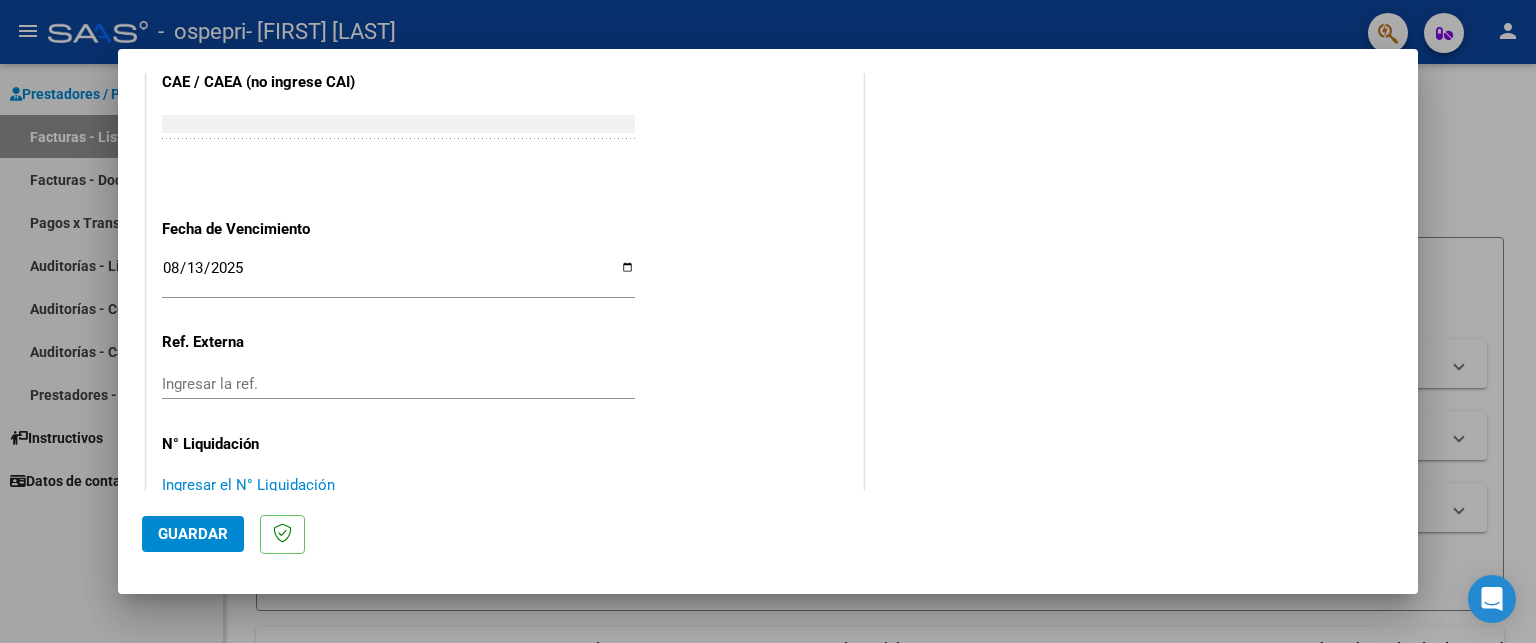 type on "1" 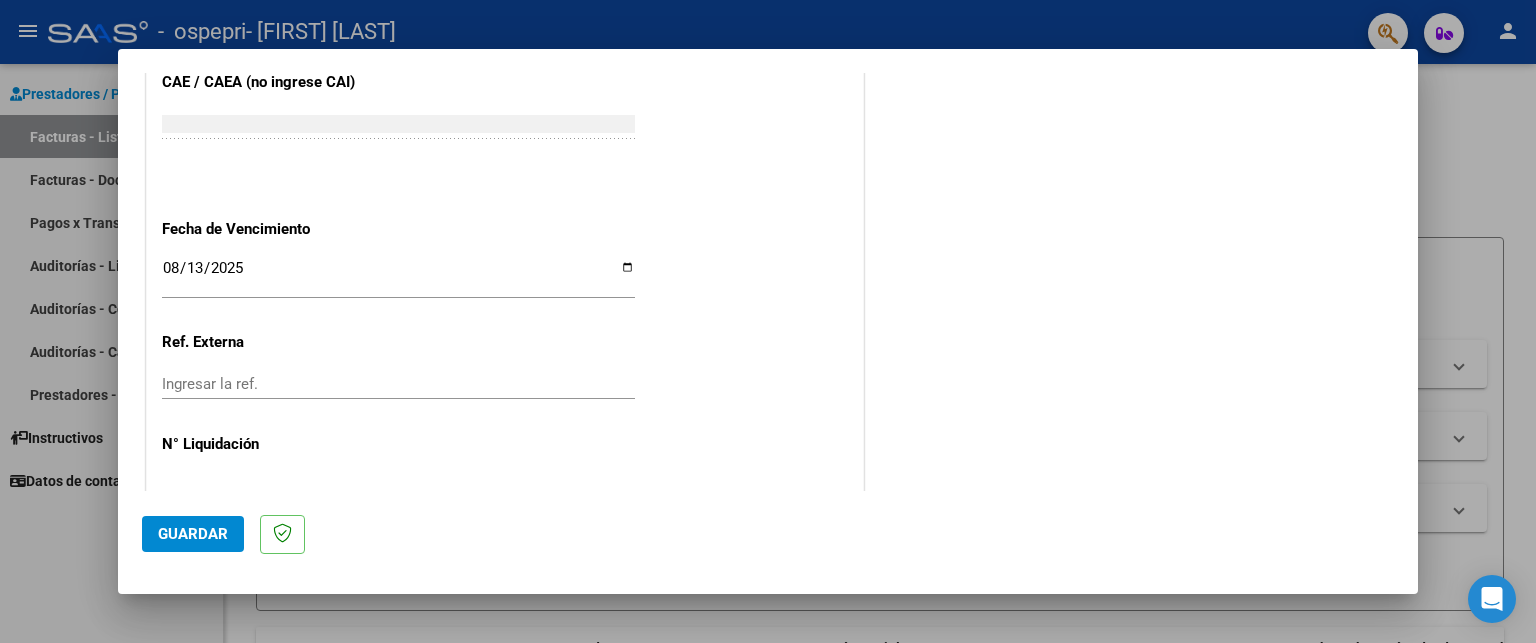type on "[NUMBER]" 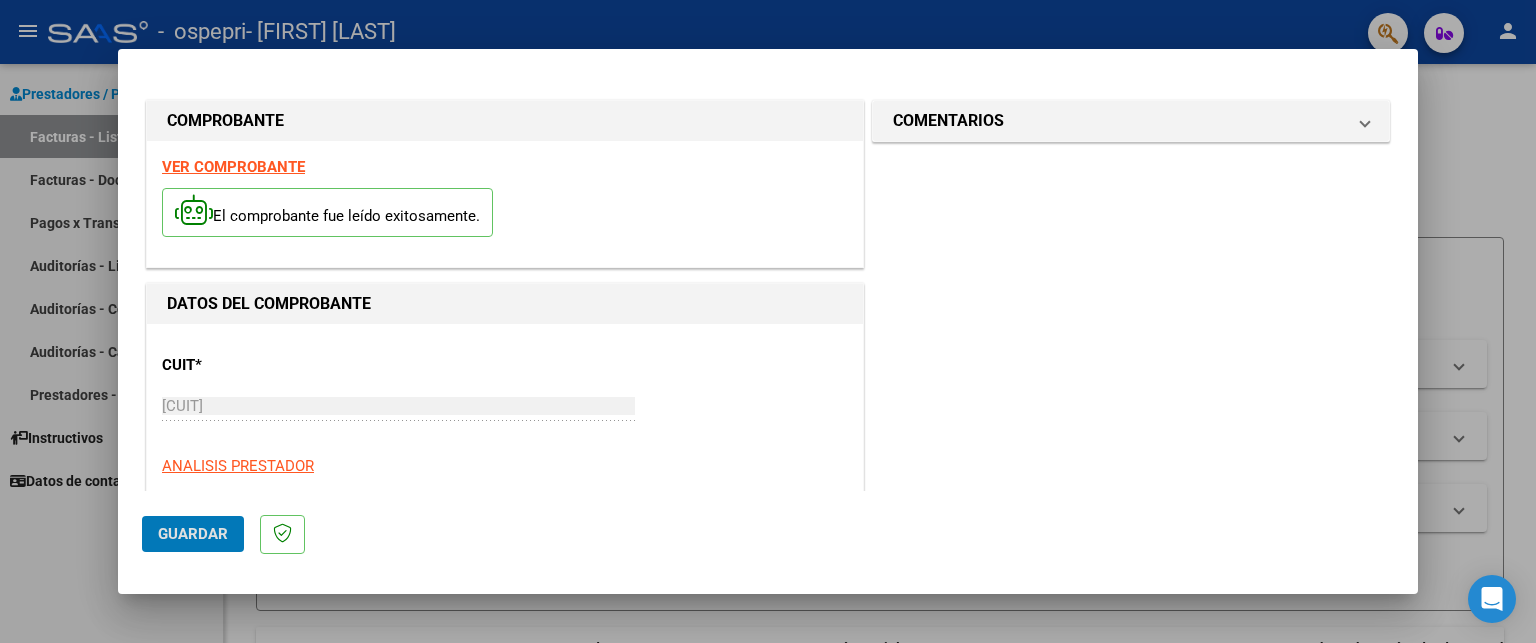 type 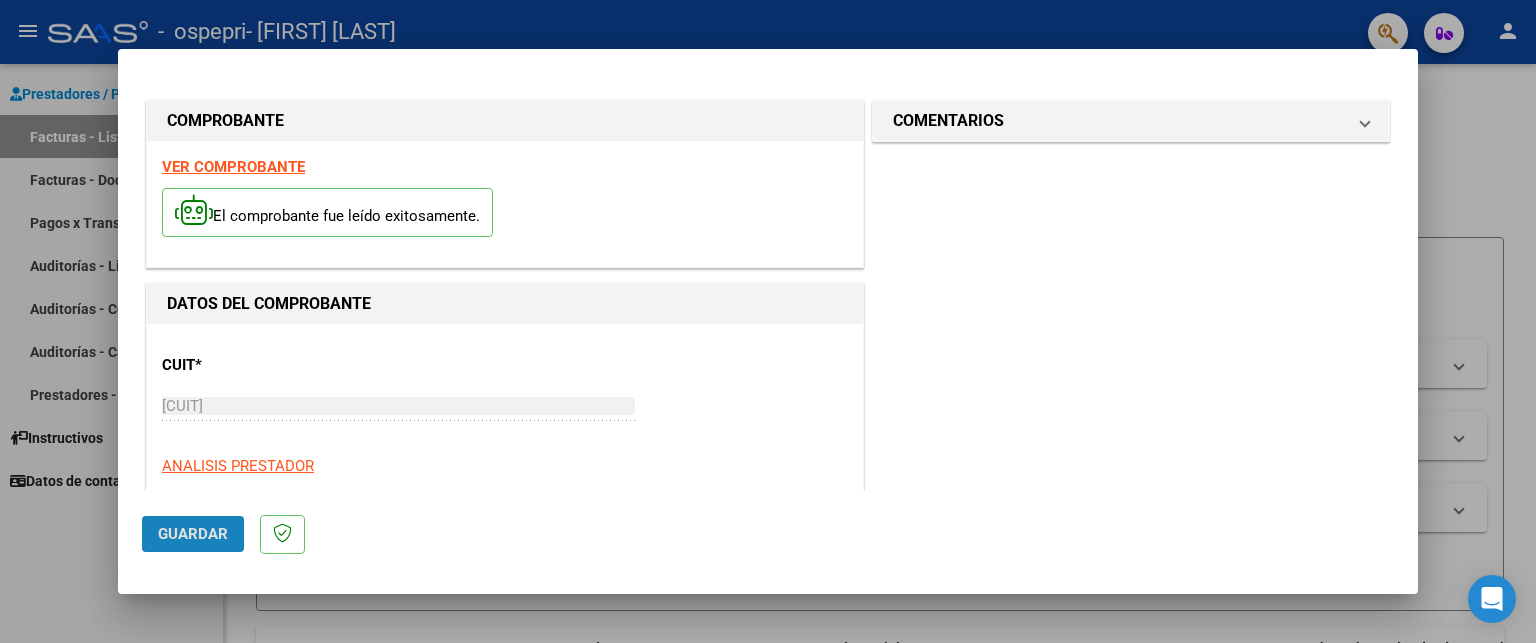 click on "Guardar" 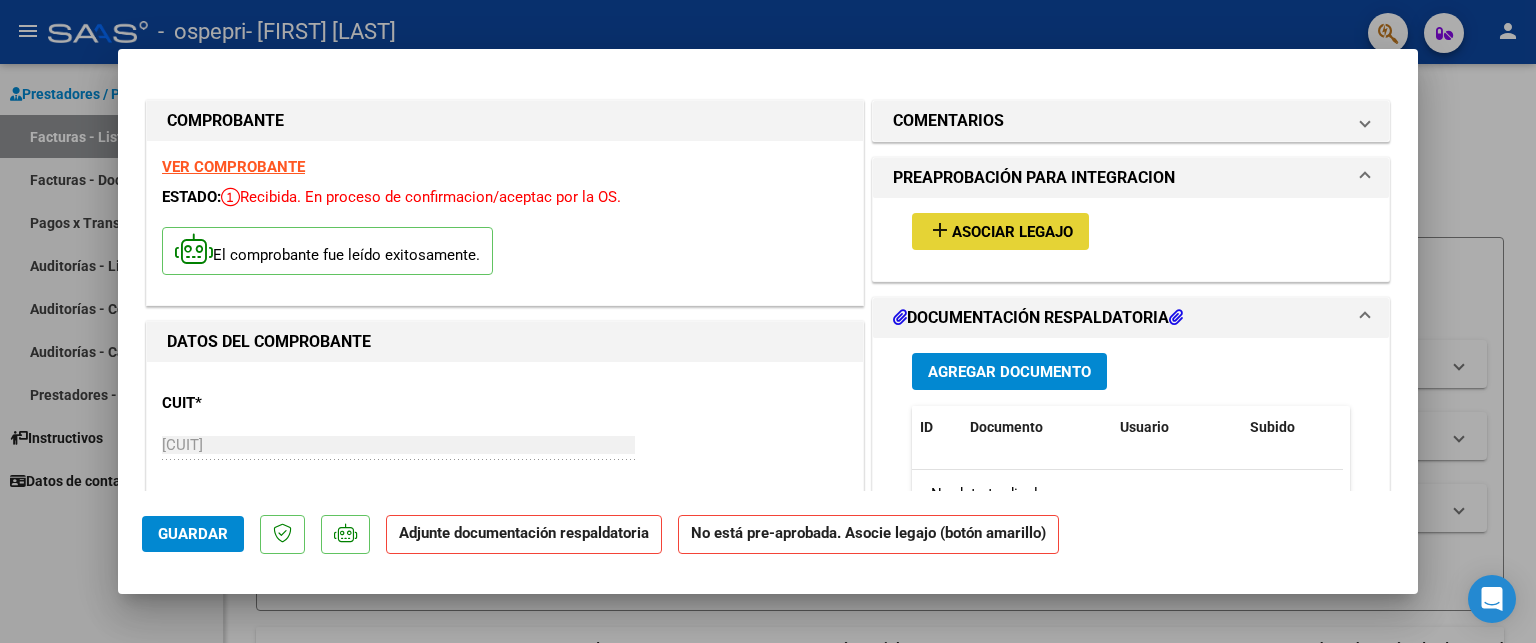 click on "add Asociar Legajo" at bounding box center (1000, 231) 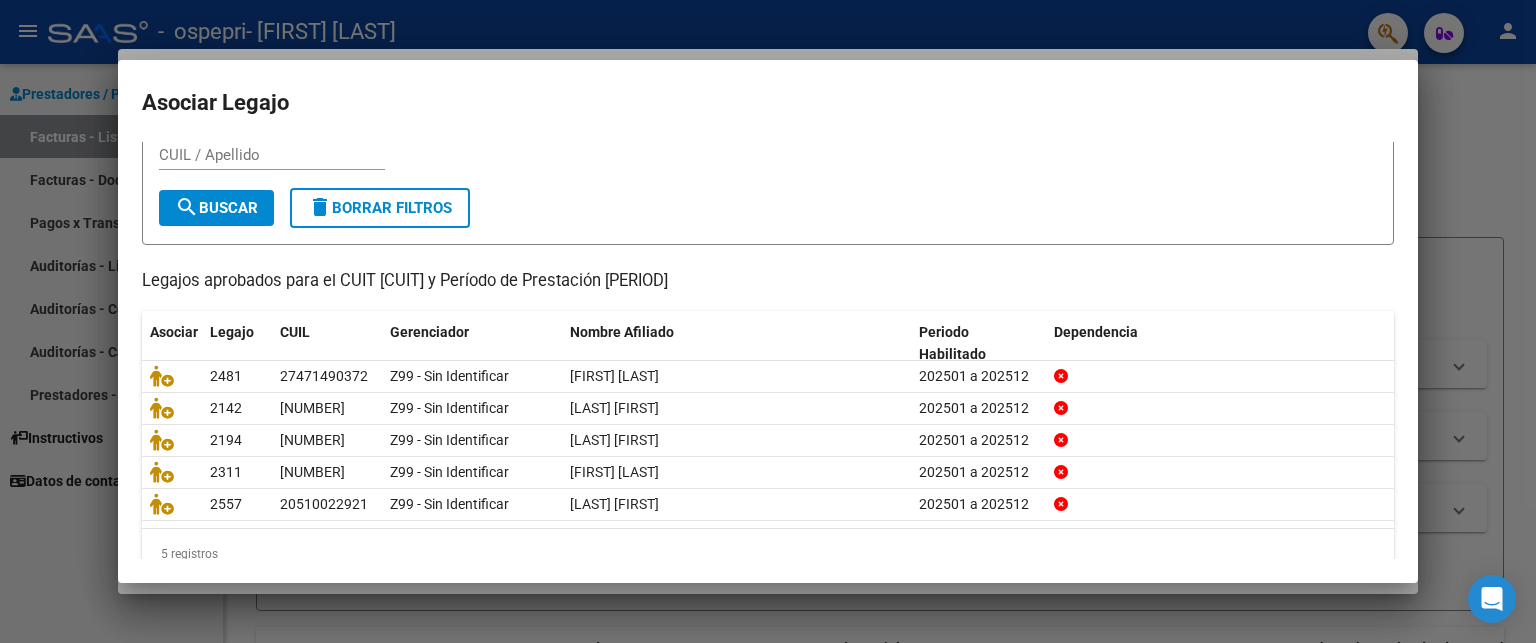 scroll, scrollTop: 76, scrollLeft: 0, axis: vertical 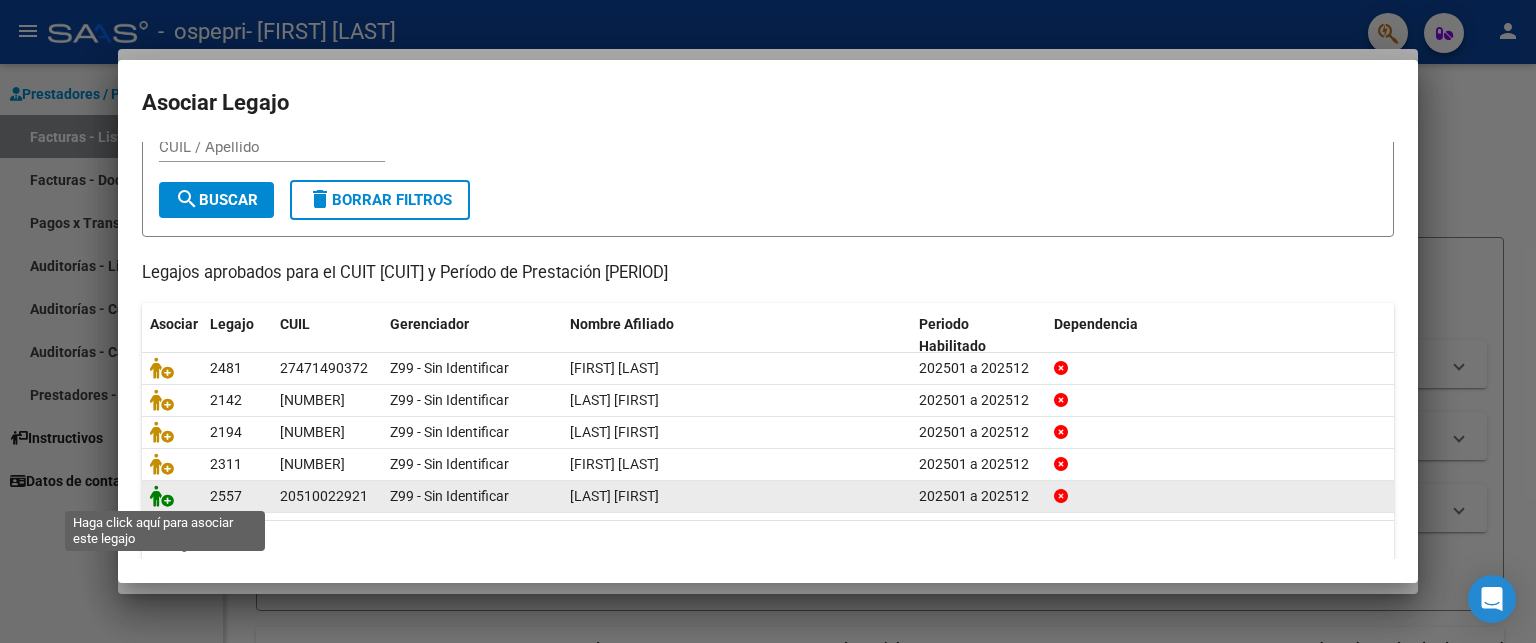 click 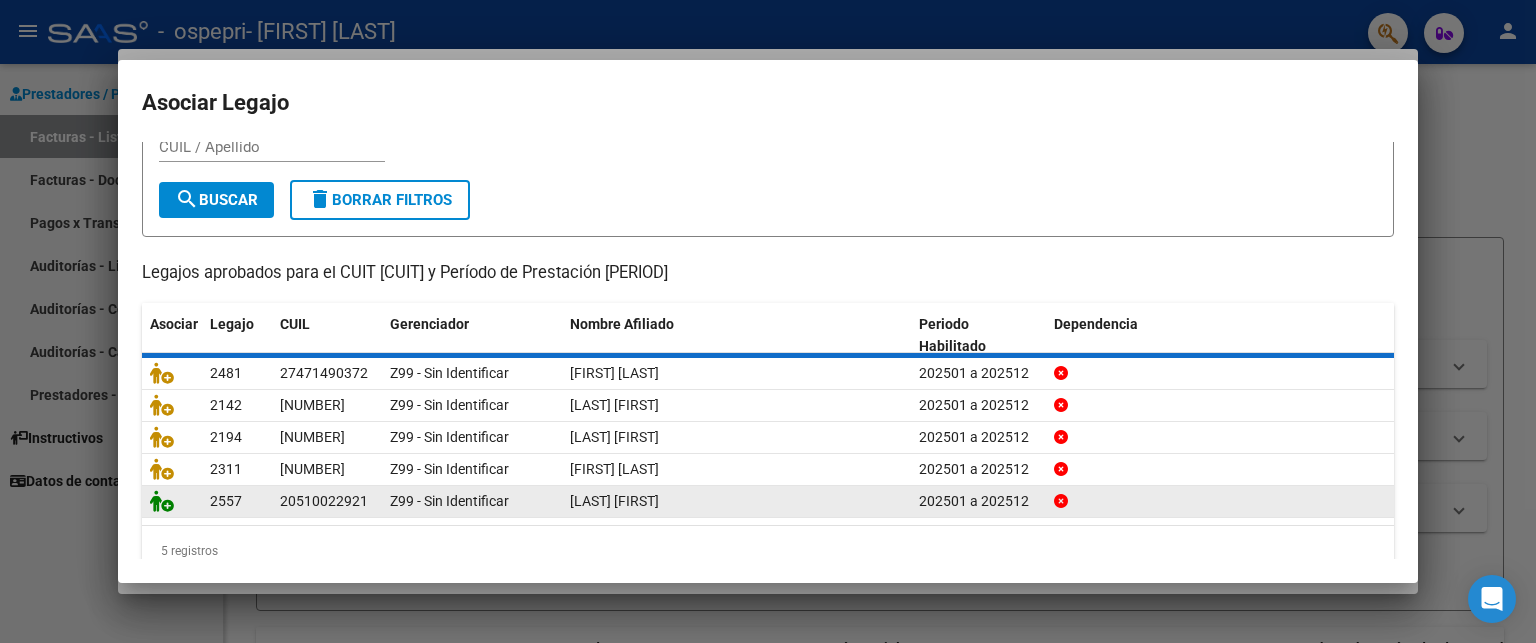scroll, scrollTop: 90, scrollLeft: 0, axis: vertical 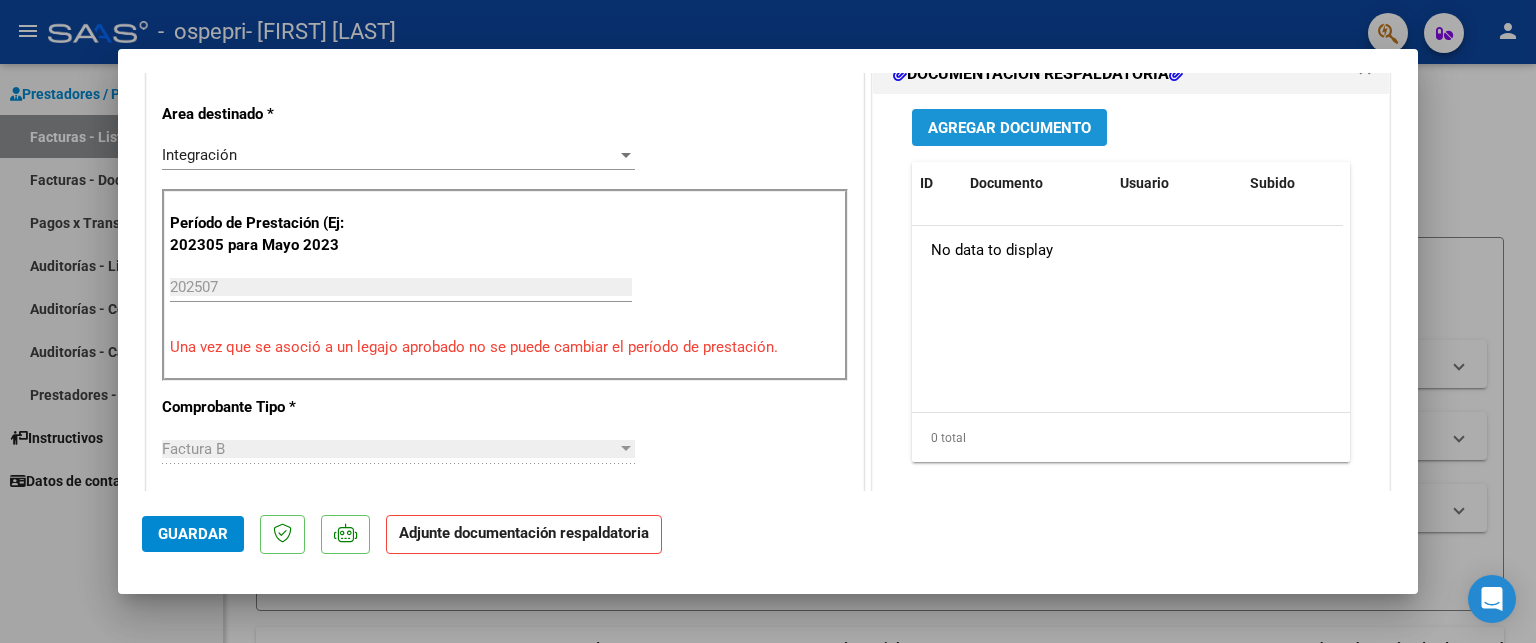 click on "Agregar Documento" at bounding box center [1009, 128] 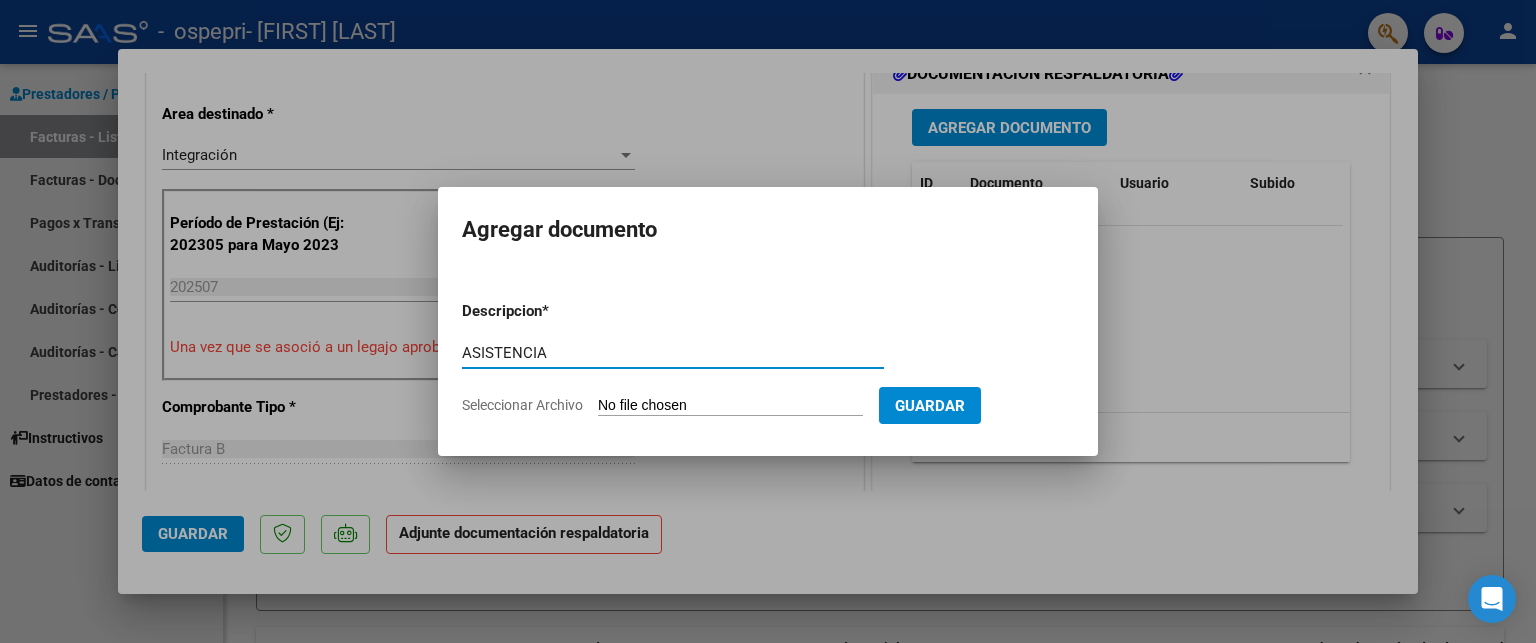 type on "ASISTENCIA" 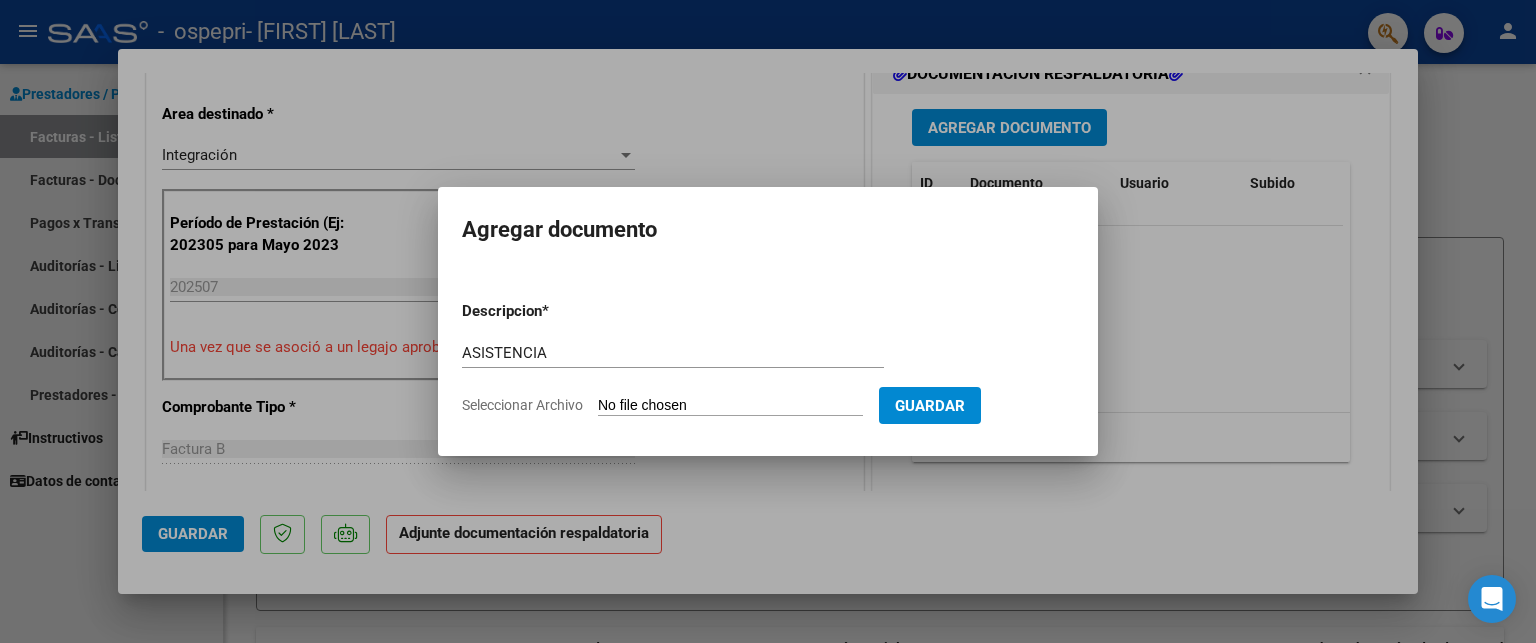 click on "Seleccionar Archivo" 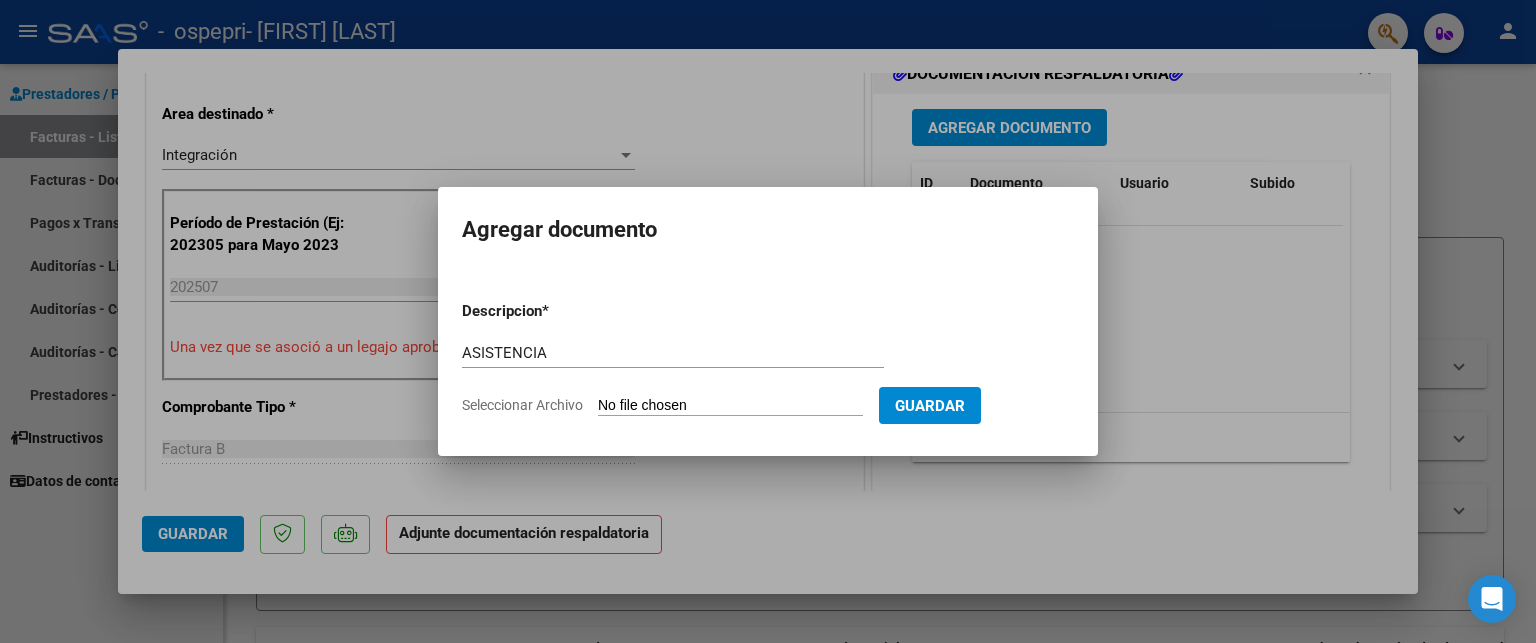 type on "C:\fakepath\cariñe.pdf" 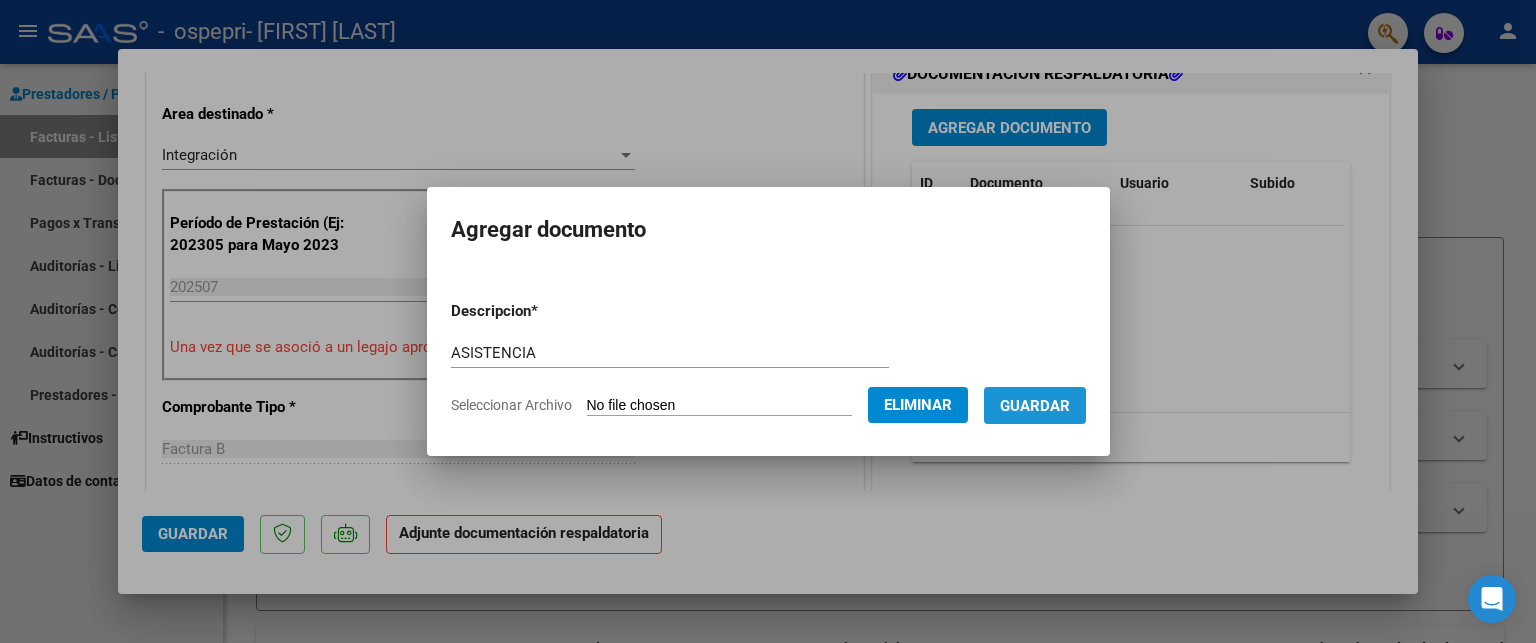click on "Guardar" at bounding box center [1035, 406] 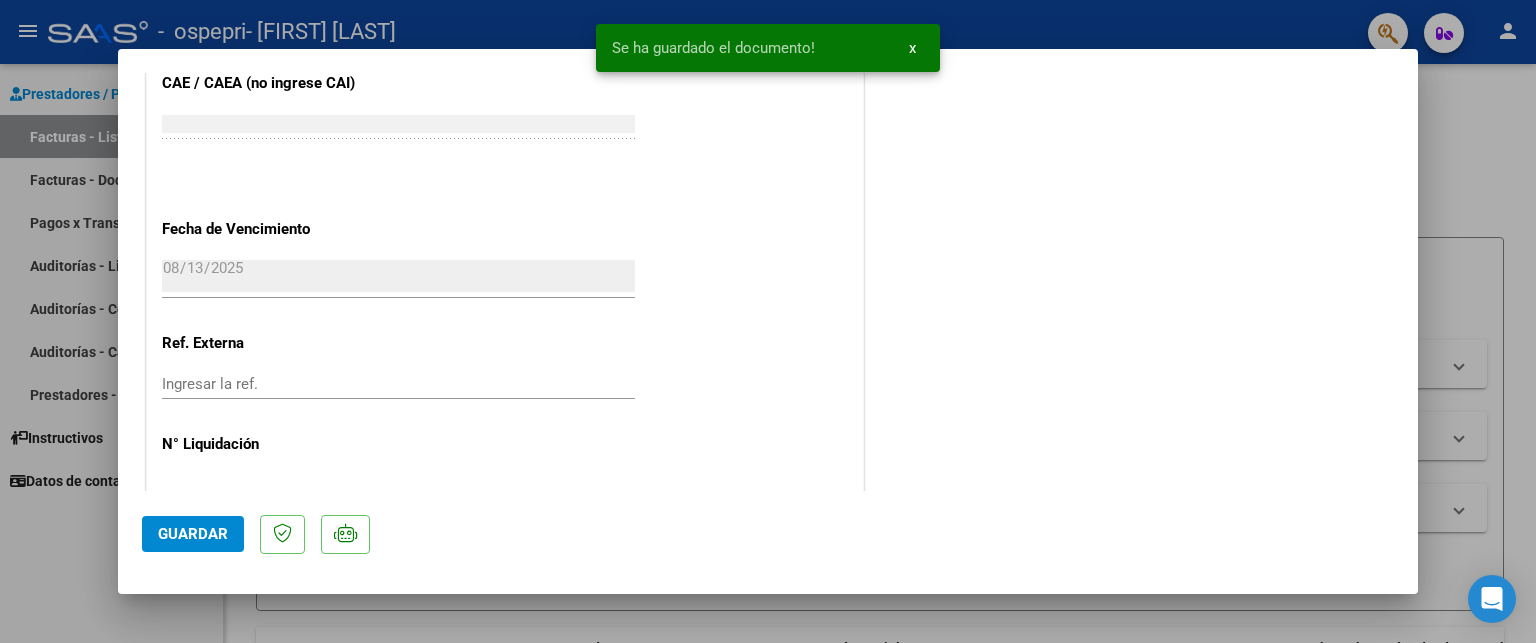 scroll, scrollTop: 1369, scrollLeft: 0, axis: vertical 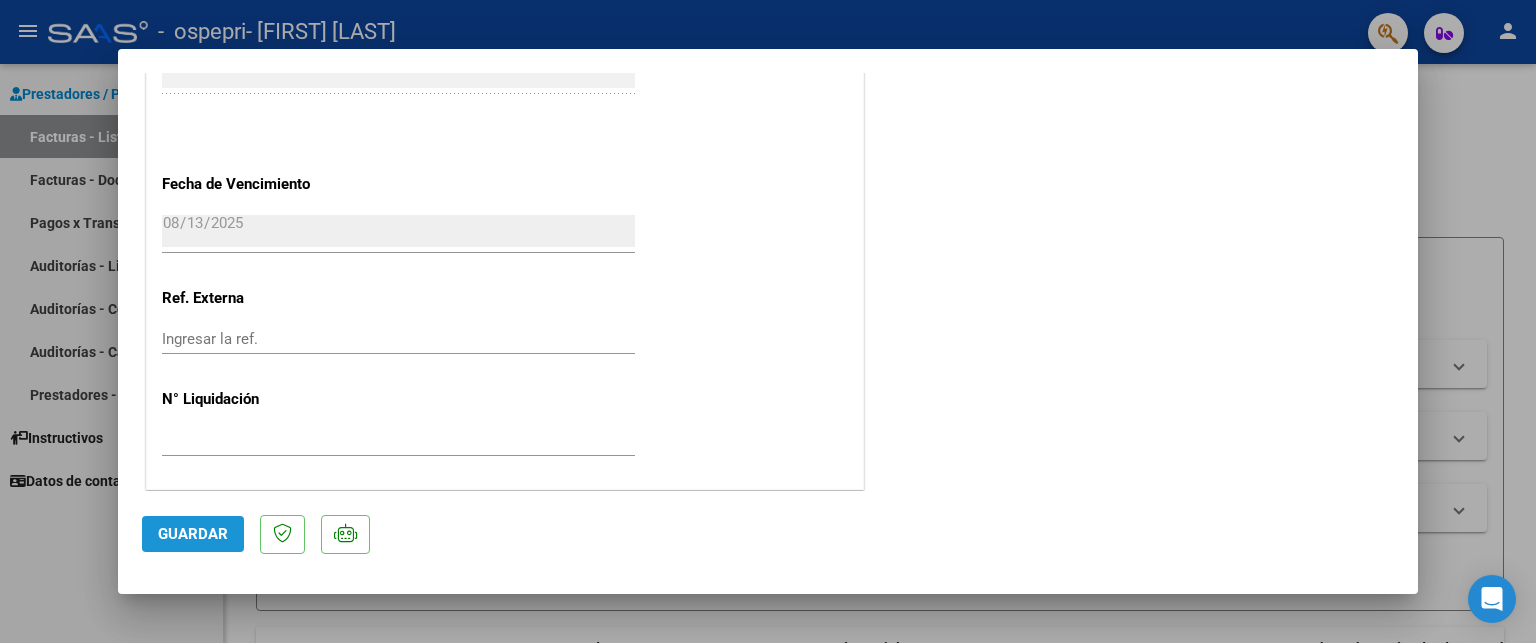 click on "Guardar" 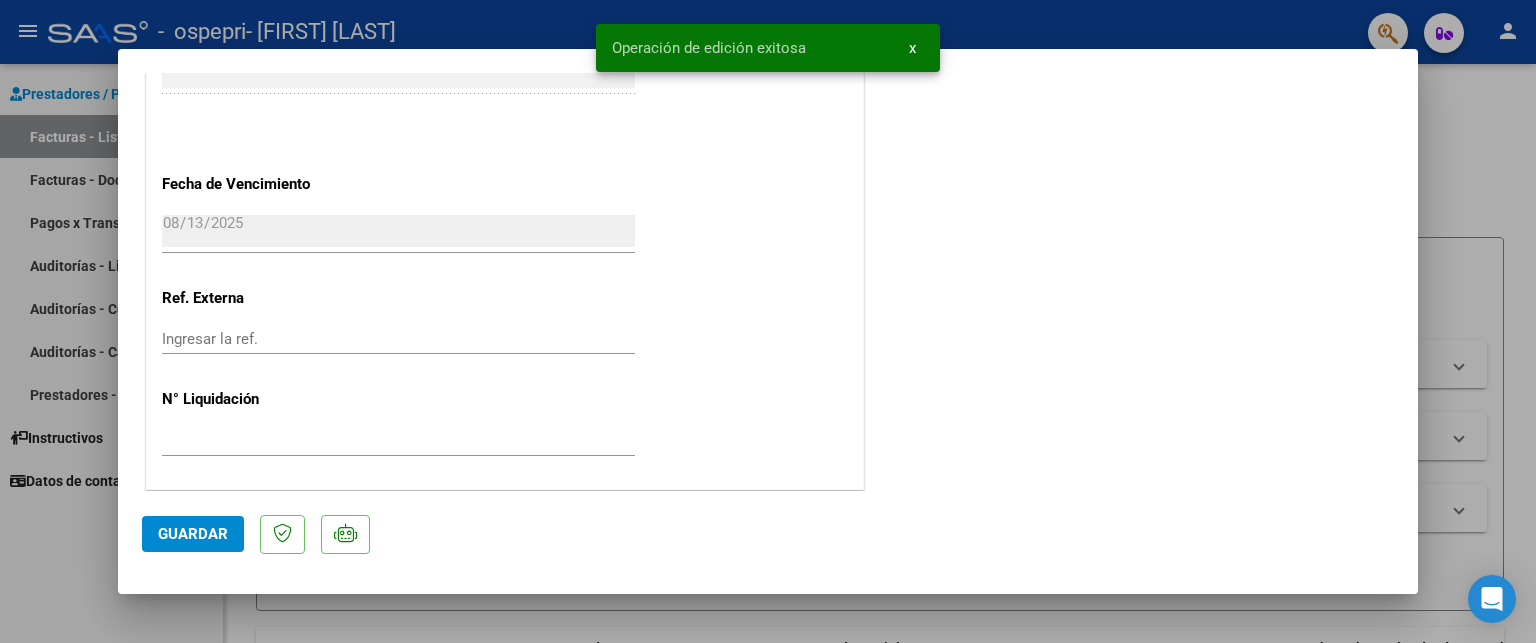 click at bounding box center (768, 321) 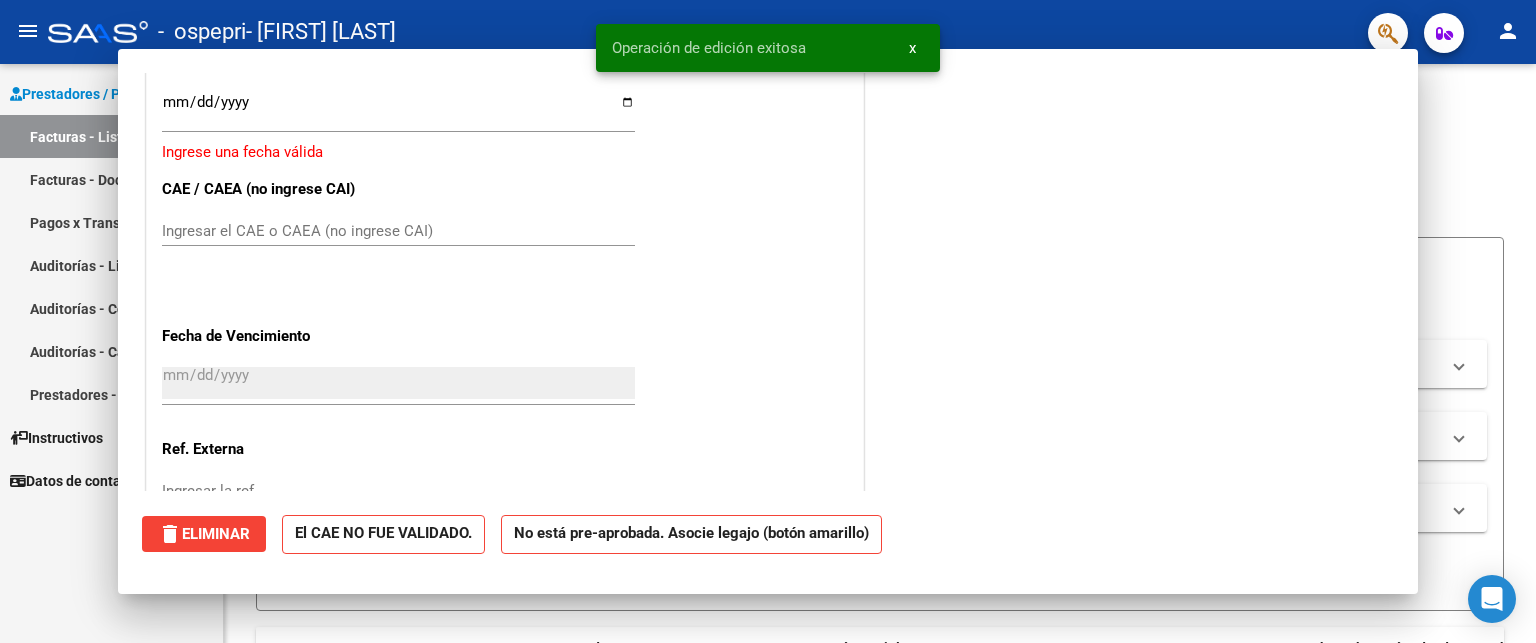 scroll, scrollTop: 1520, scrollLeft: 0, axis: vertical 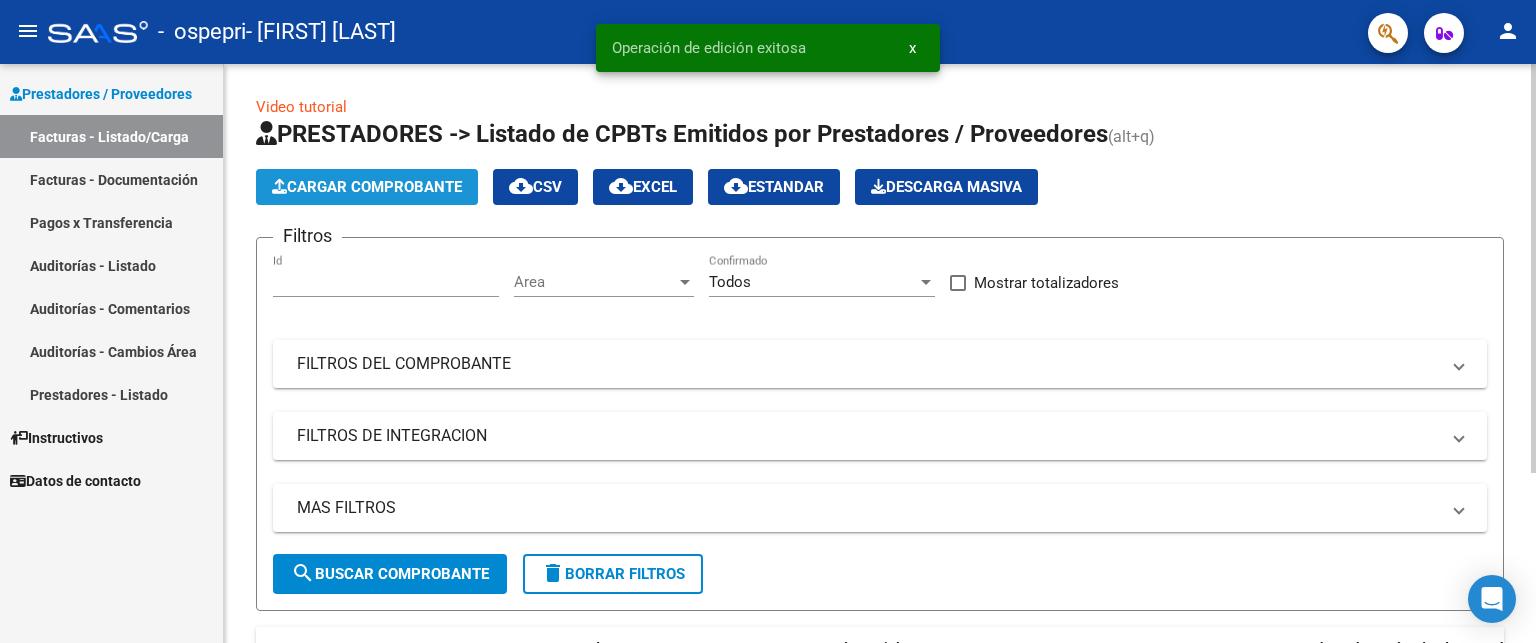 click on "Cargar Comprobante" 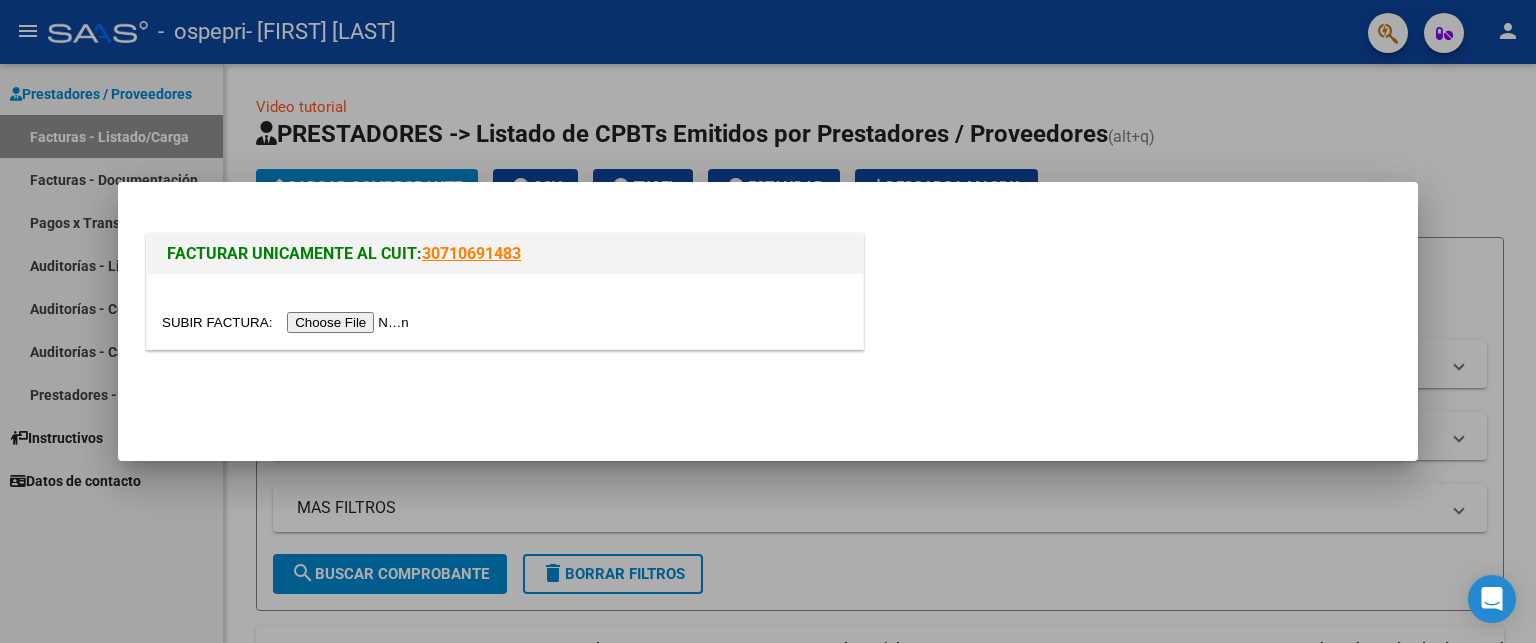 click at bounding box center [288, 322] 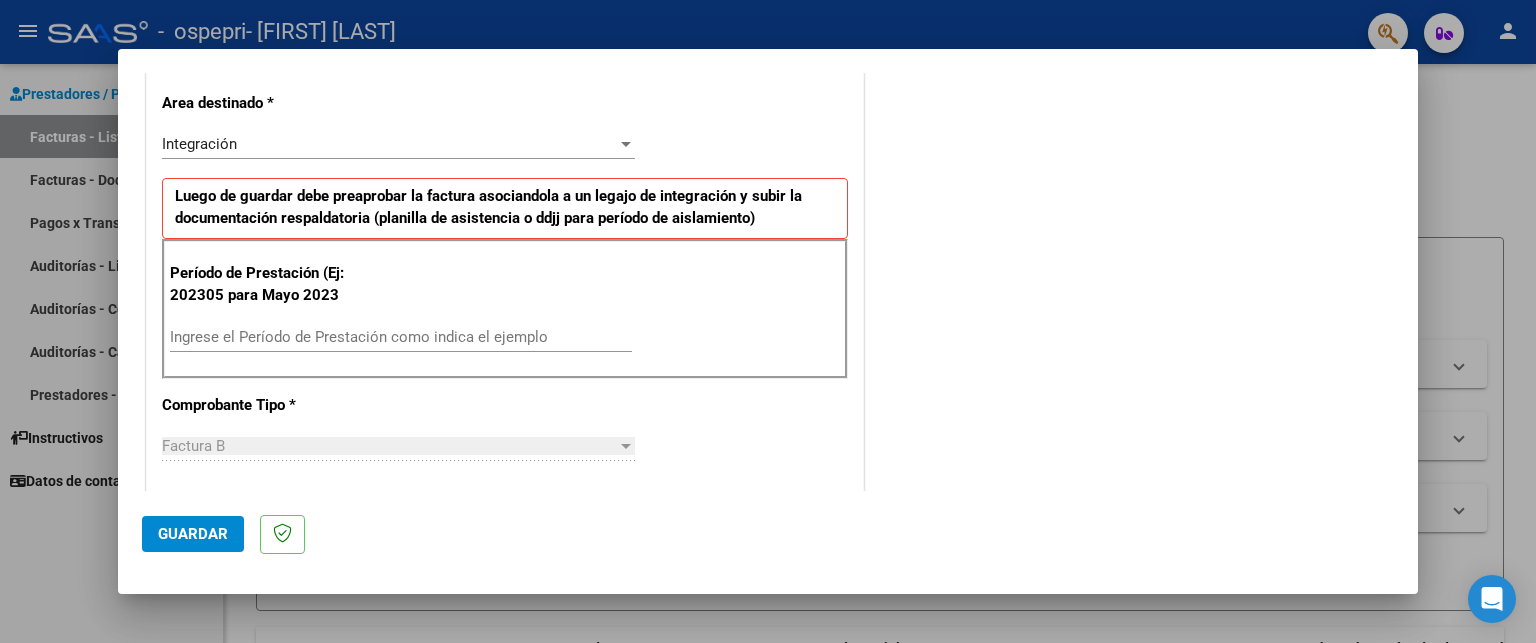 scroll, scrollTop: 445, scrollLeft: 0, axis: vertical 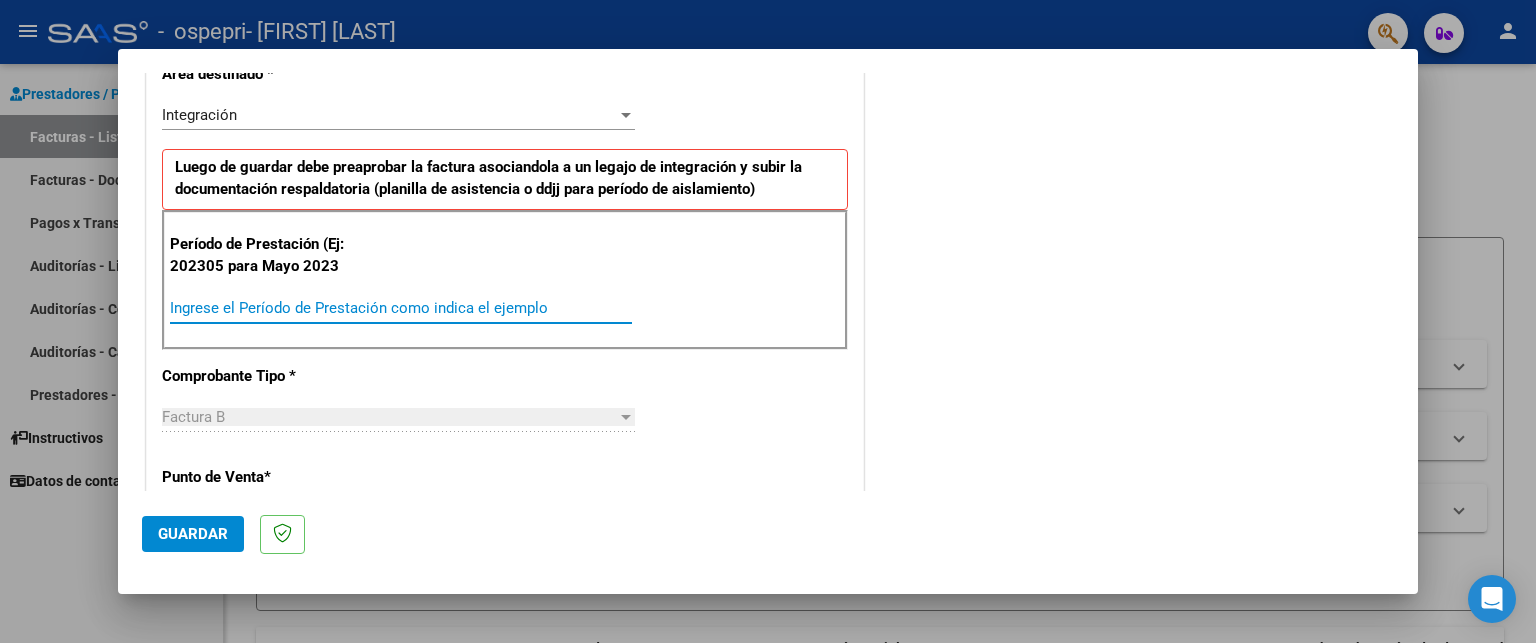 click on "Ingrese el Período de Prestación como indica el ejemplo" at bounding box center [401, 308] 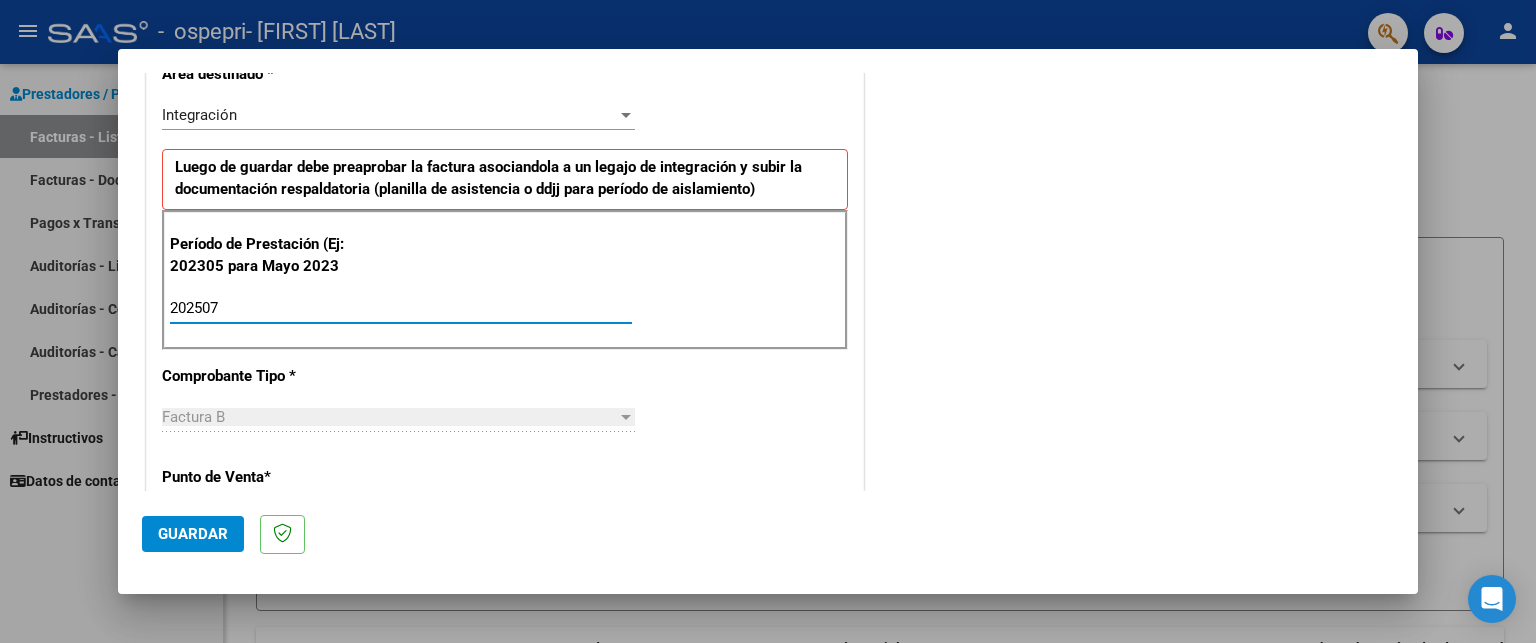 type on "202507" 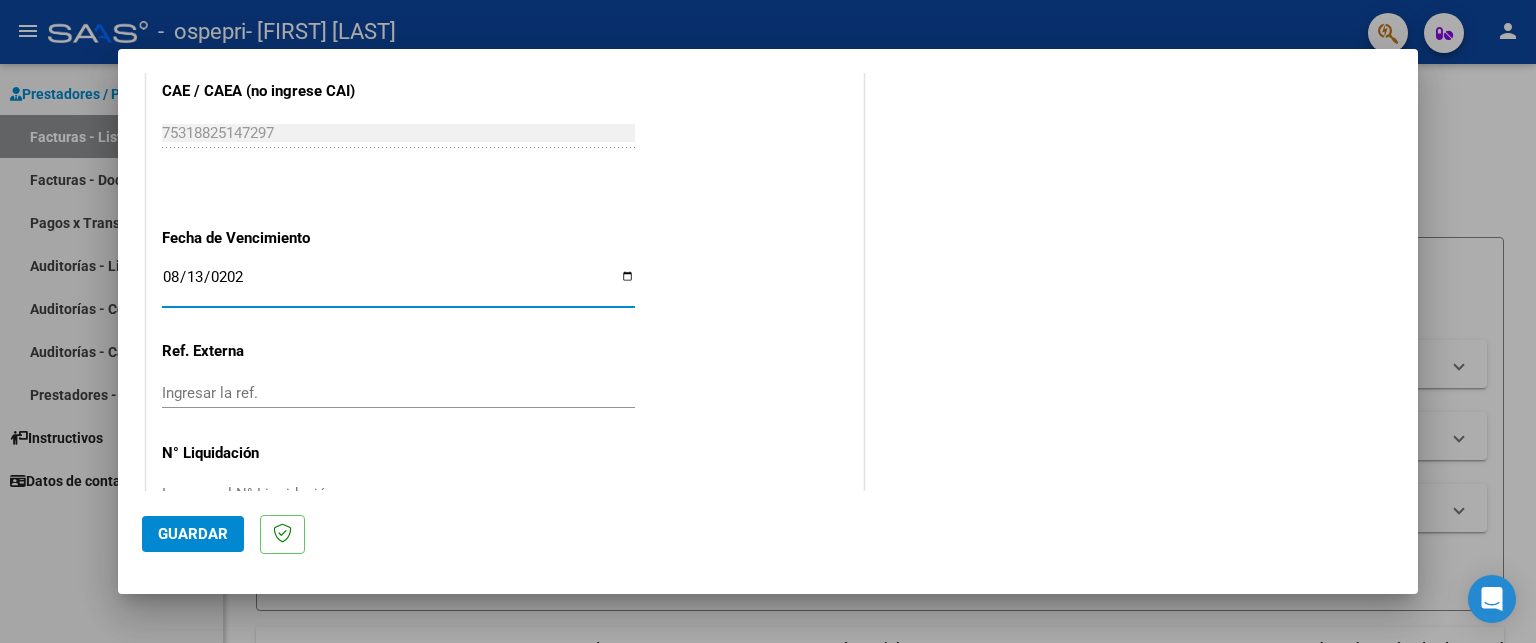 type on "2025-08-13" 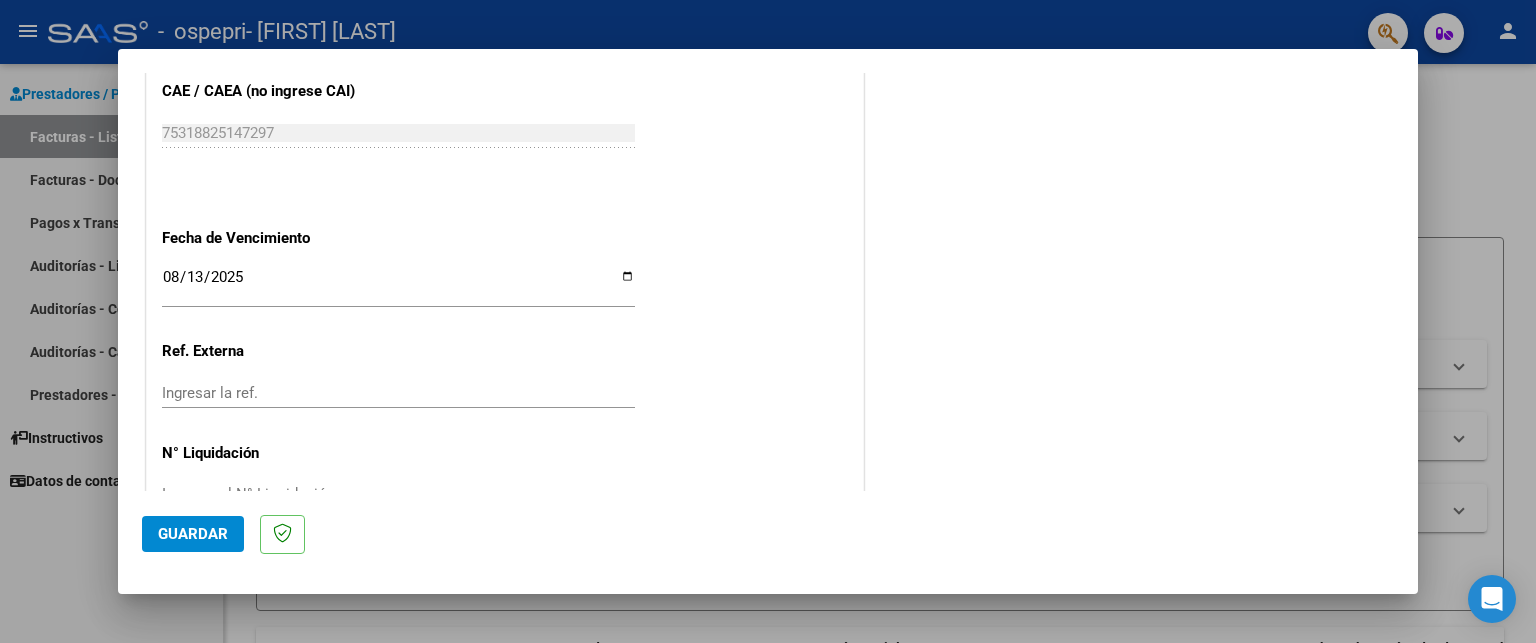 click on "Ingresar la ref." 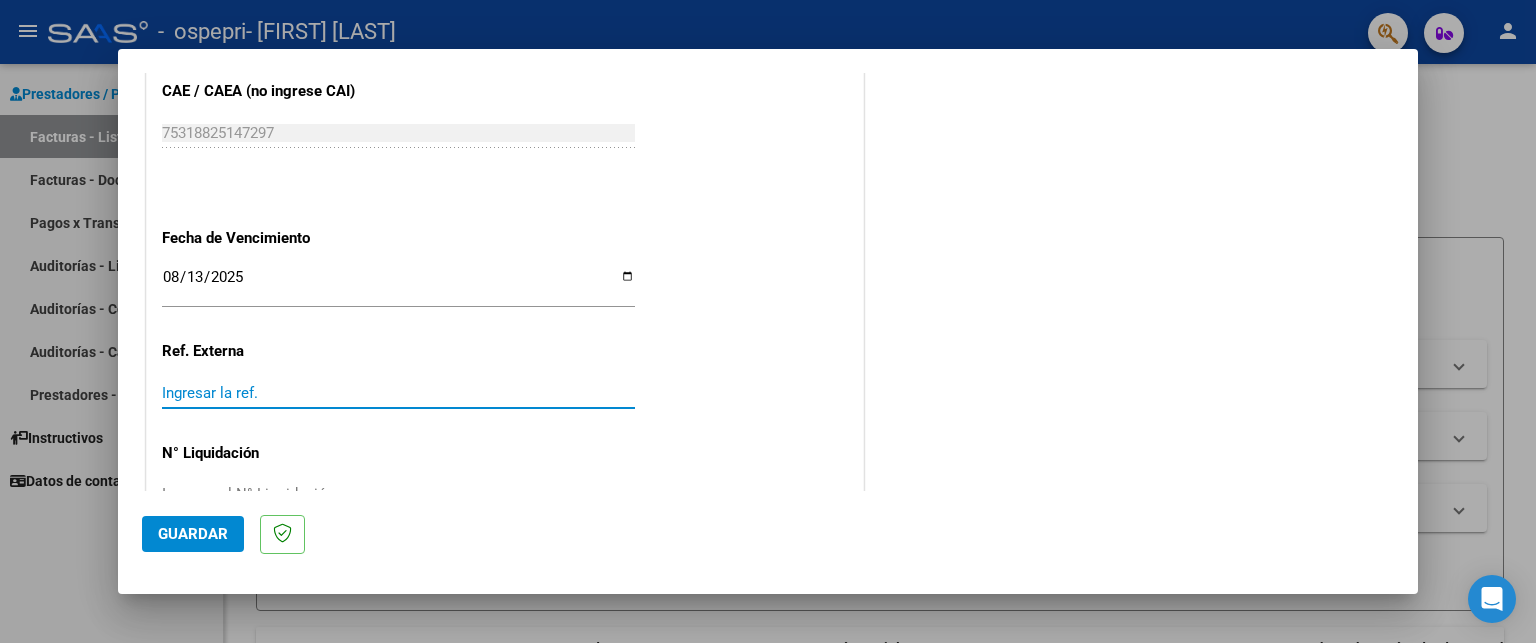 scroll, scrollTop: 1257, scrollLeft: 0, axis: vertical 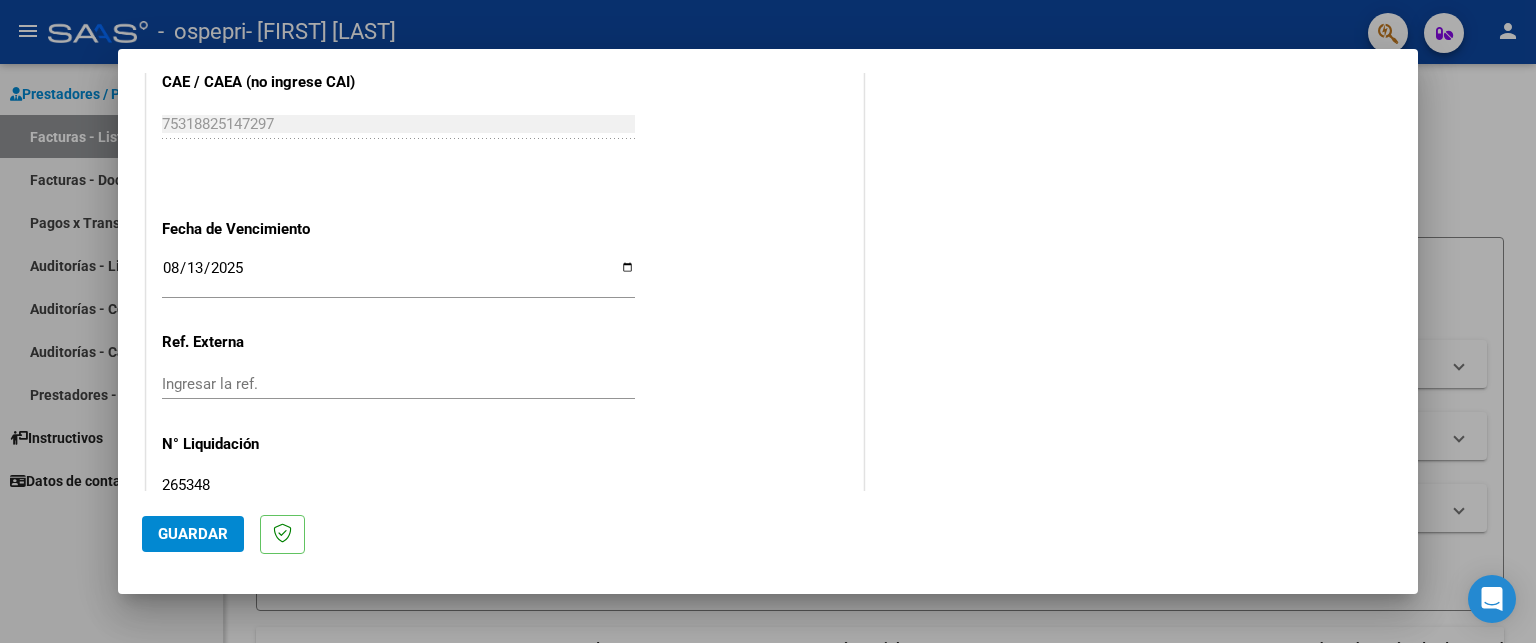 type on "265348" 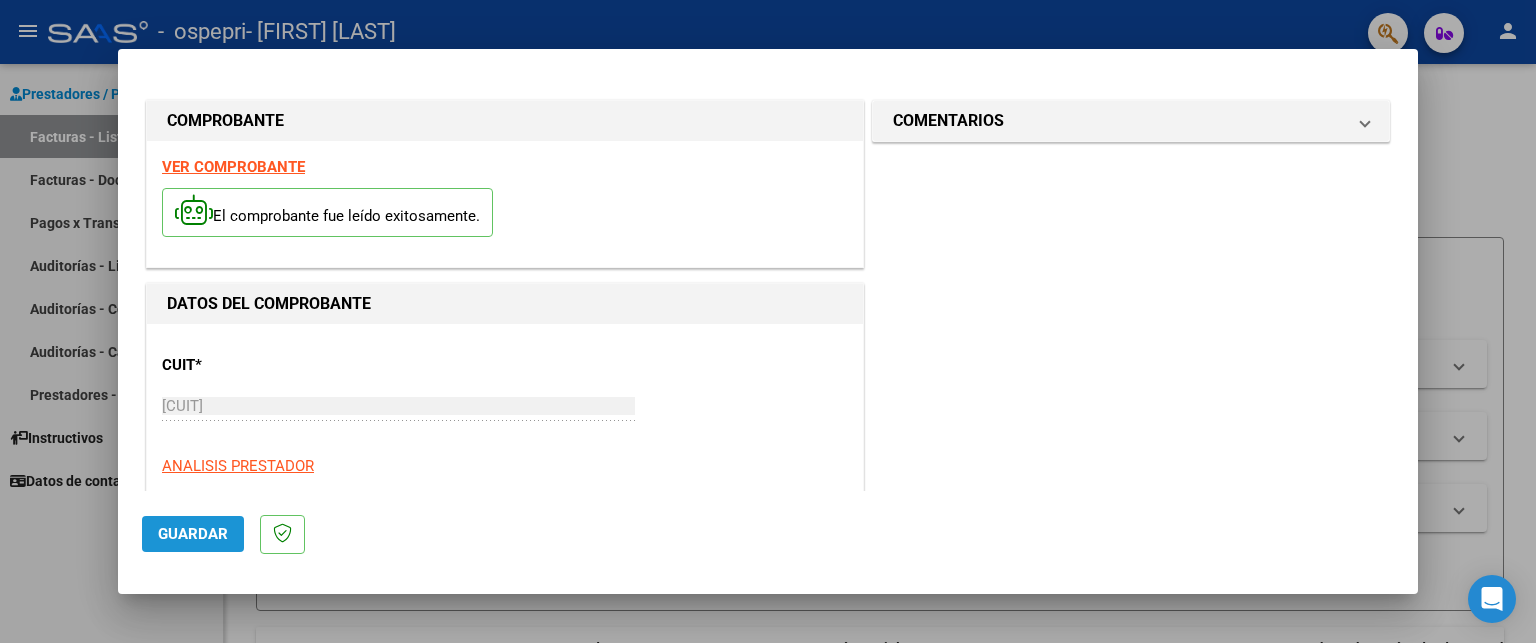 click on "Guardar" 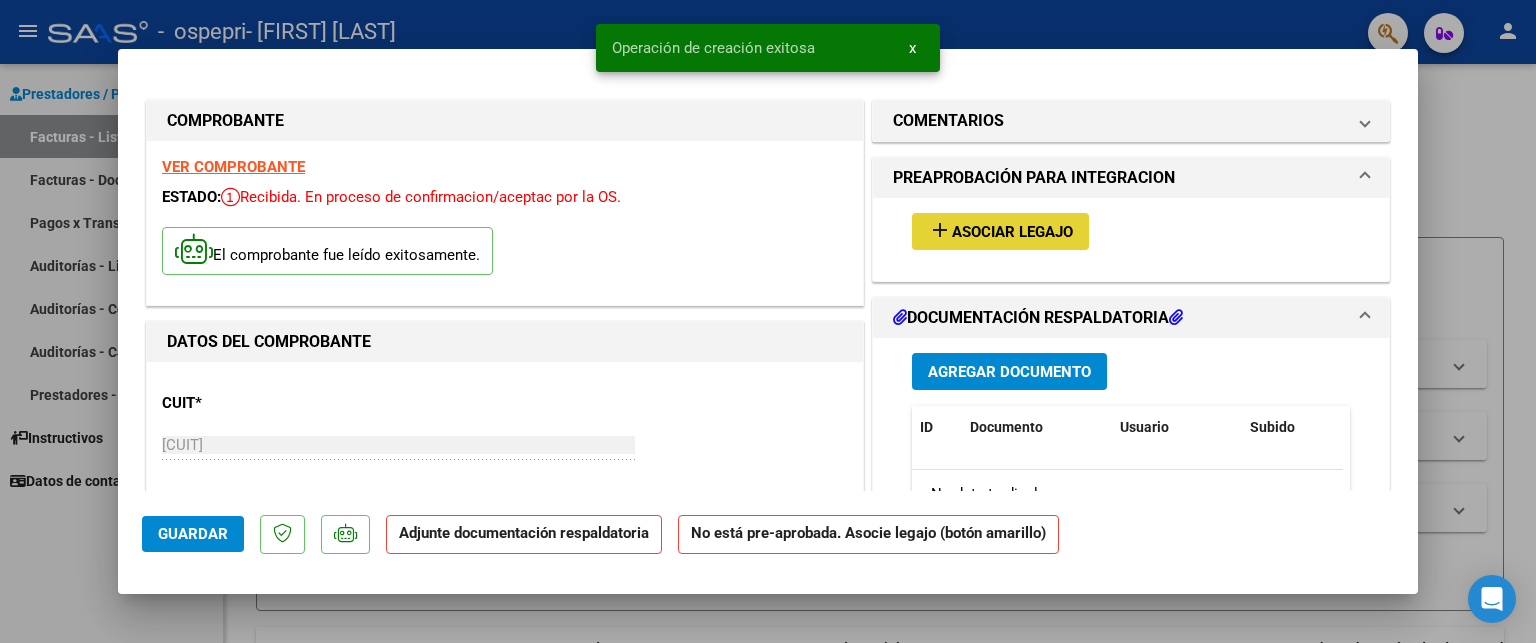 click on "Asociar Legajo" at bounding box center [1012, 232] 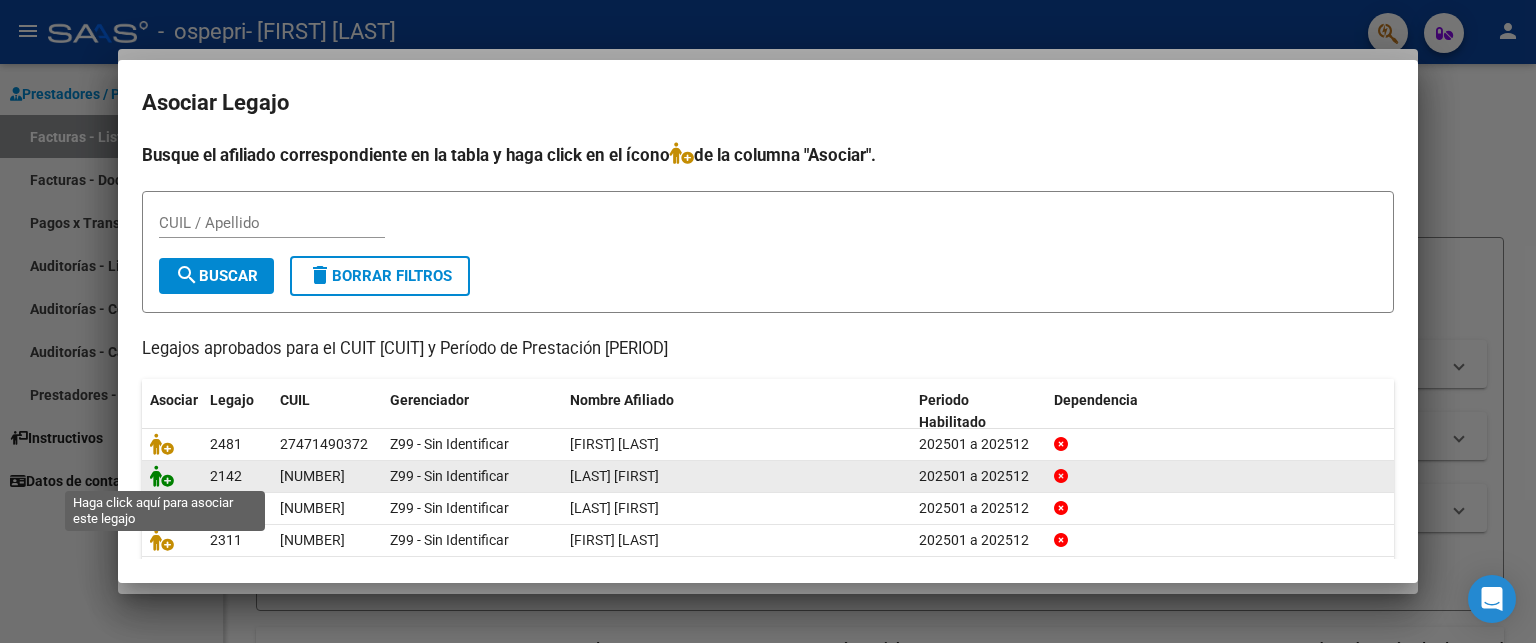 click 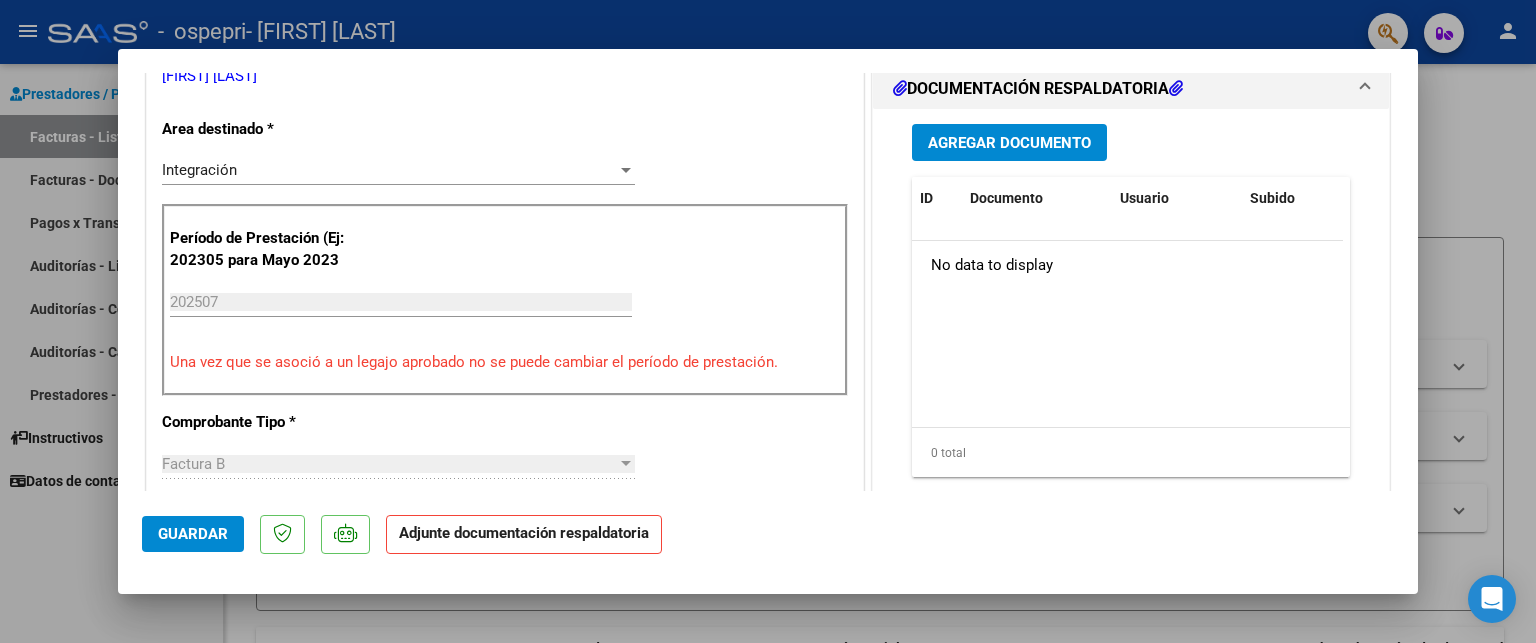 scroll, scrollTop: 470, scrollLeft: 0, axis: vertical 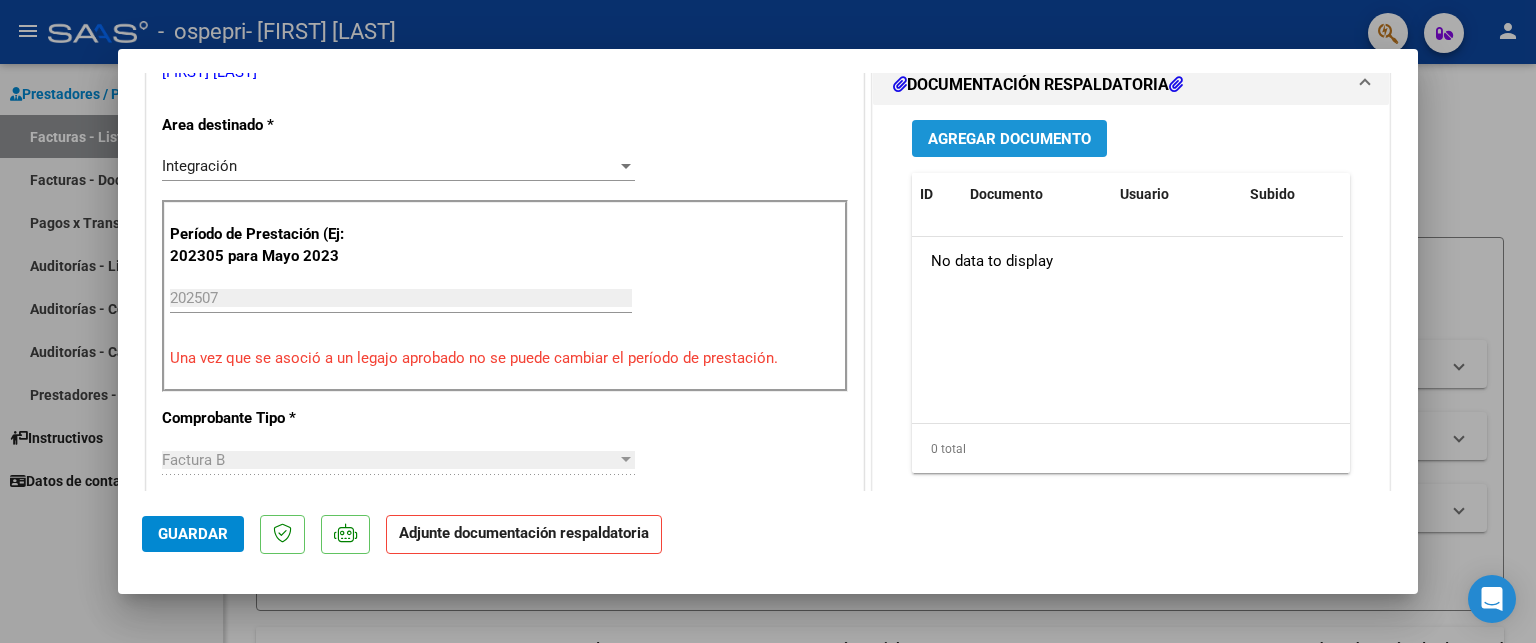 click on "Agregar Documento" at bounding box center [1009, 139] 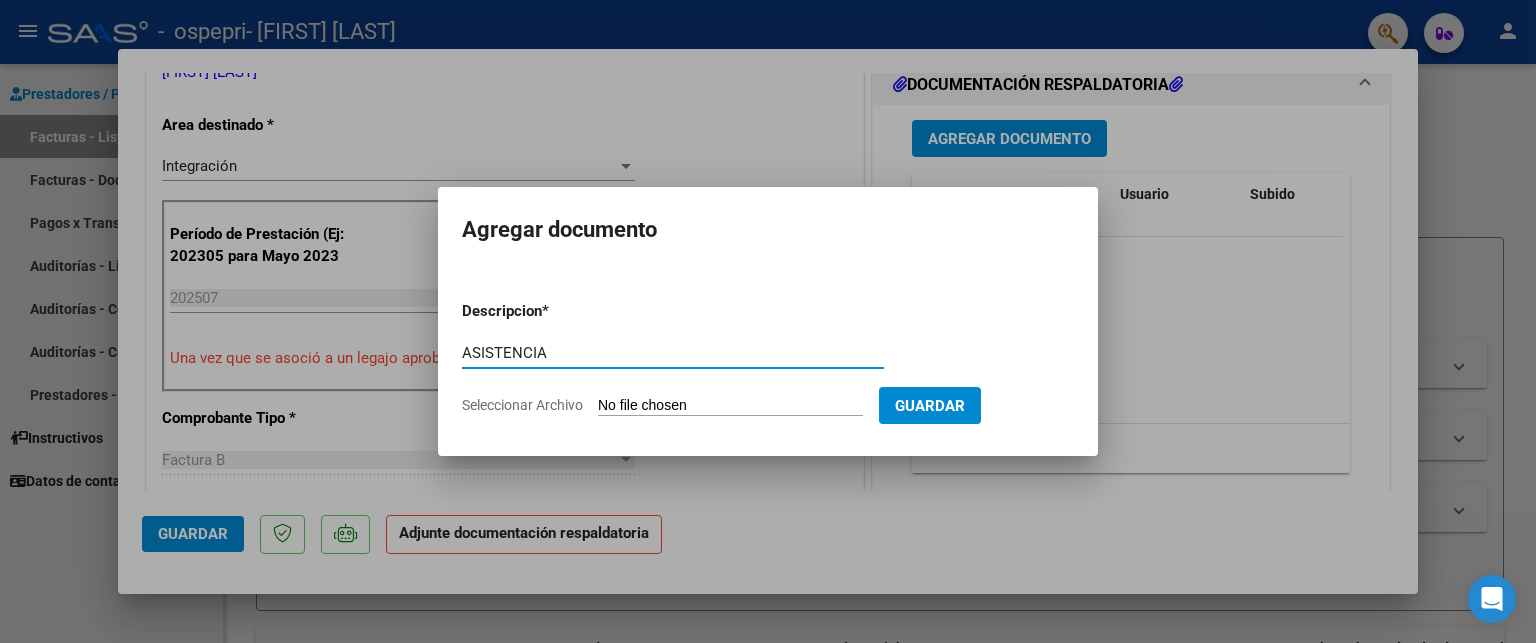 type on "ASISTENCIA" 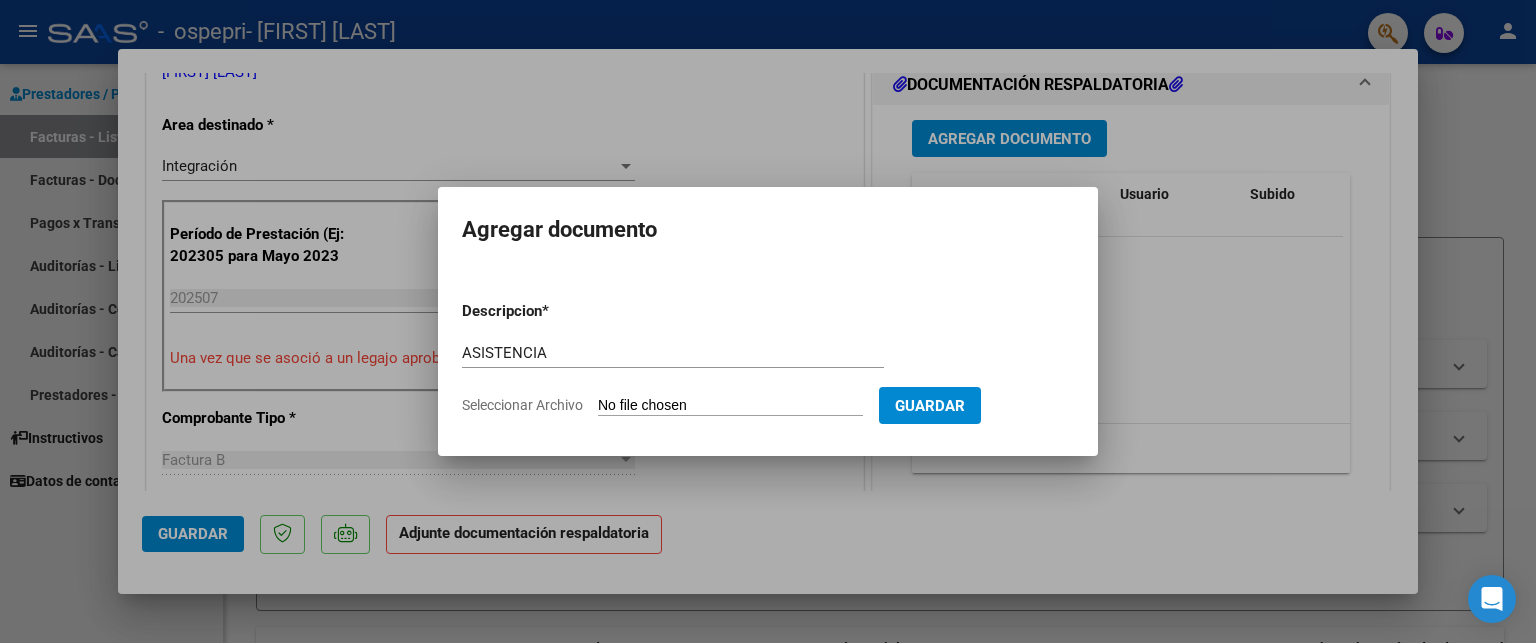 click on "Seleccionar Archivo" 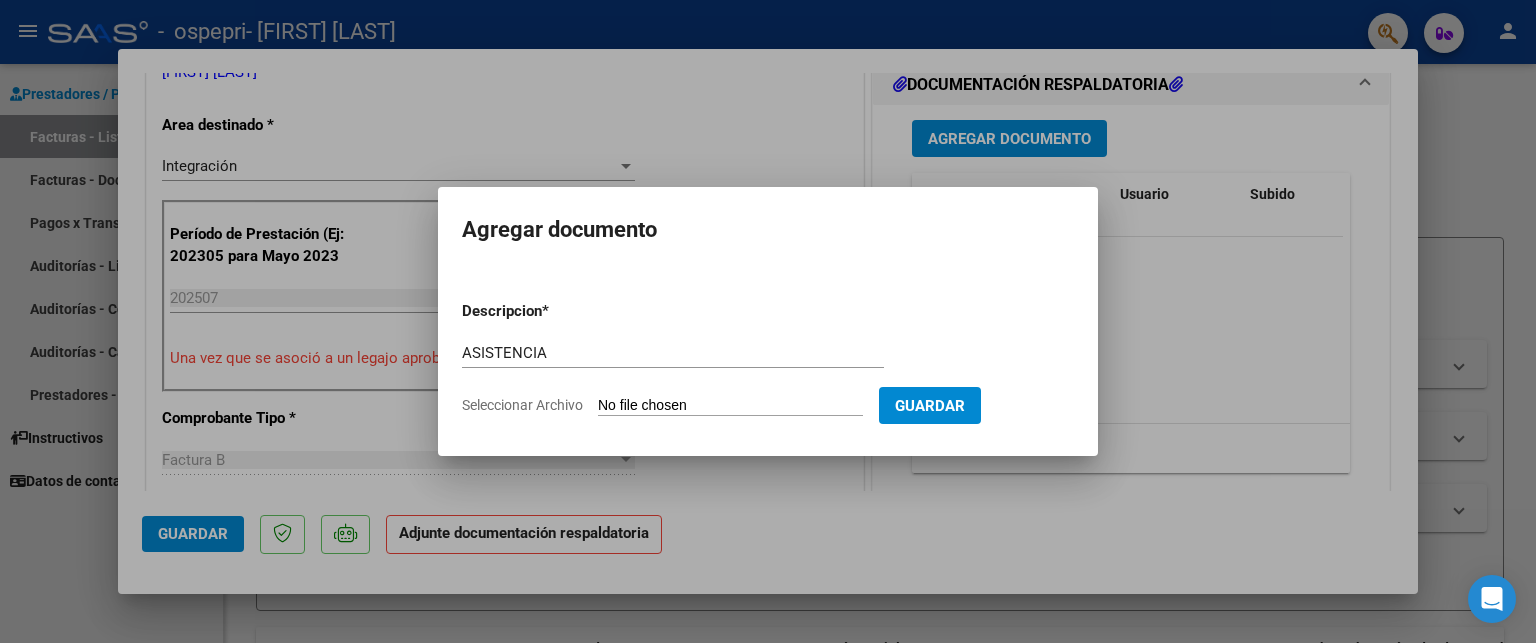 type on "C:\fakepath\[LAST].pdf" 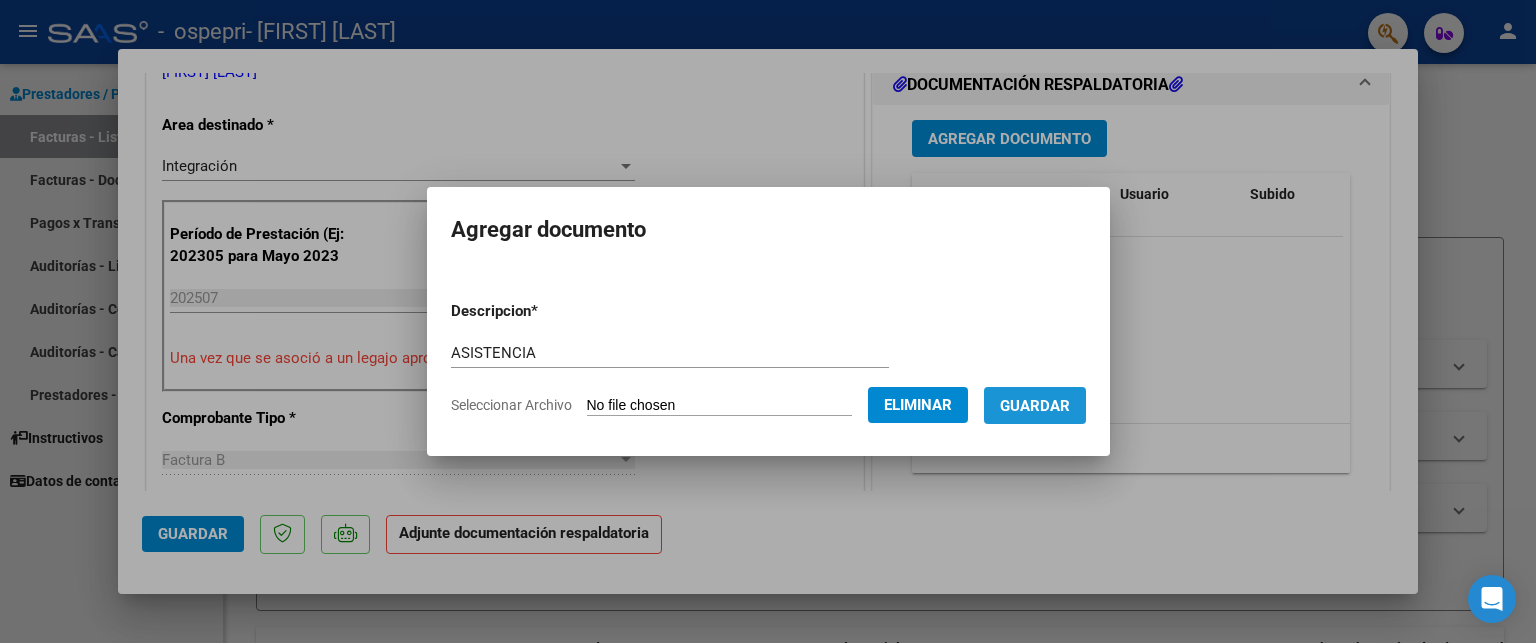 click on "Guardar" at bounding box center [1035, 406] 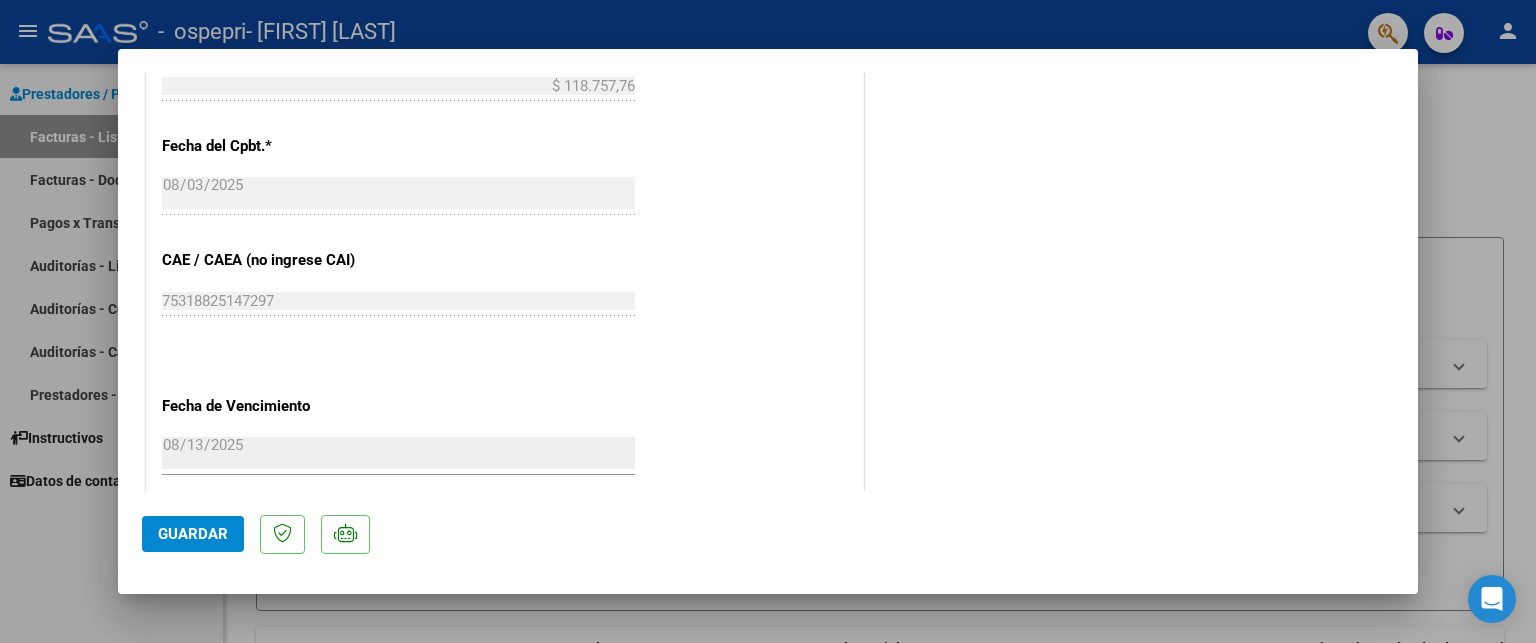 scroll, scrollTop: 1369, scrollLeft: 0, axis: vertical 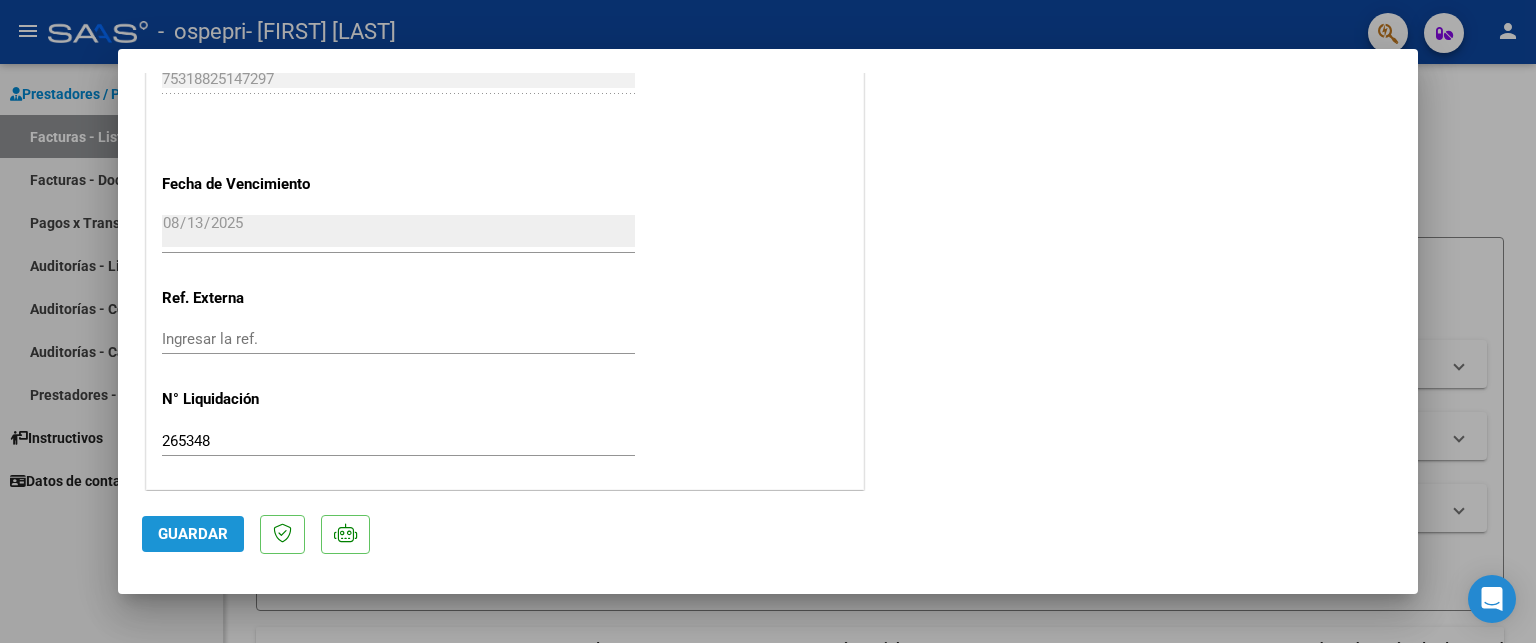 click on "Guardar" 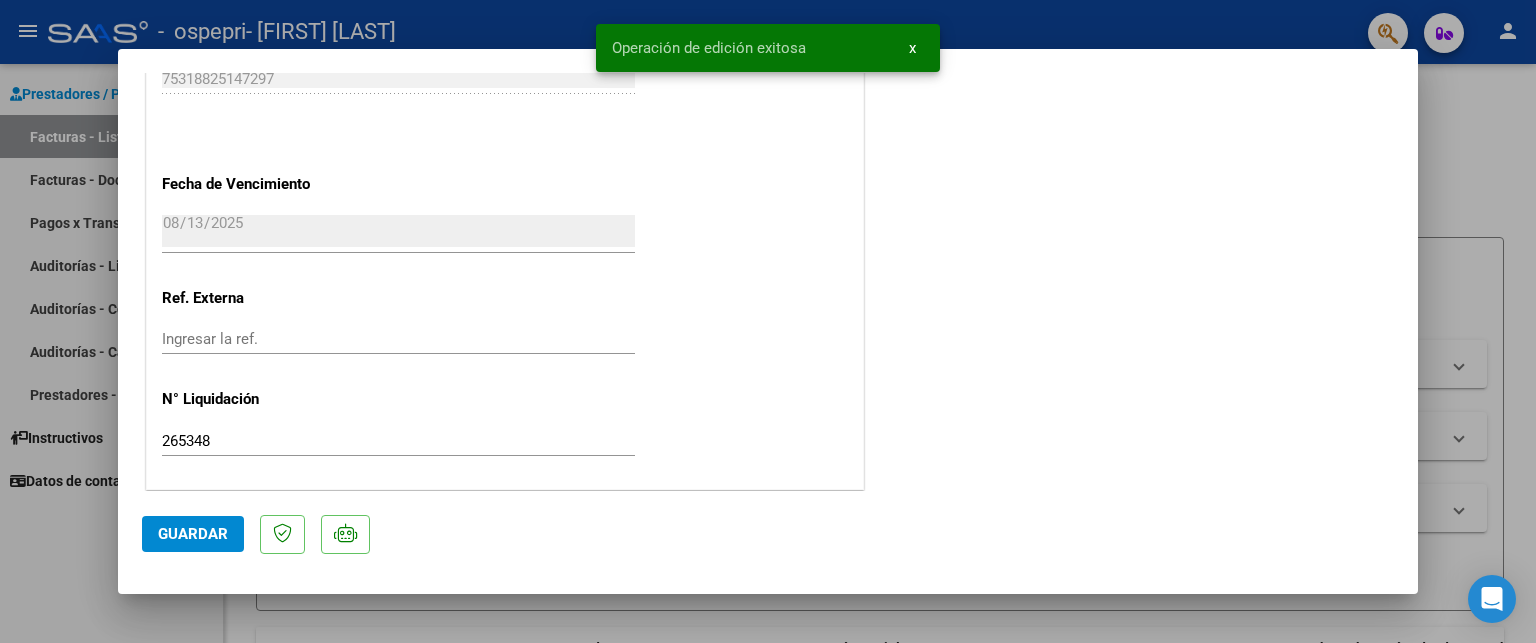 click at bounding box center [768, 321] 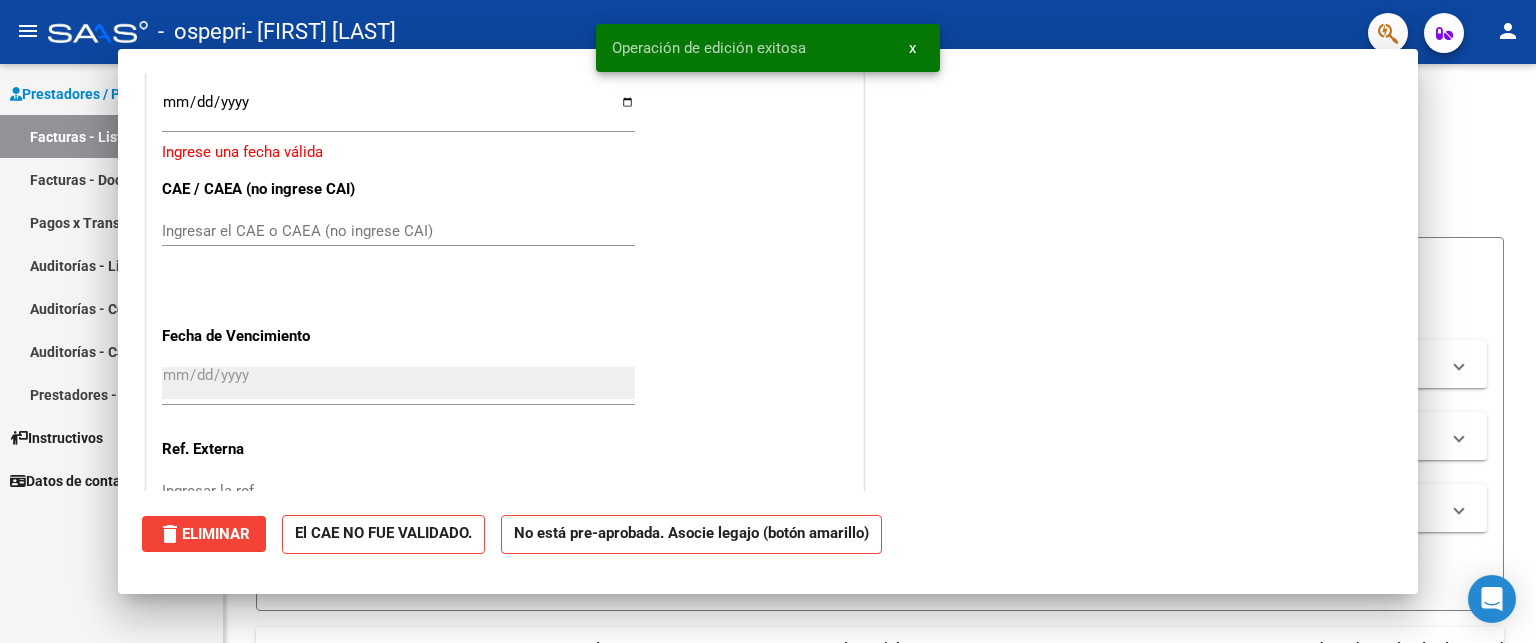 scroll, scrollTop: 1520, scrollLeft: 0, axis: vertical 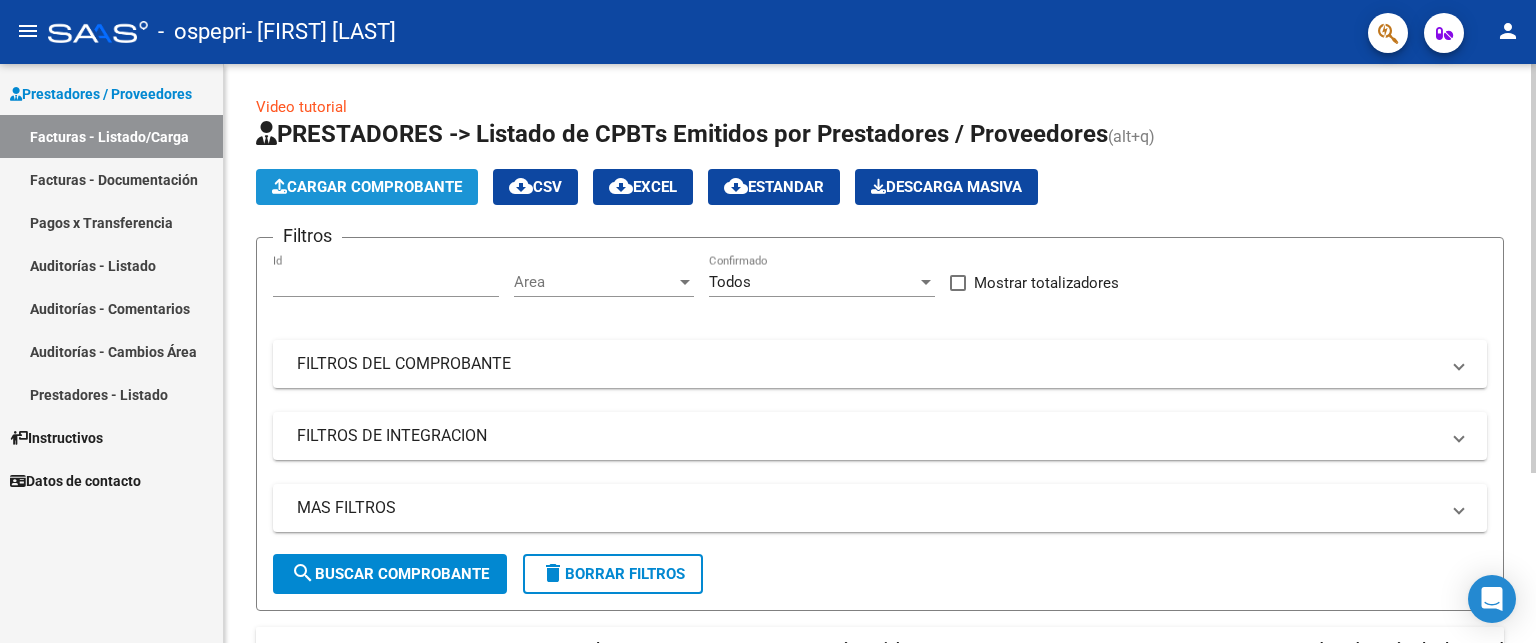 click on "Cargar Comprobante" 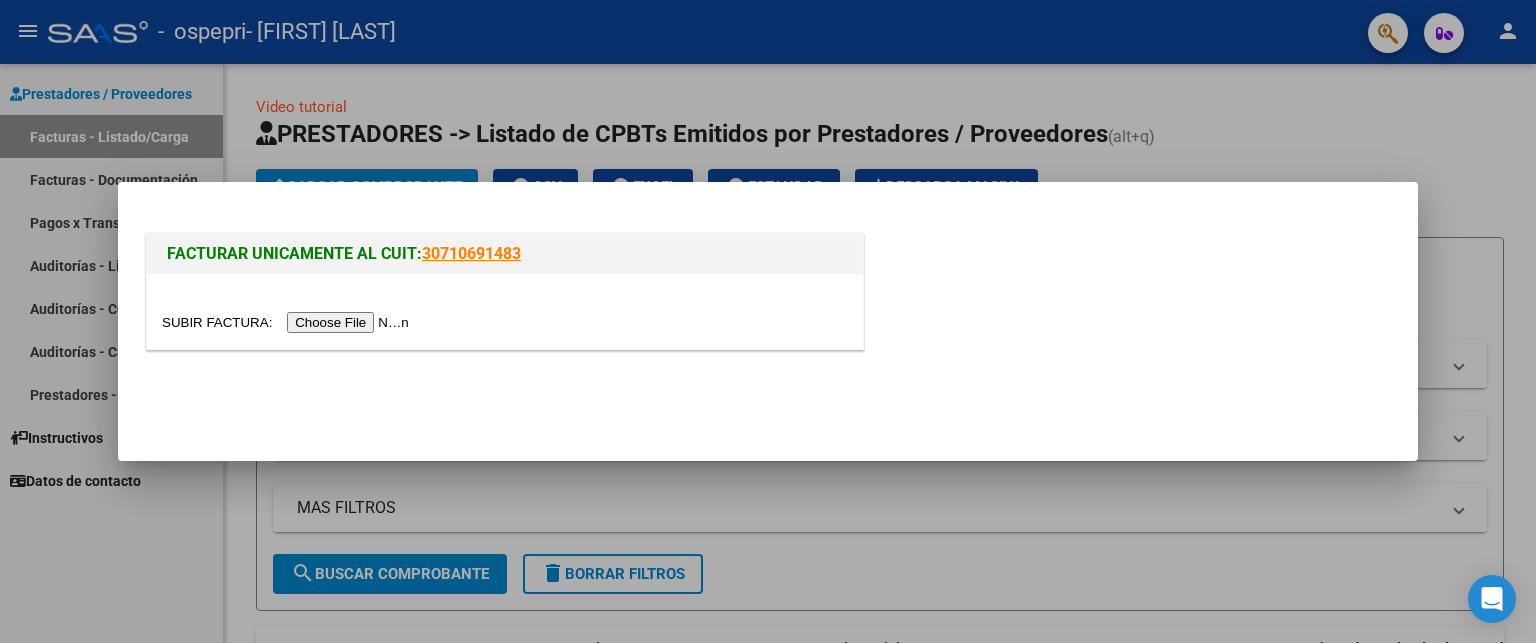 click at bounding box center (288, 322) 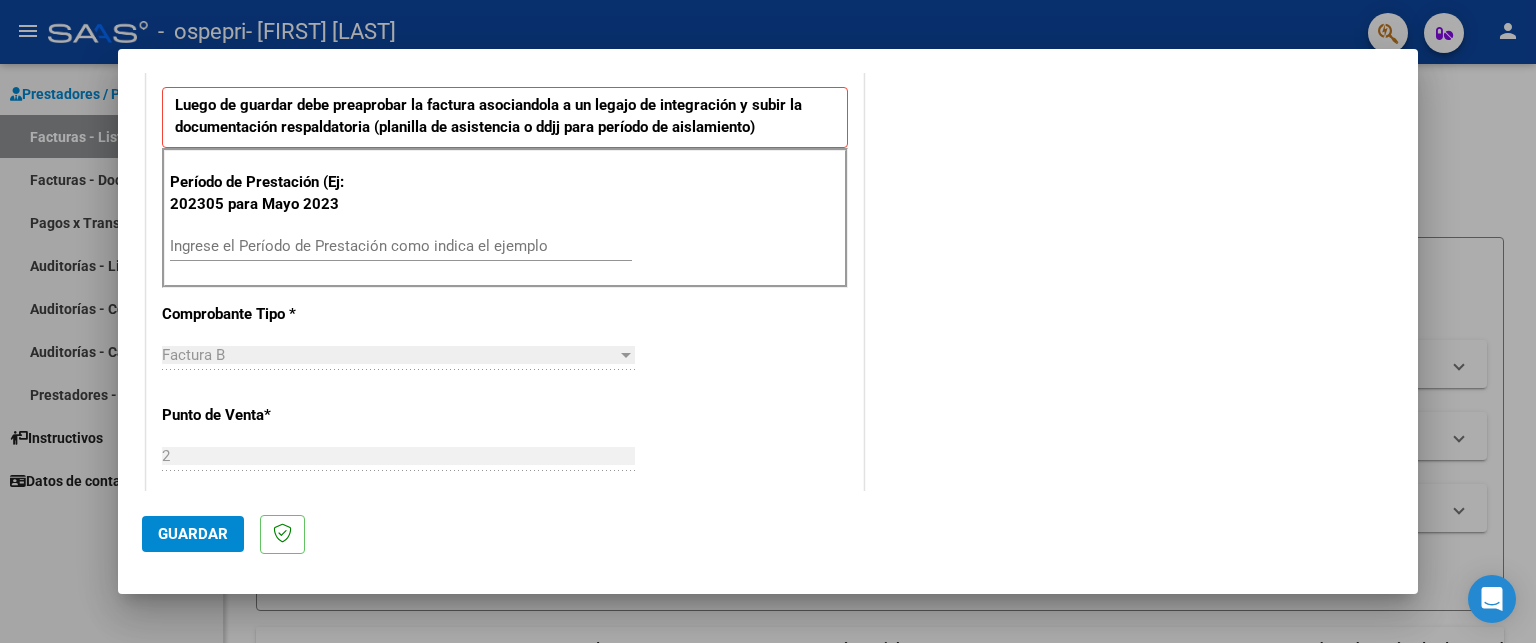 scroll, scrollTop: 532, scrollLeft: 0, axis: vertical 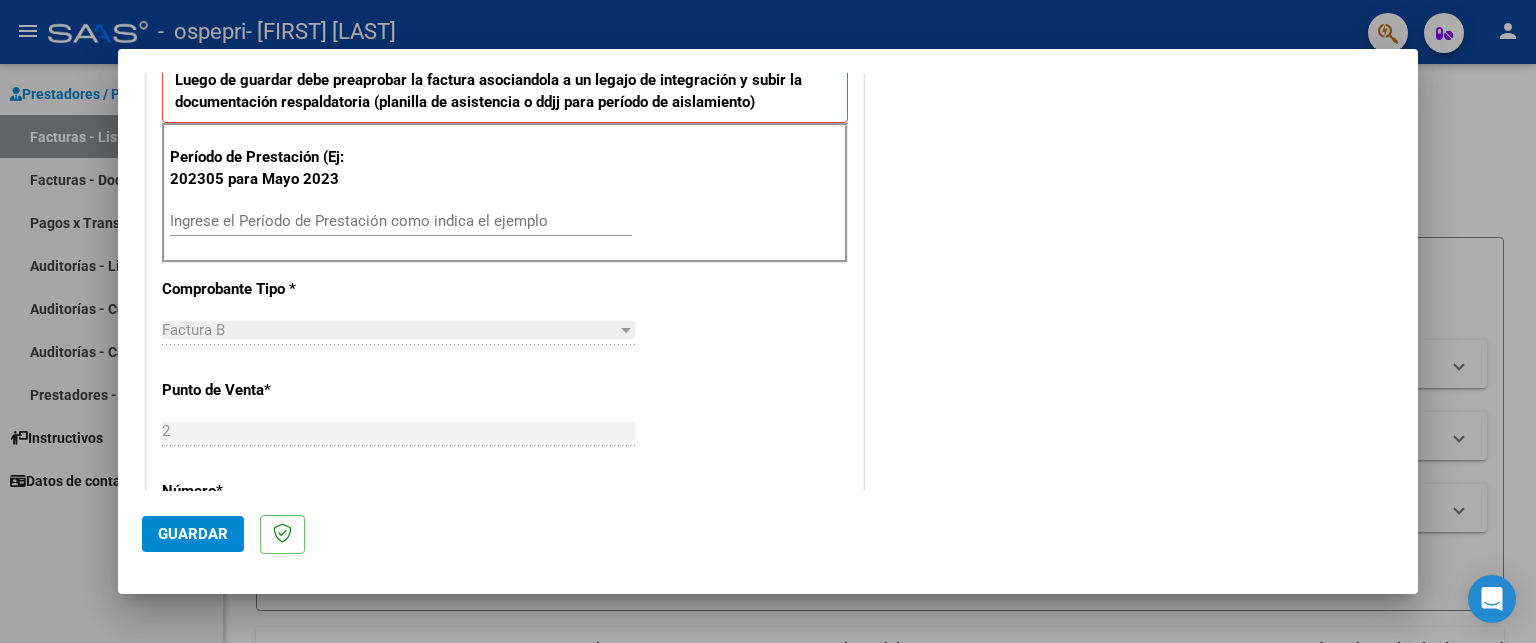 click on "Ingrese el Período de Prestación como indica el ejemplo" at bounding box center (401, 221) 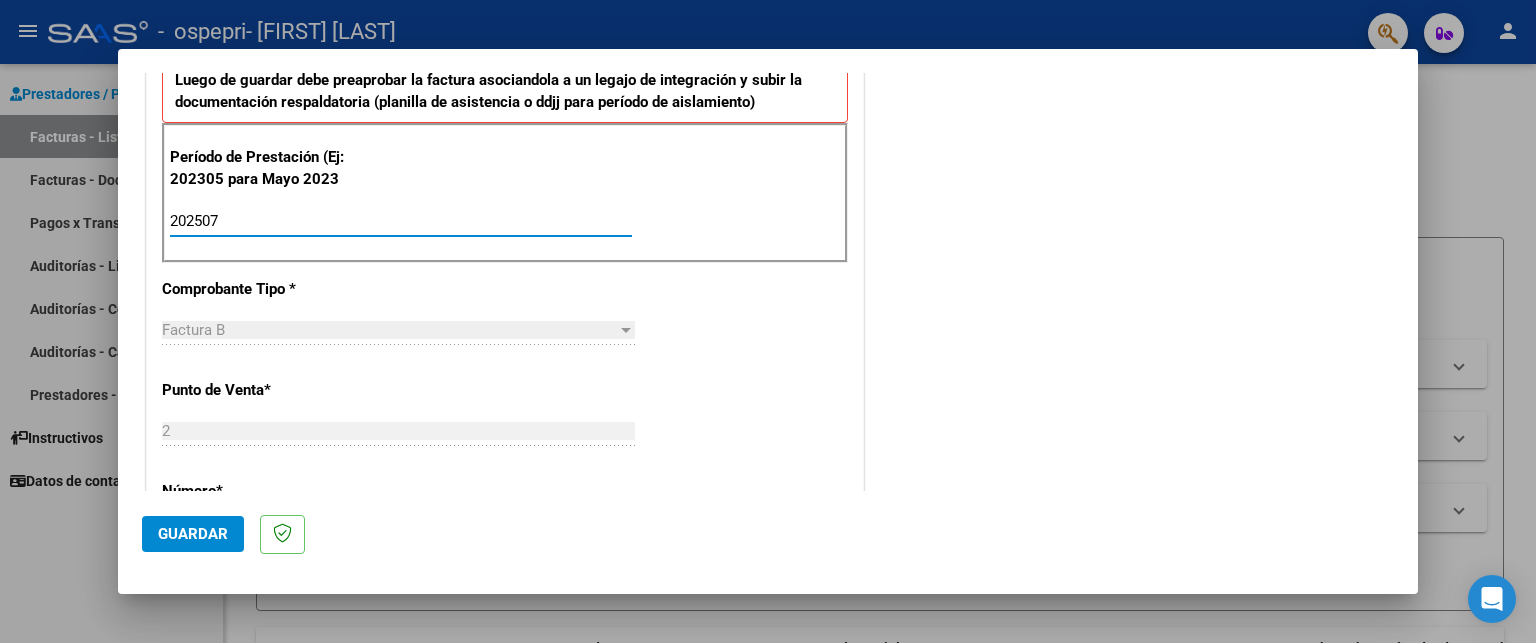 type on "202507" 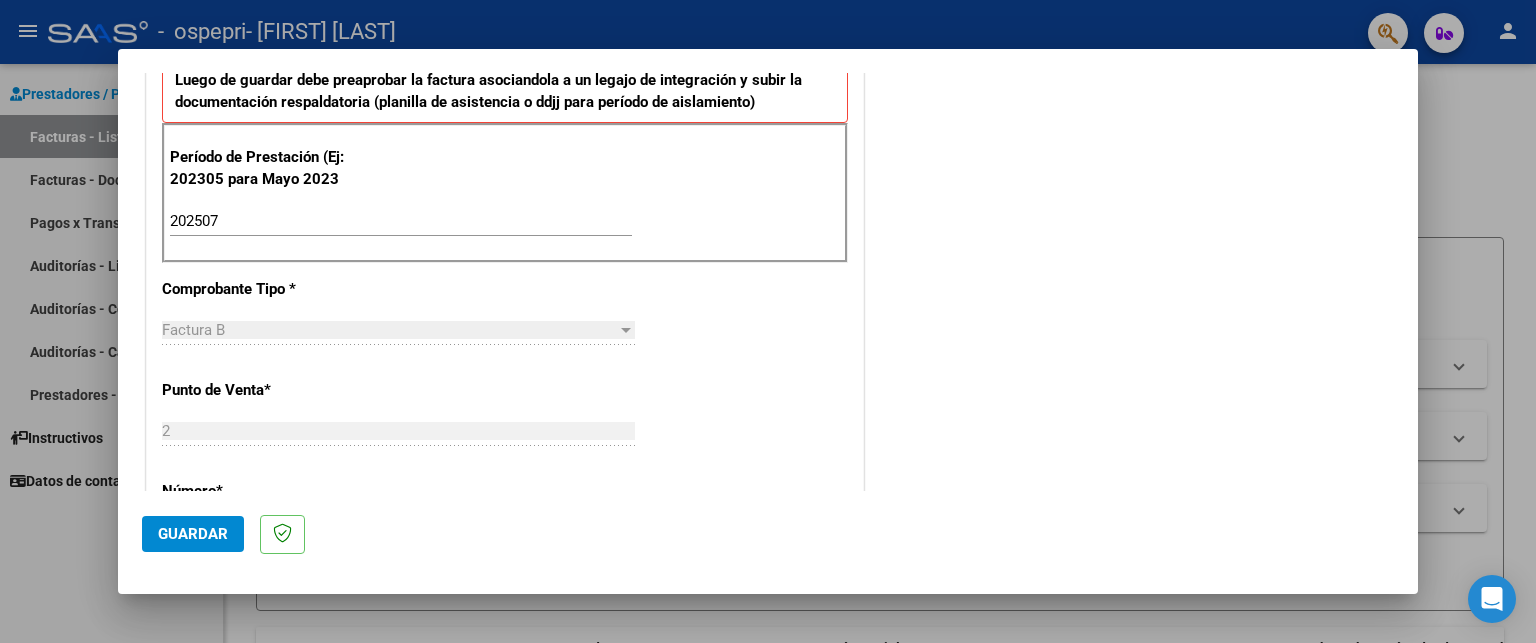 scroll, scrollTop: 1248, scrollLeft: 0, axis: vertical 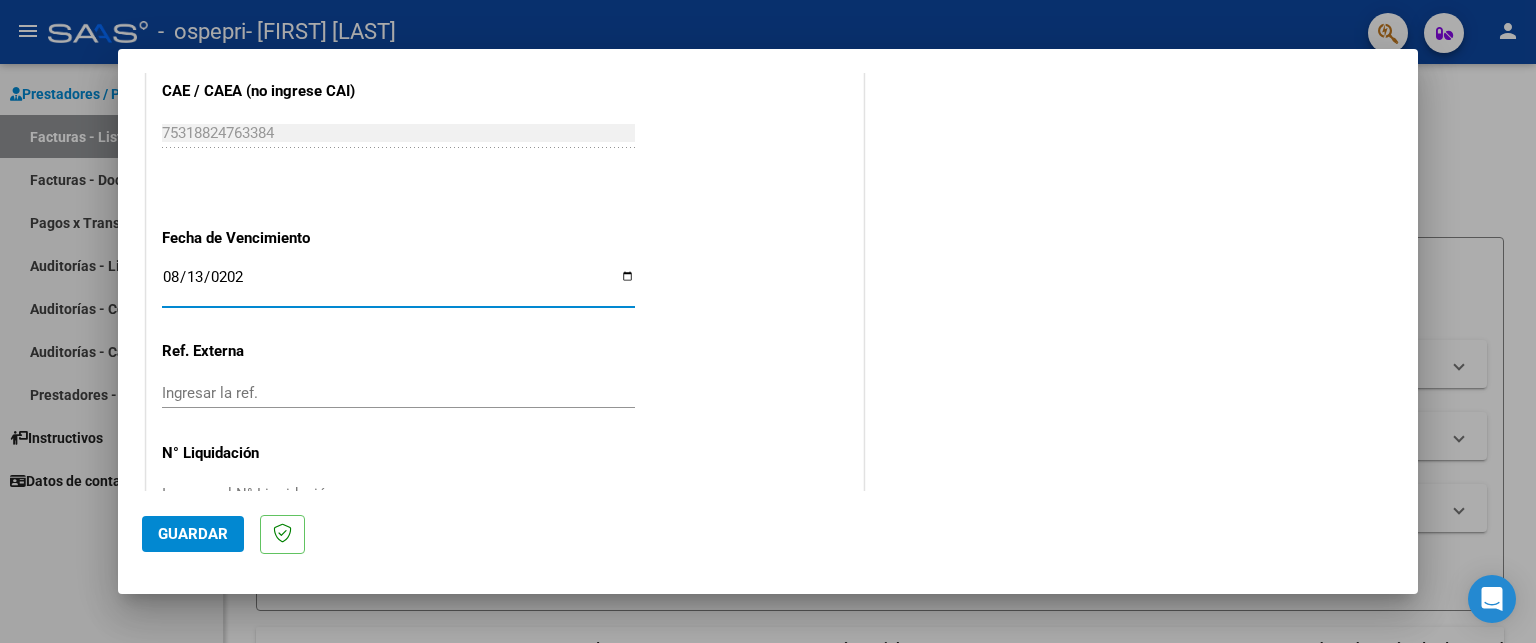type on "2025-08-13" 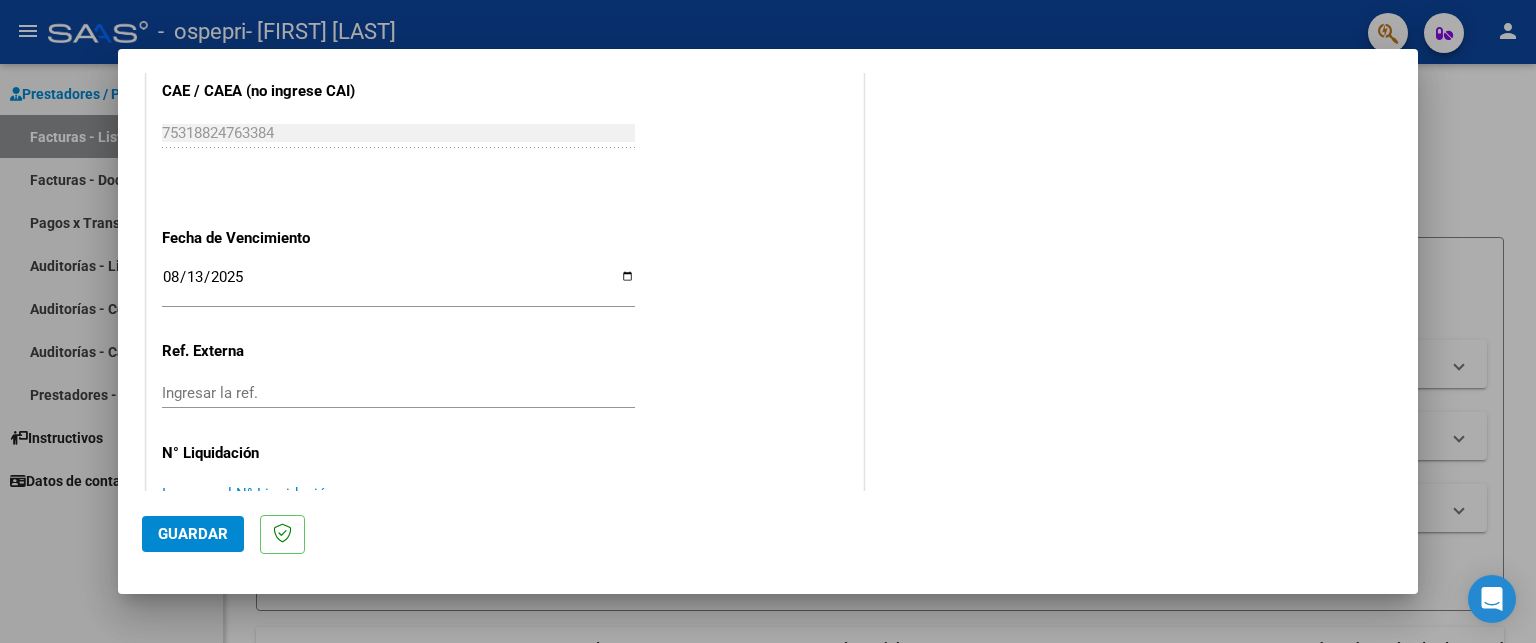 scroll, scrollTop: 1257, scrollLeft: 0, axis: vertical 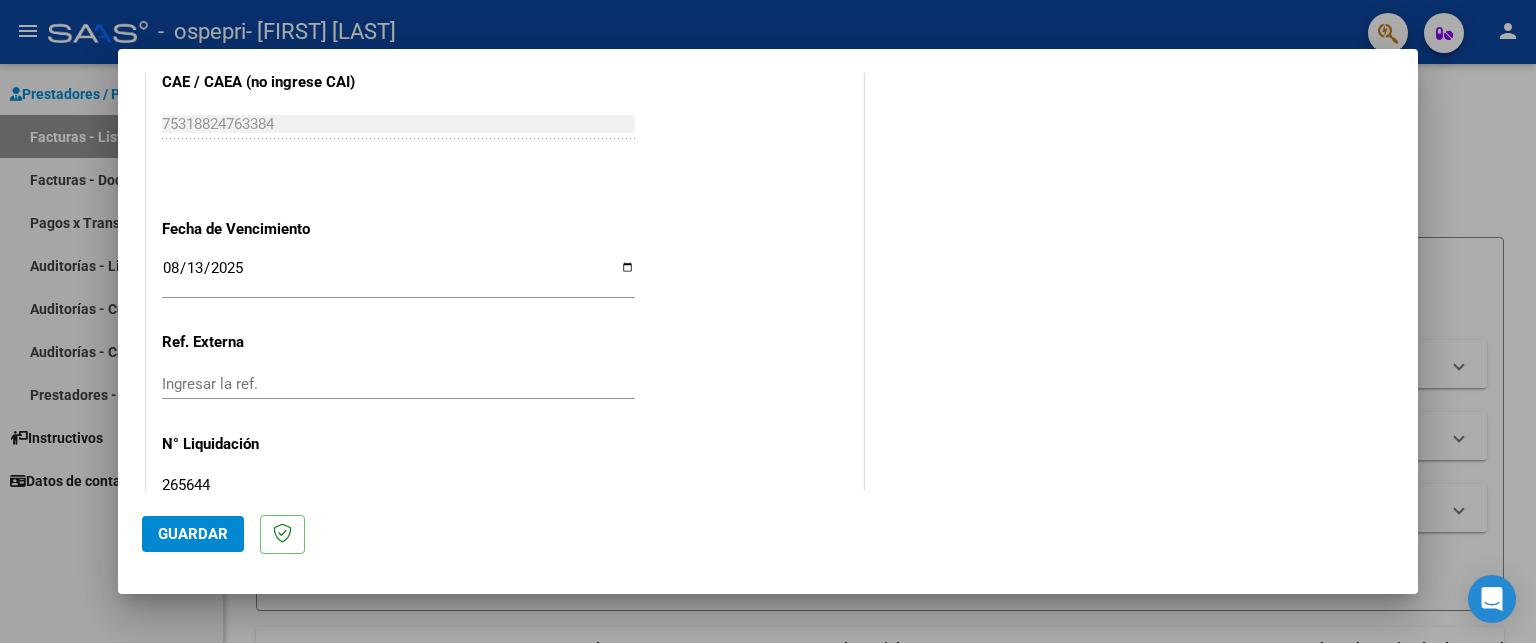type on "265644" 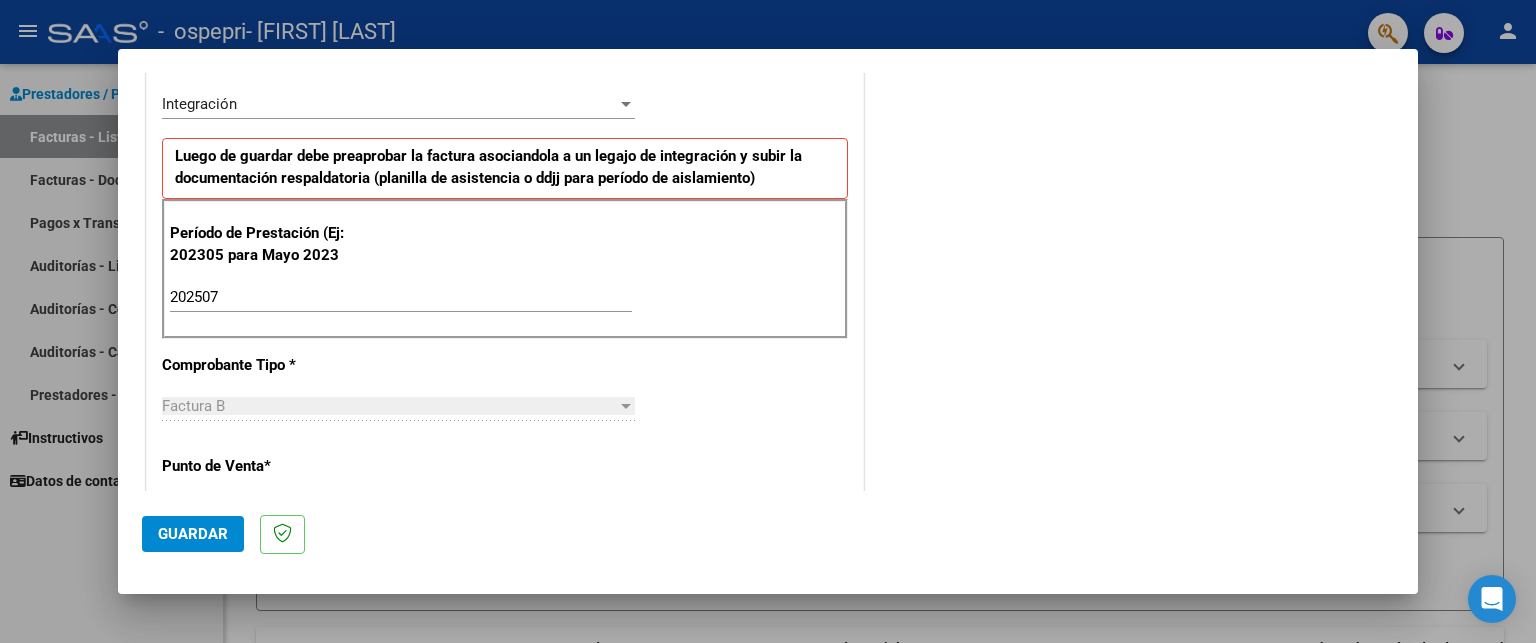 scroll, scrollTop: 478, scrollLeft: 0, axis: vertical 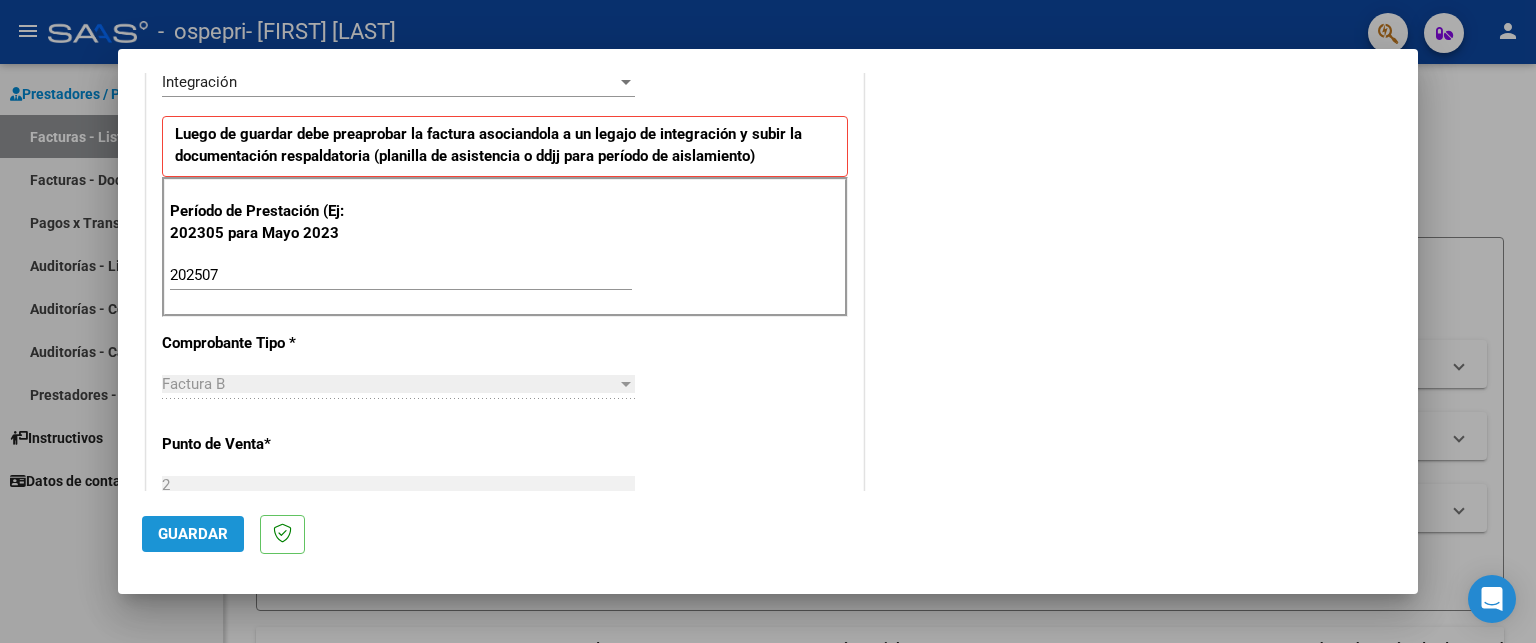 click on "Guardar" 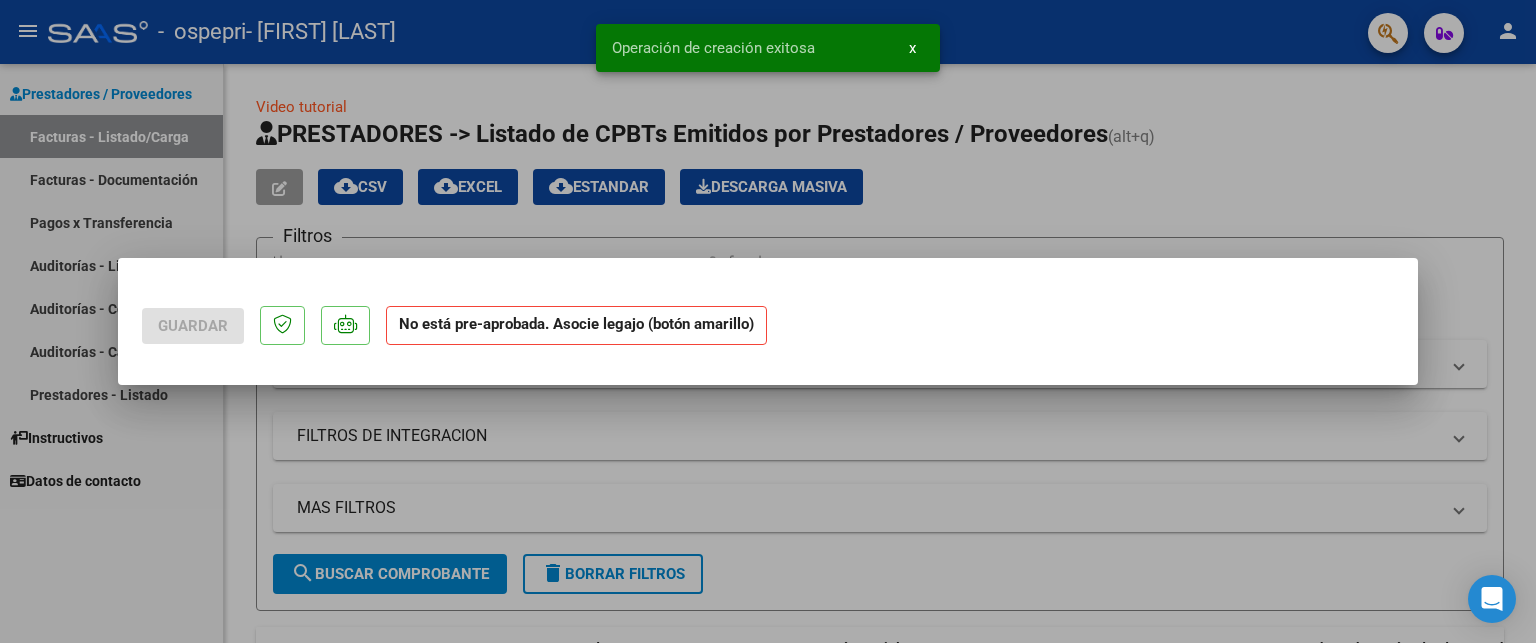 scroll, scrollTop: 0, scrollLeft: 0, axis: both 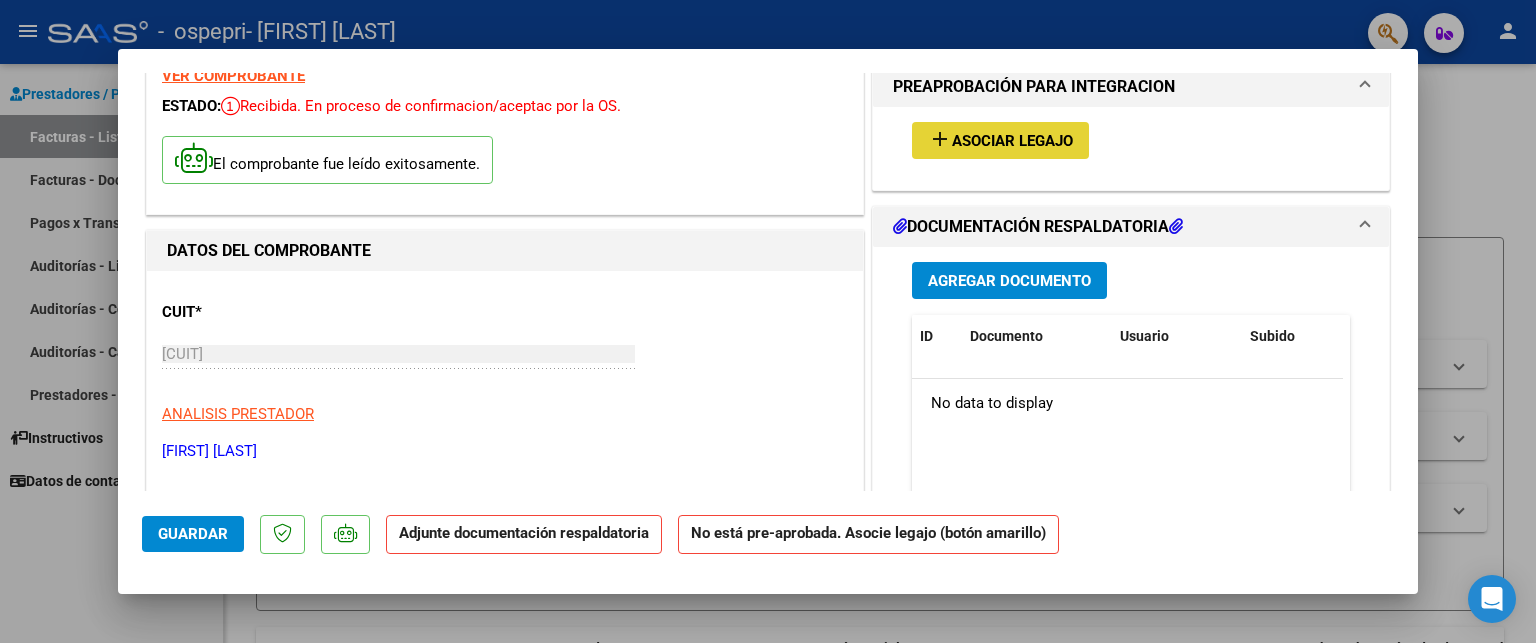 click on "add Asociar Legajo" at bounding box center [1000, 140] 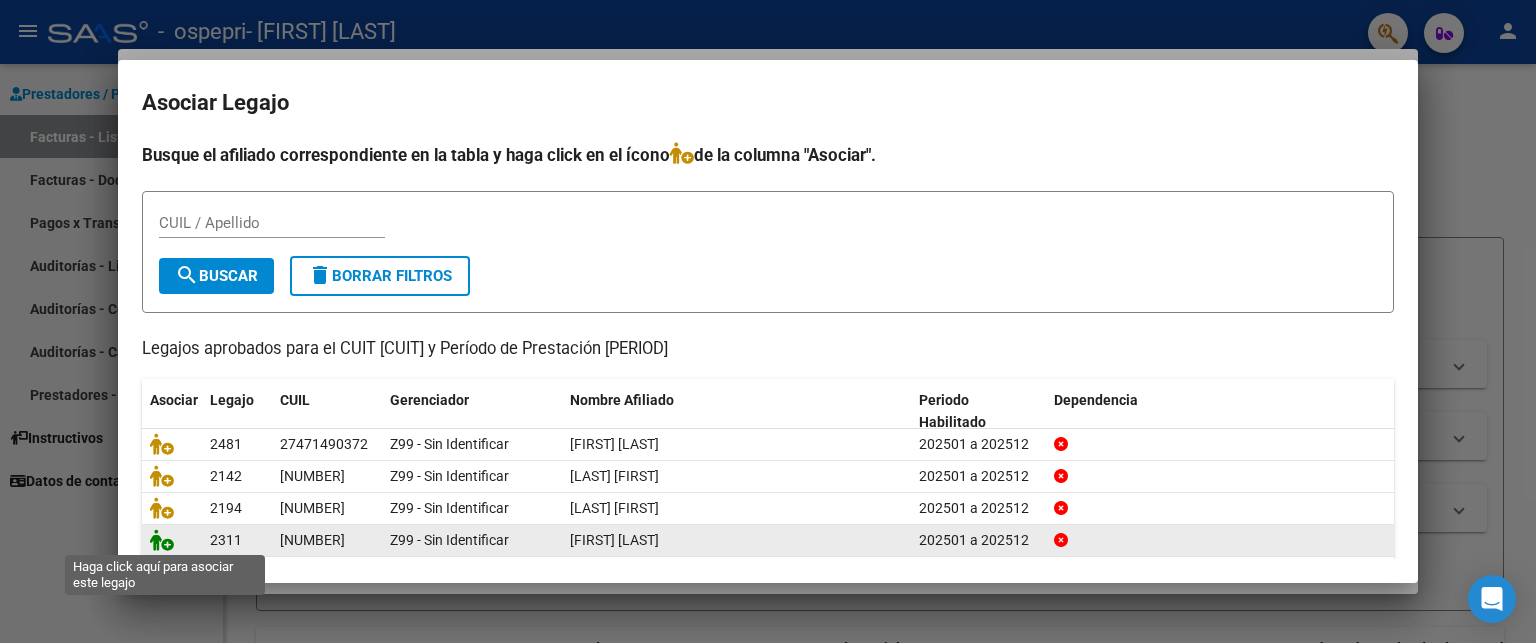 click 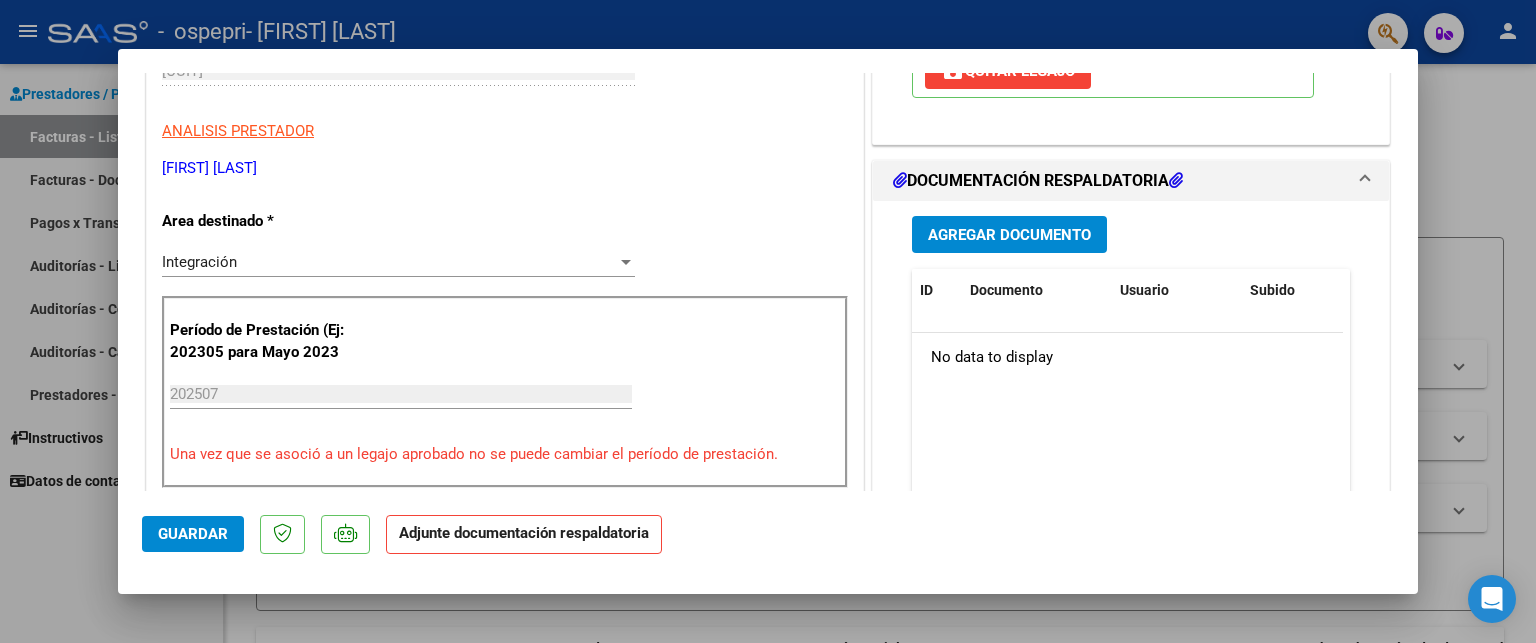 scroll, scrollTop: 351, scrollLeft: 0, axis: vertical 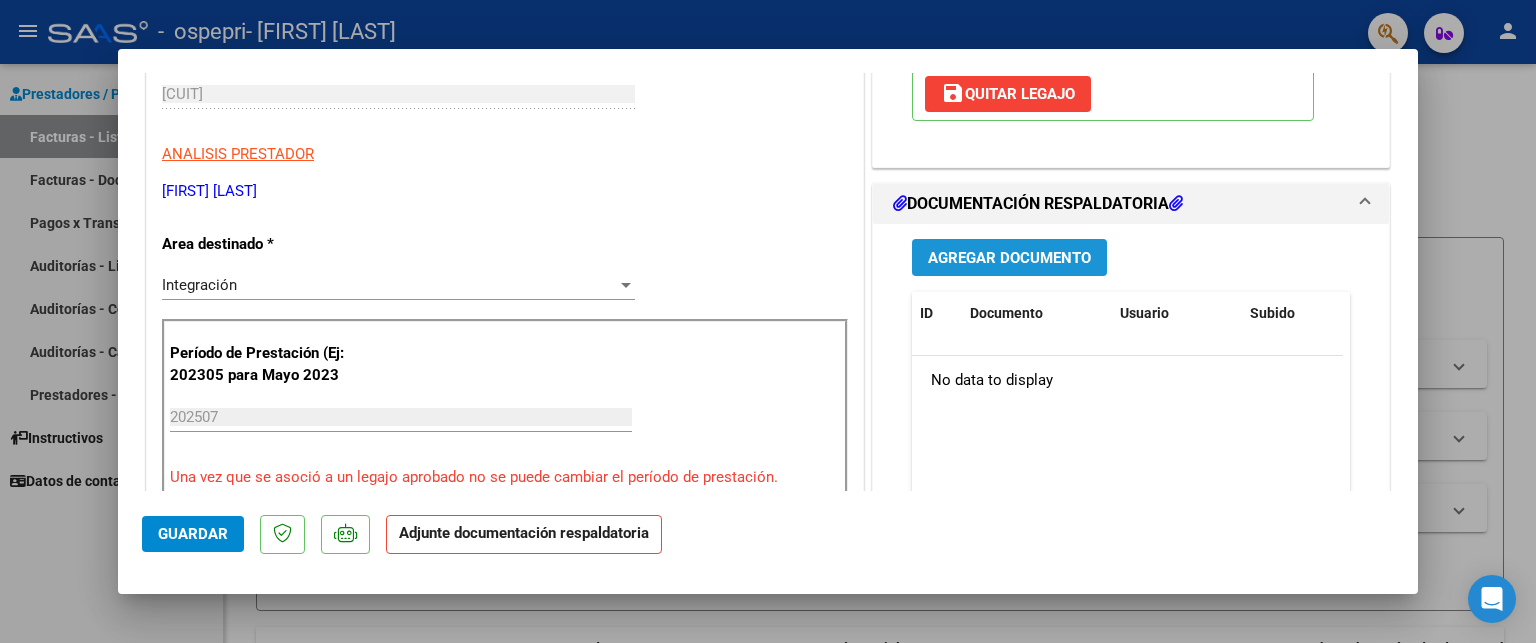 click on "Agregar Documento" at bounding box center [1009, 258] 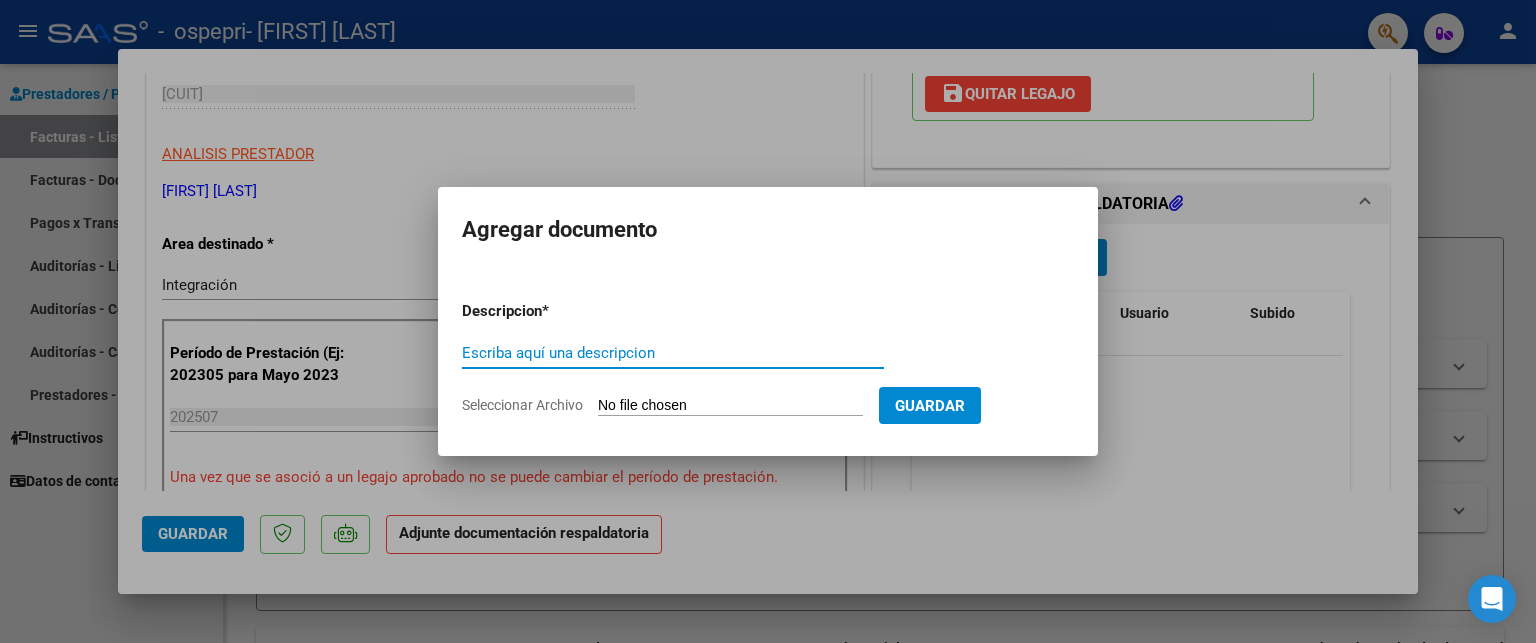 click on "Escriba aquí una descripcion" at bounding box center (673, 353) 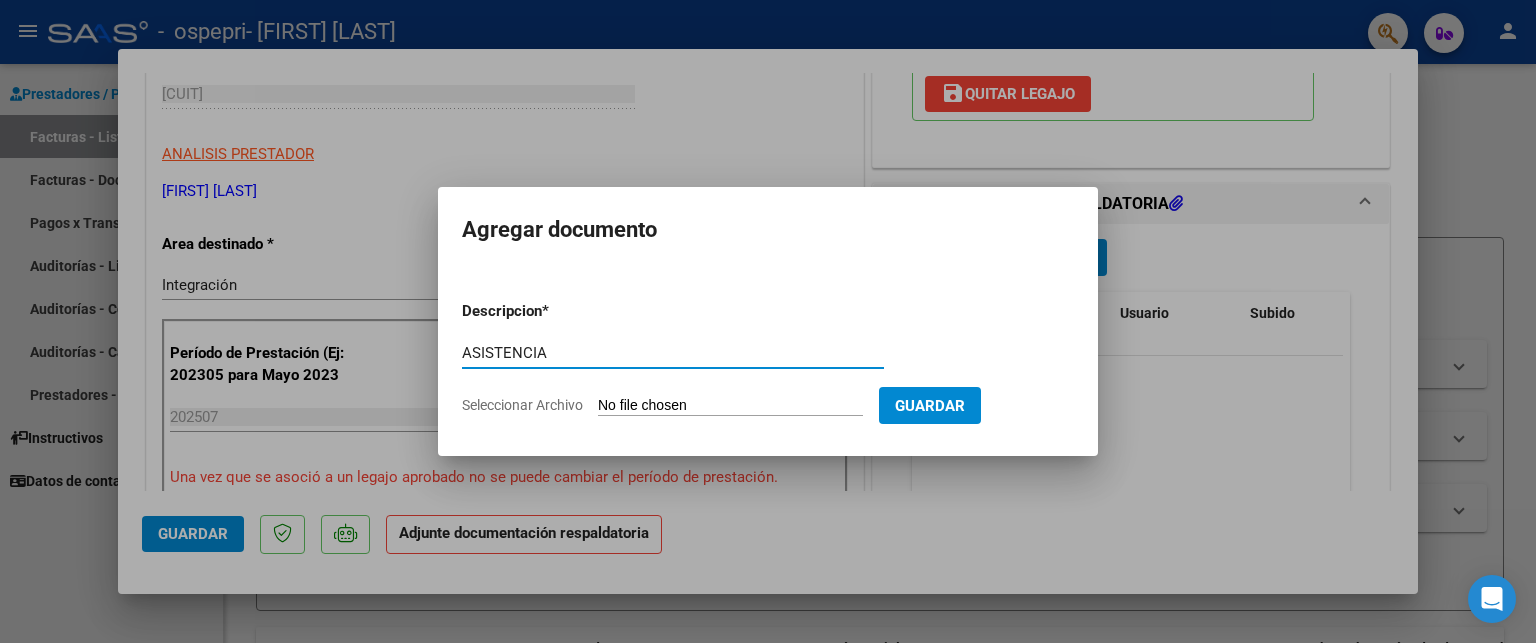 type on "ASISTENCIA" 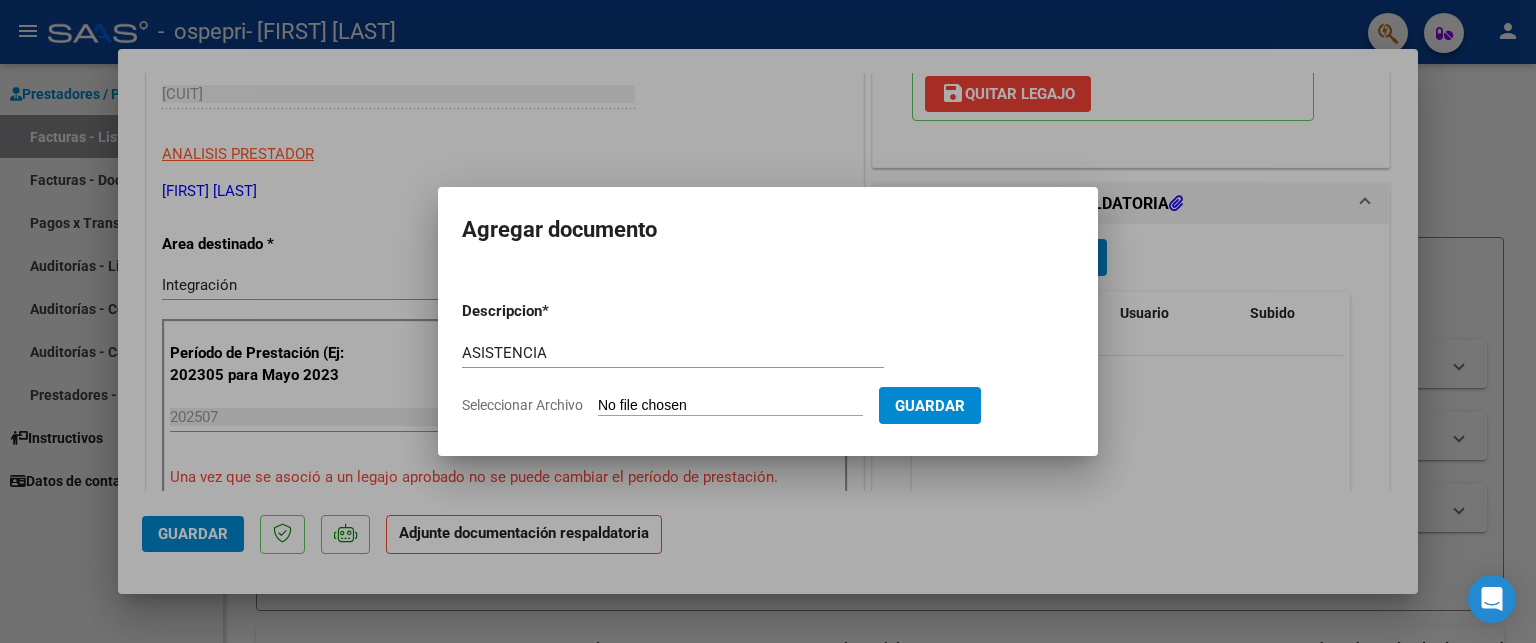click on "Seleccionar Archivo" 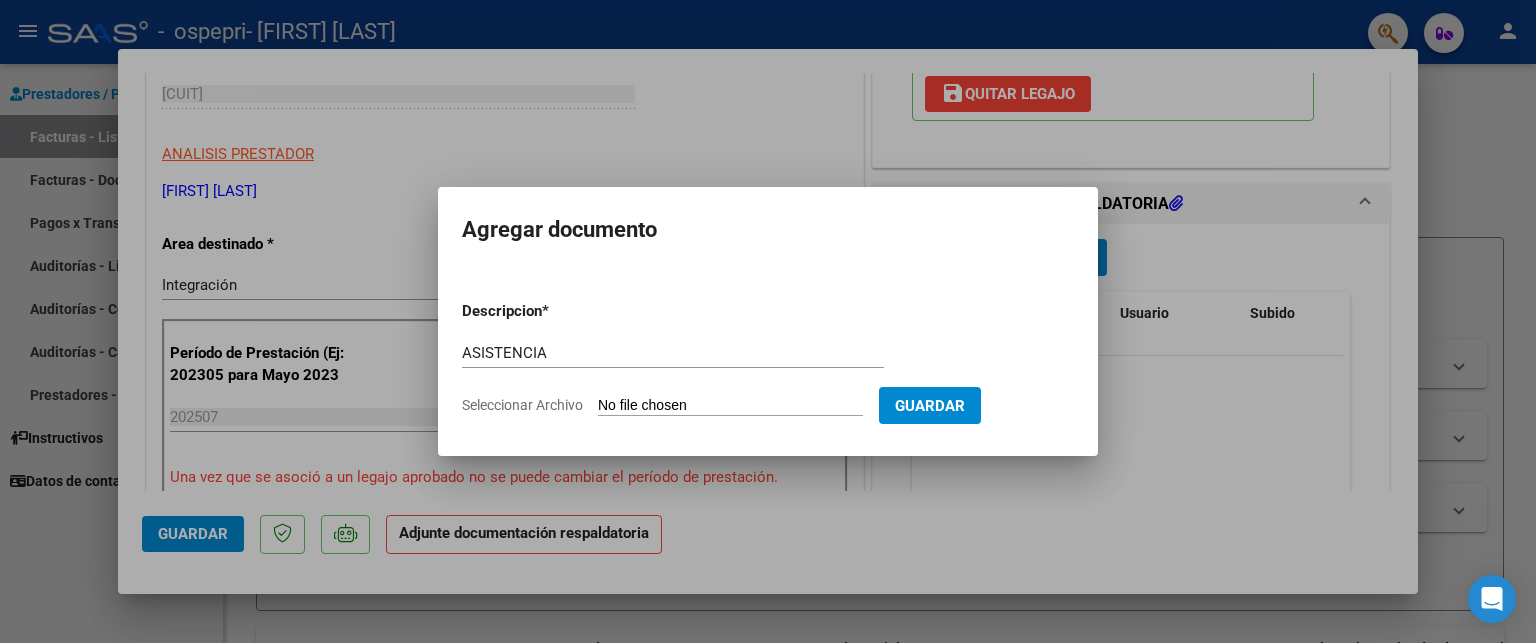 type on "C:\fakepath\Nuevo documento(63).pdf" 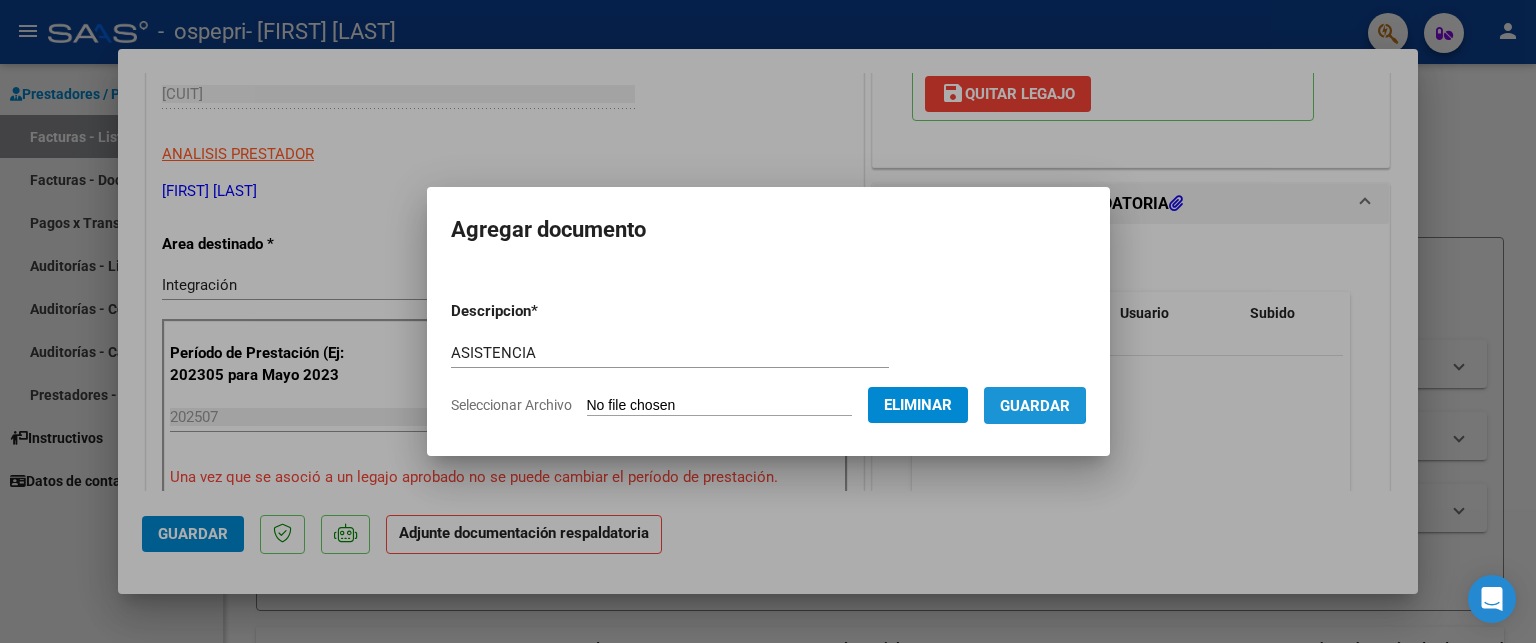 click on "Guardar" at bounding box center [1035, 406] 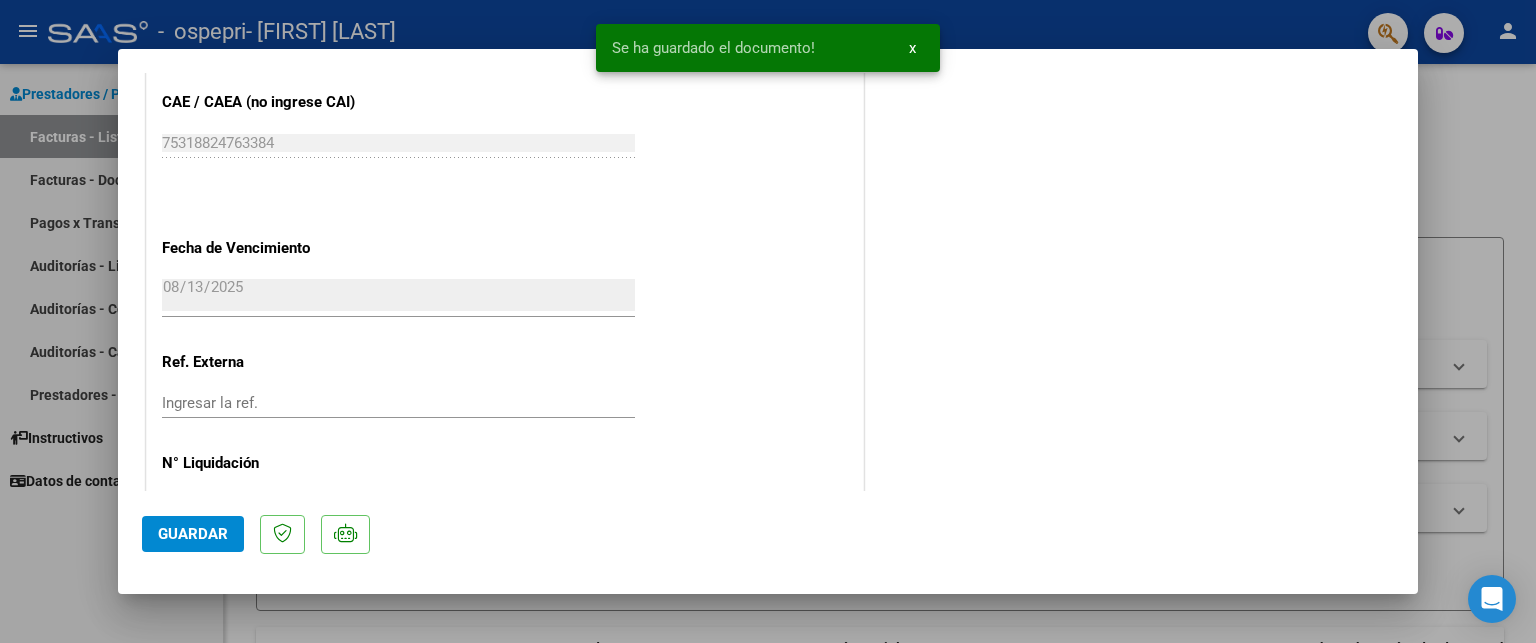 scroll, scrollTop: 1369, scrollLeft: 0, axis: vertical 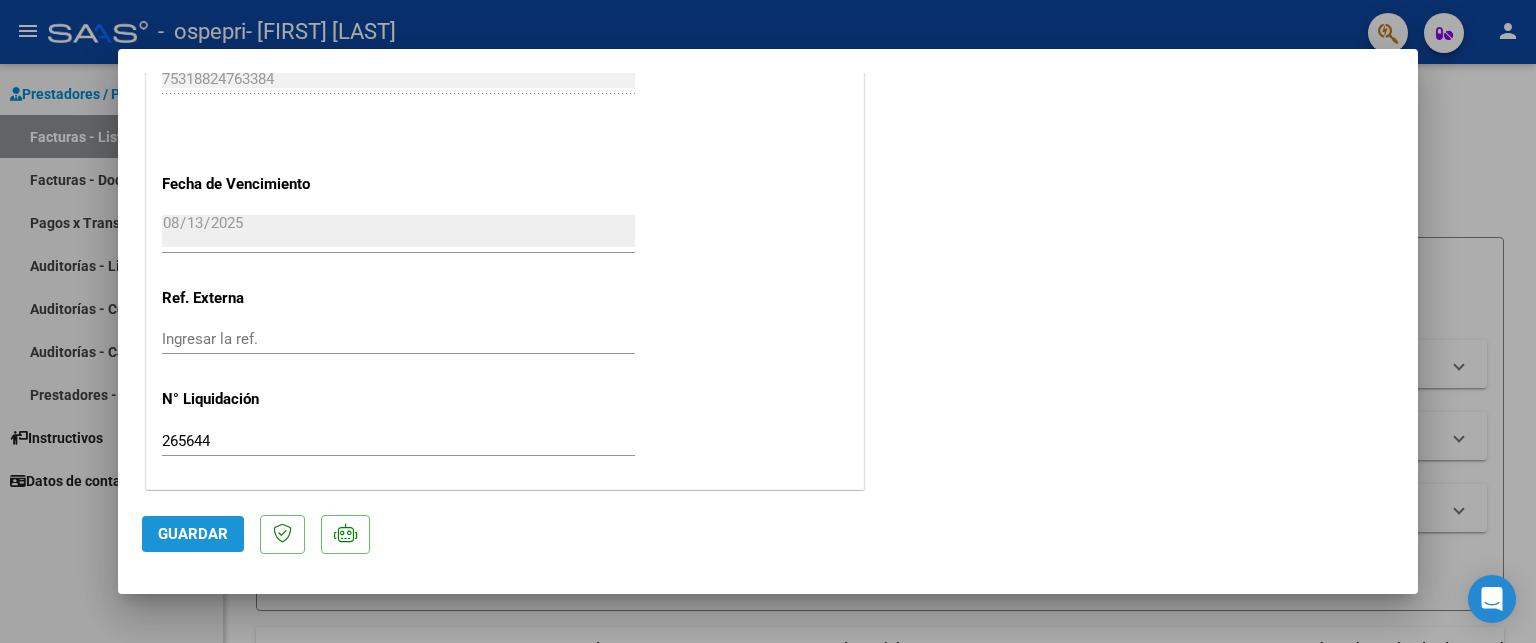 click on "Guardar" 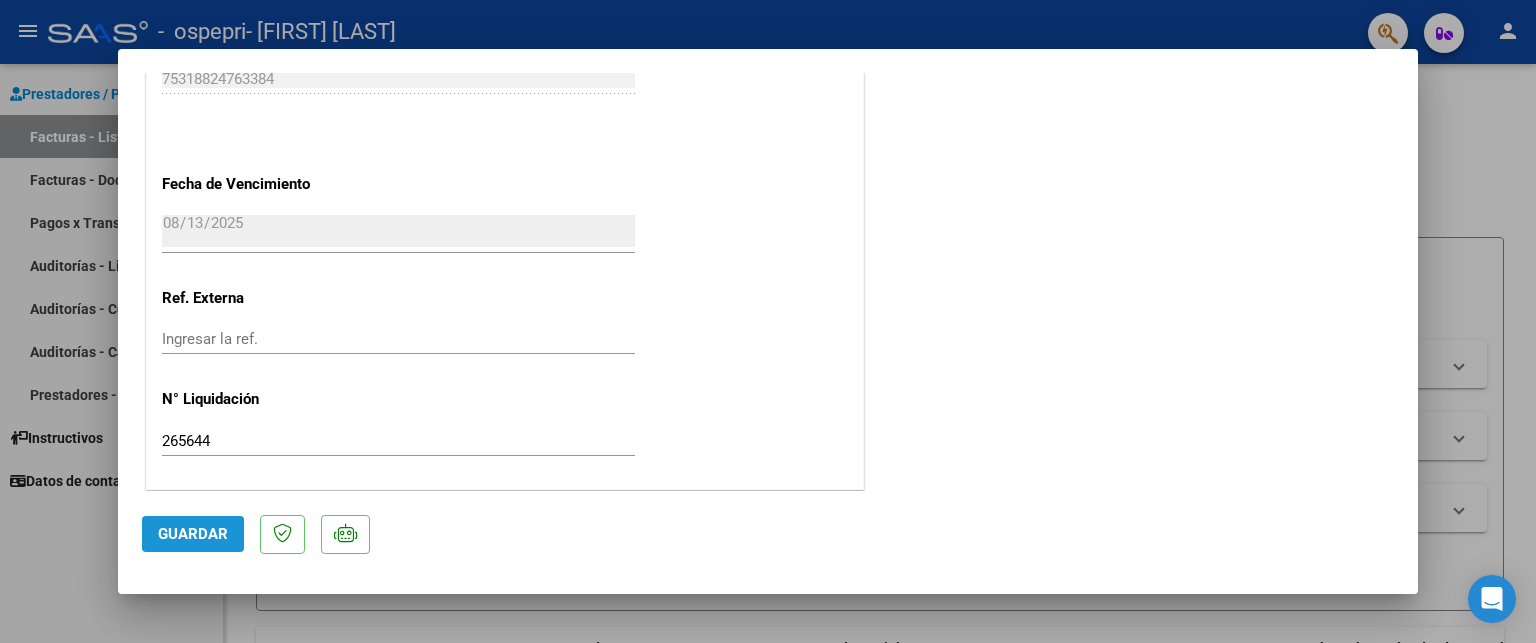 click on "Guardar" 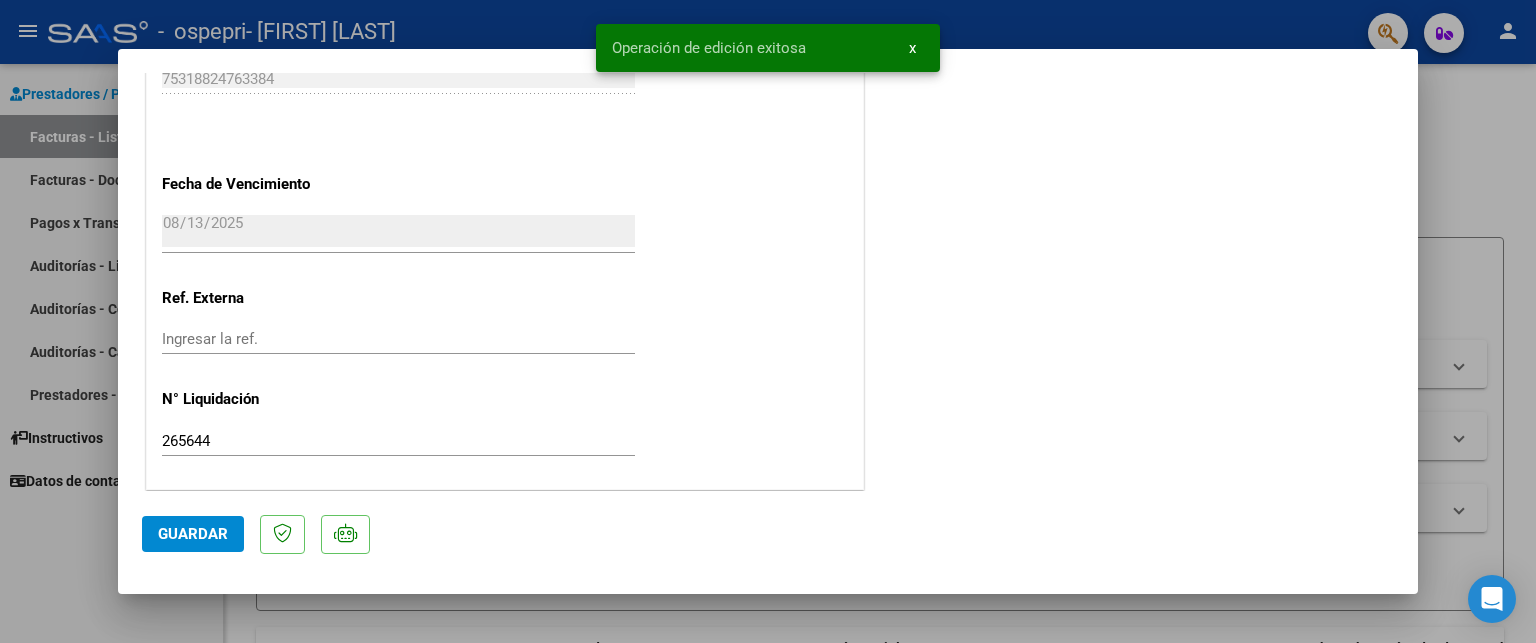 click at bounding box center (768, 321) 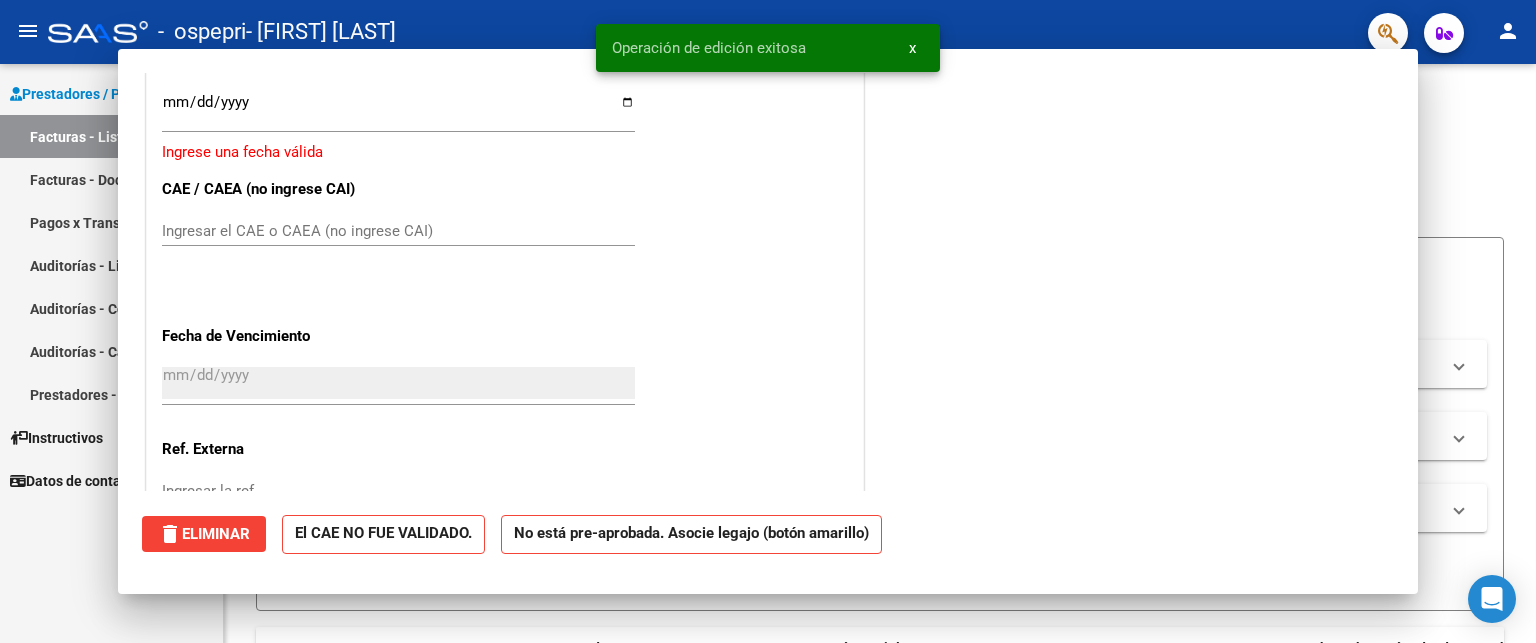 scroll, scrollTop: 1520, scrollLeft: 0, axis: vertical 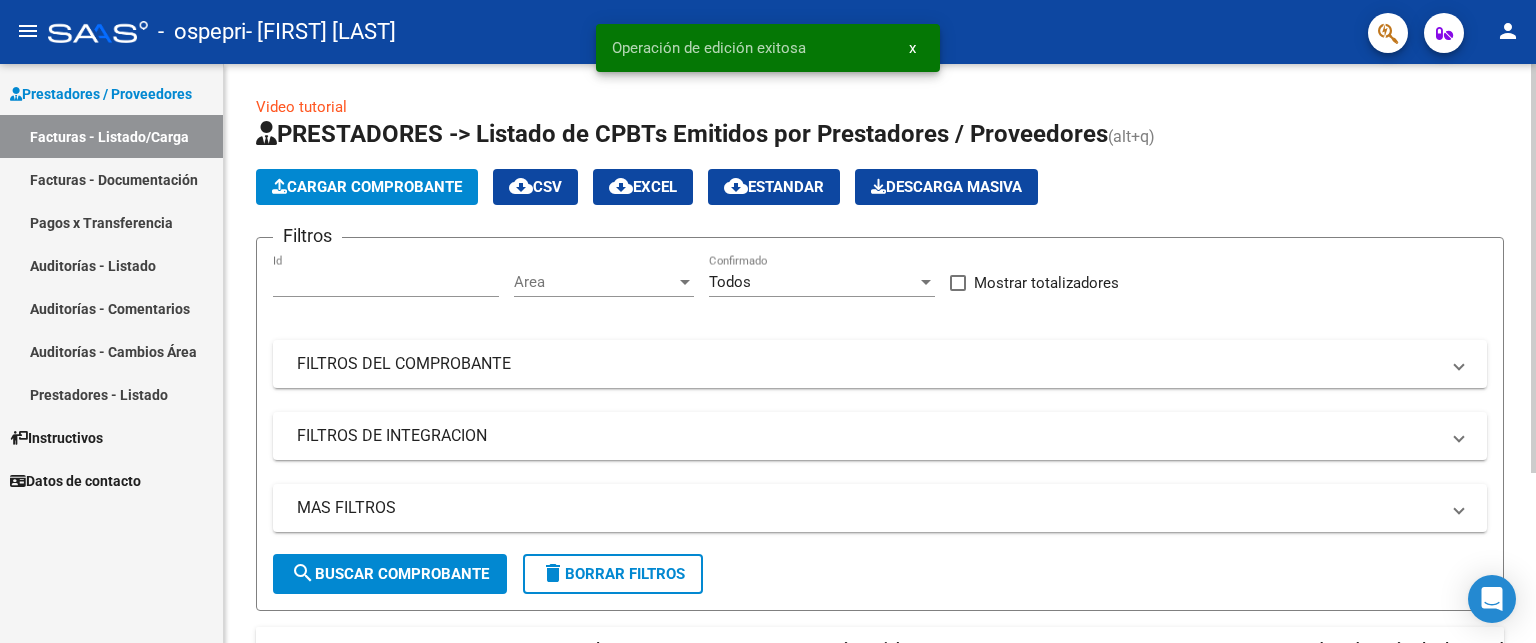 click on "PRESTADORES -> Listado de CPBTs Emitidos por Prestadores / Proveedores (alt+q)   Cargar Comprobante
cloud_download  CSV  cloud_download  EXCEL  cloud_download  Estandar   Descarga Masiva
Filtros 167601 Id Area Area Todos Confirmado   Mostrar totalizadores   FILTROS DEL COMPROBANTE  Comprobante Tipo Comprobante Tipo Start date – End date Fec. Comprobante Desde / Hasta Días Emisión Desde(cant. días) Días Emisión Hasta(cant. días) CUIT / Razón Social Pto. Venta Nro. Comprobante Código SSS CAE Válido CAE Válido Todos Cargado Módulo Hosp. Todos Tiene facturacion Apócrifa Hospital Refes  FILTROS DE INTEGRACION  Período De Prestación Campos del Archivo de Rendición Devuelto x SSS (dr_envio) Todos Rendido x SSS (dr_envio) Tipo de Registro Tipo de Registro Período Presentación Período Presentación Campos del Legajo Asociado (preaprobación) Afiliado Legajo (cuil/nombre) Todos Solo facturas preaprobadas  MAS FILTROS  Todos Con Doc. Respaldatoria Todos Con Trazabilidad Todos Auditoría – –" 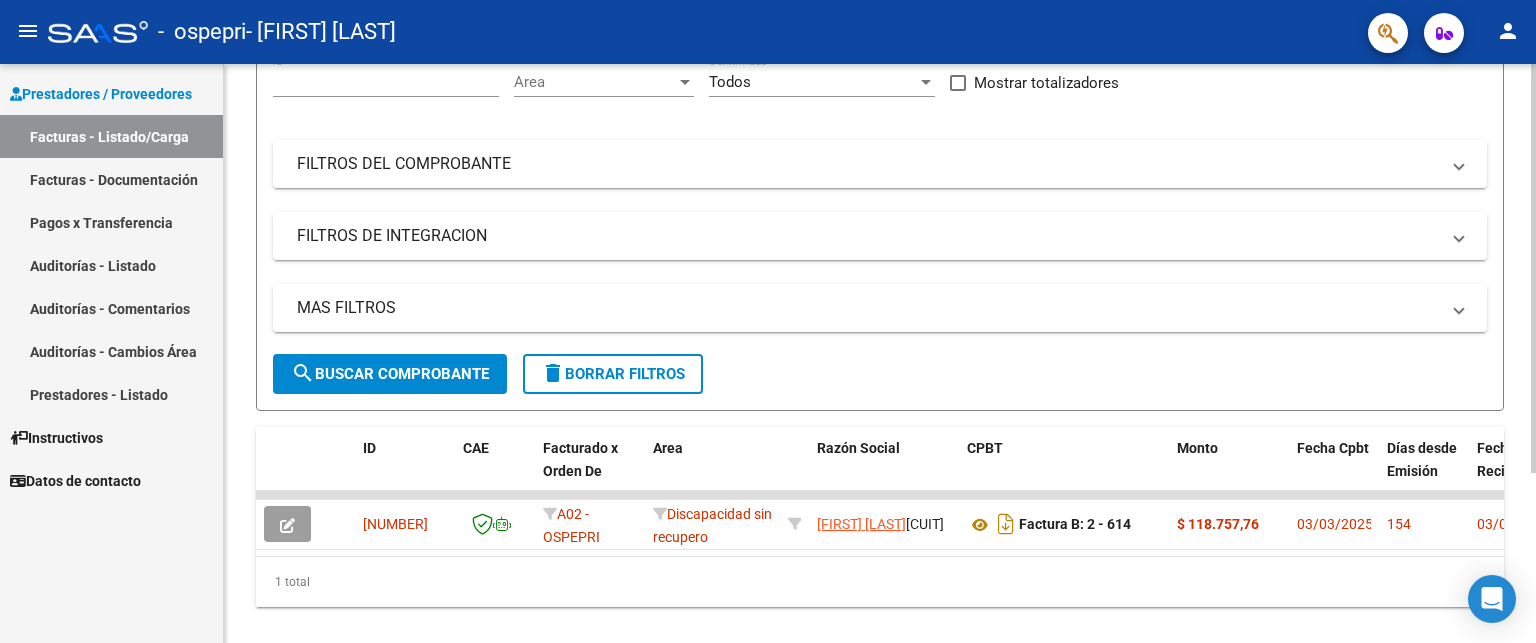 scroll, scrollTop: 160, scrollLeft: 0, axis: vertical 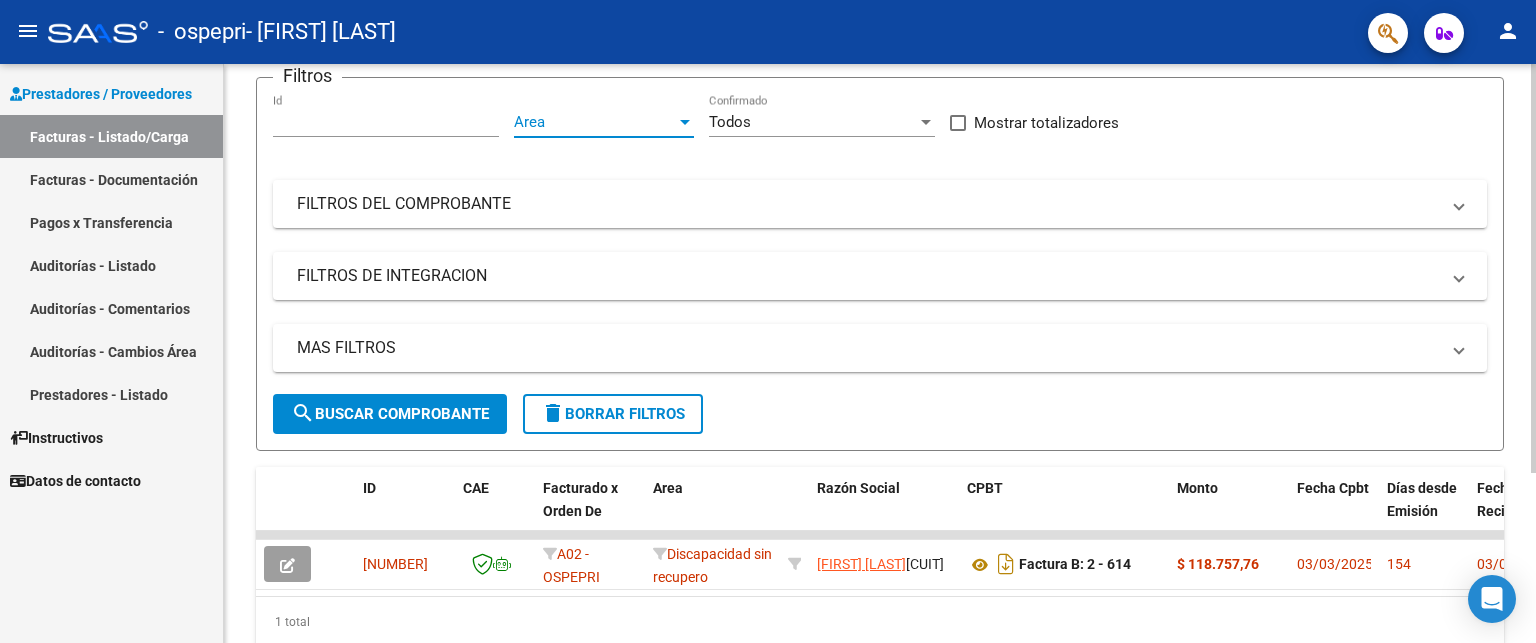 click on "Area" at bounding box center [595, 122] 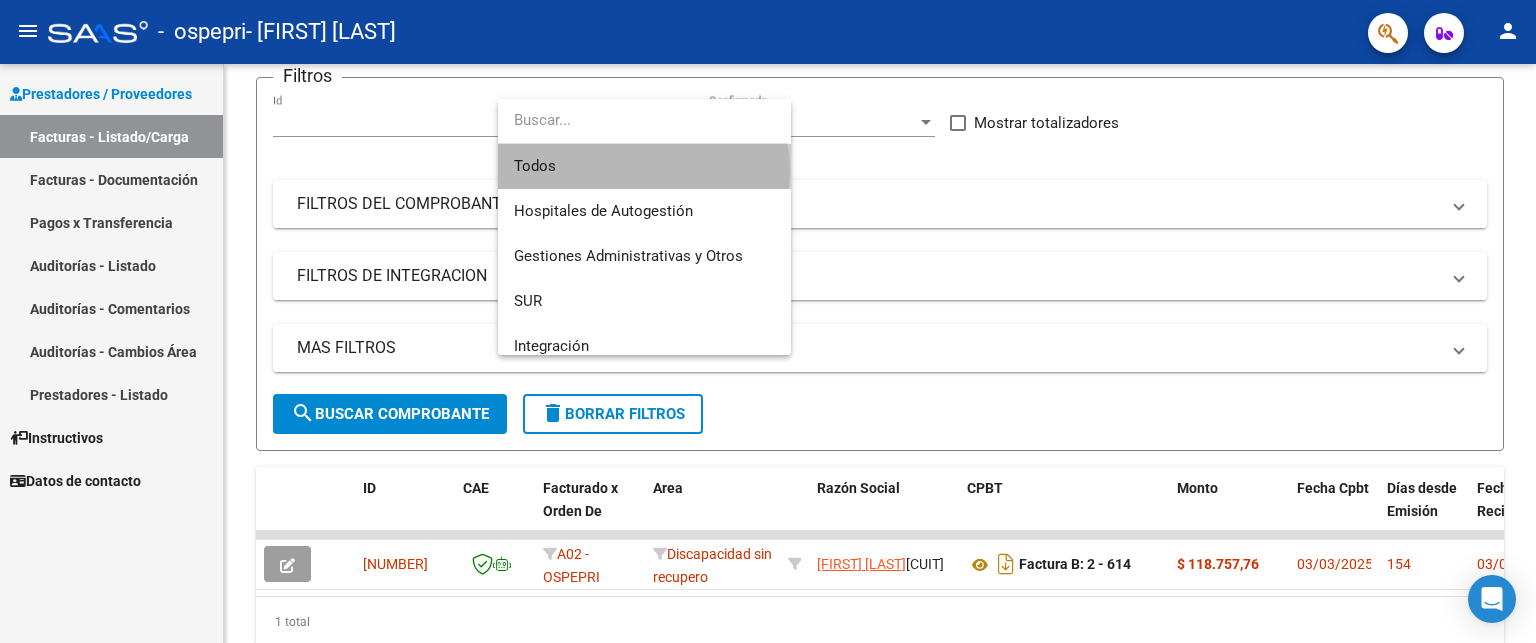 click on "Todos" at bounding box center [644, 166] 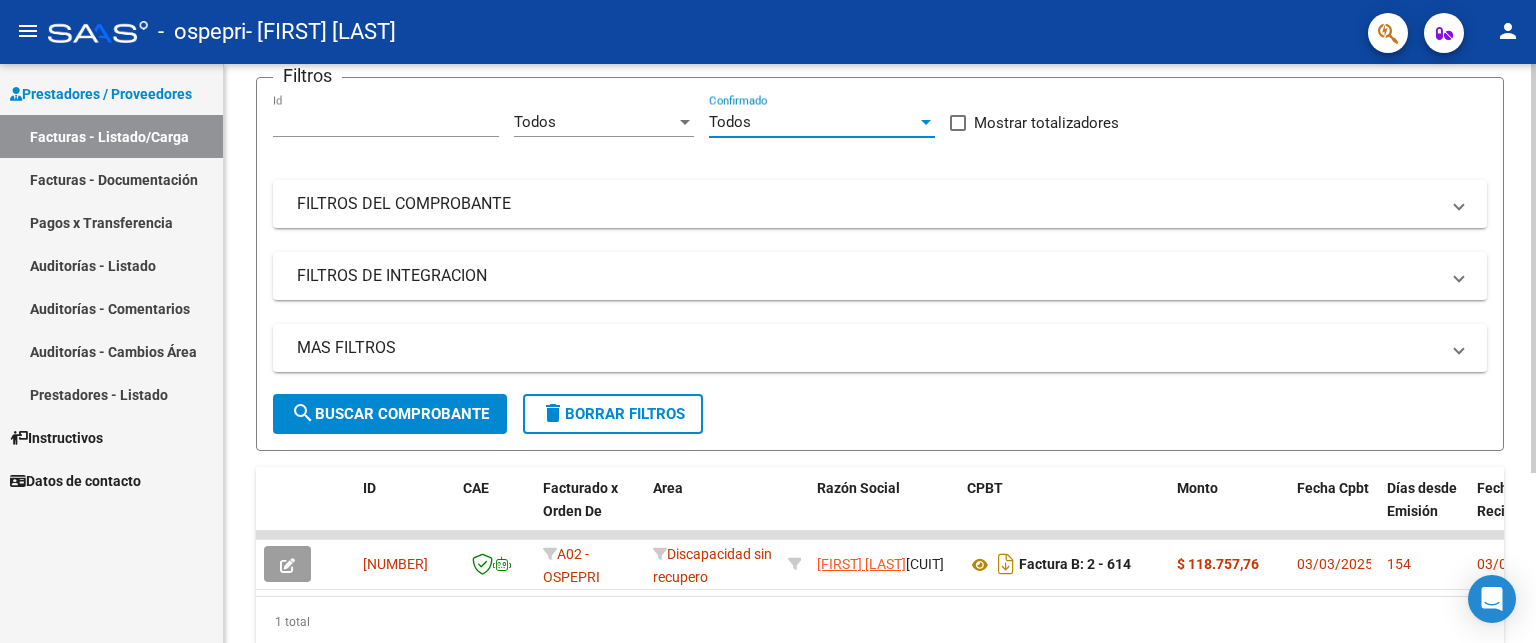 click on "Todos" at bounding box center (813, 122) 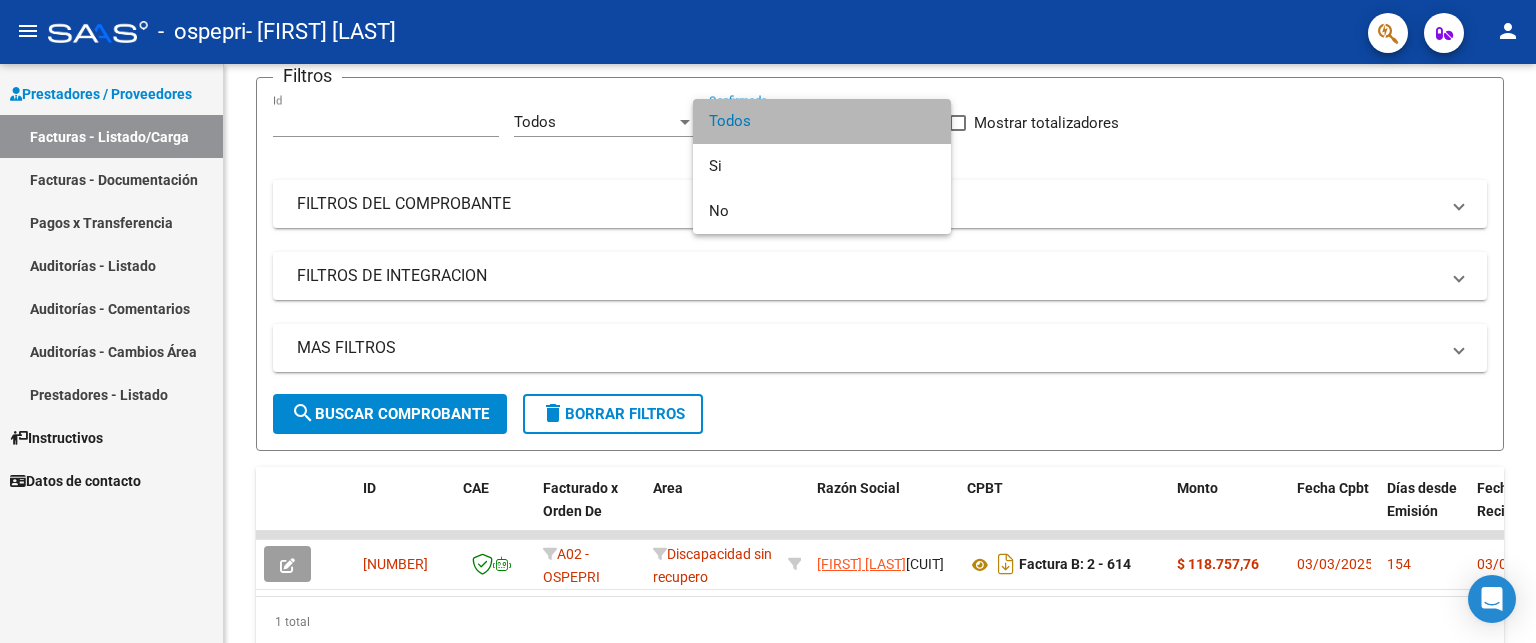 click on "Todos" at bounding box center (822, 121) 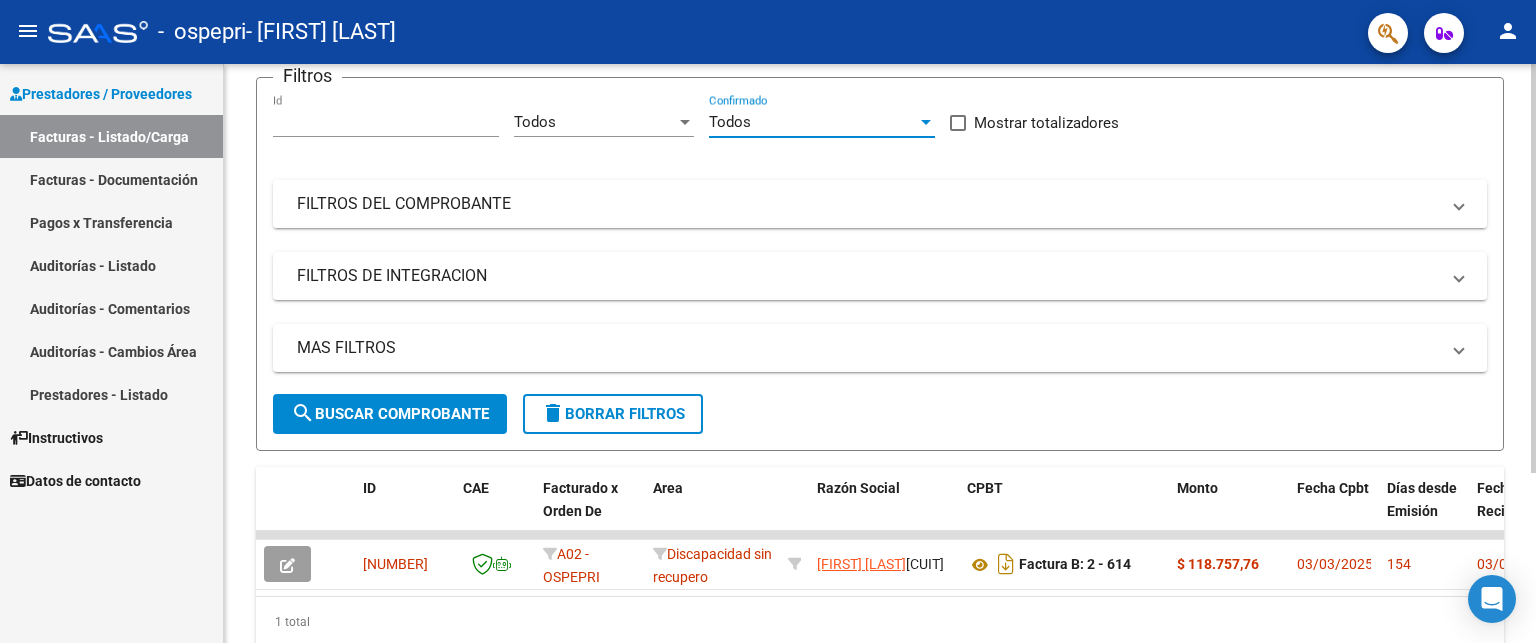 click on "FILTROS DEL COMPROBANTE" at bounding box center [880, 204] 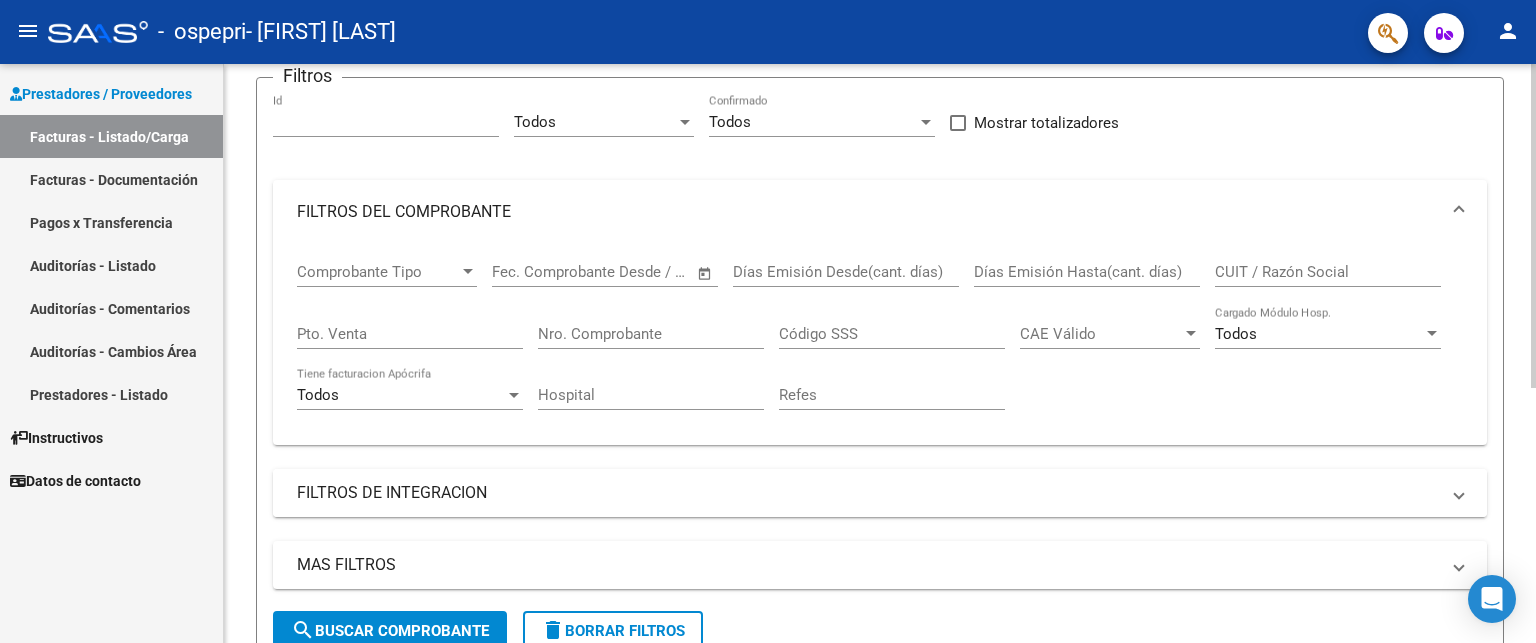 click on "FILTROS DE INTEGRACION" at bounding box center (868, 493) 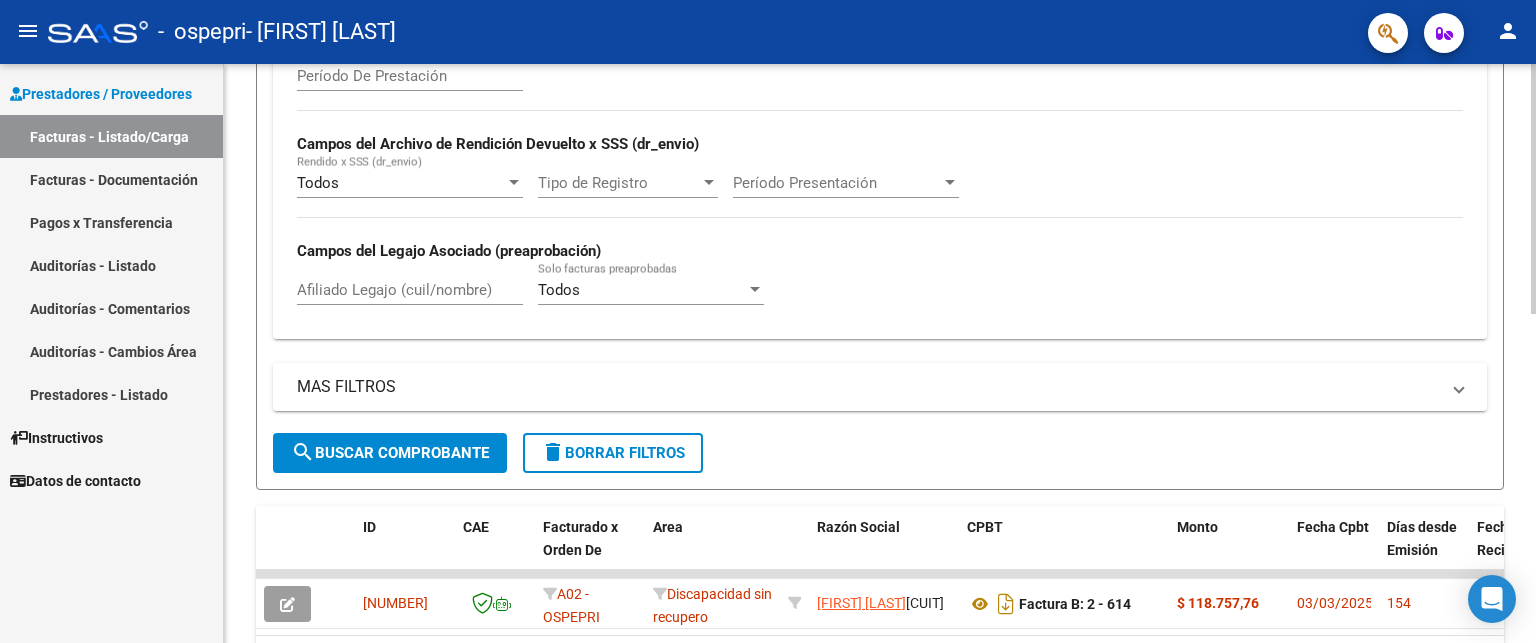 scroll, scrollTop: 763, scrollLeft: 0, axis: vertical 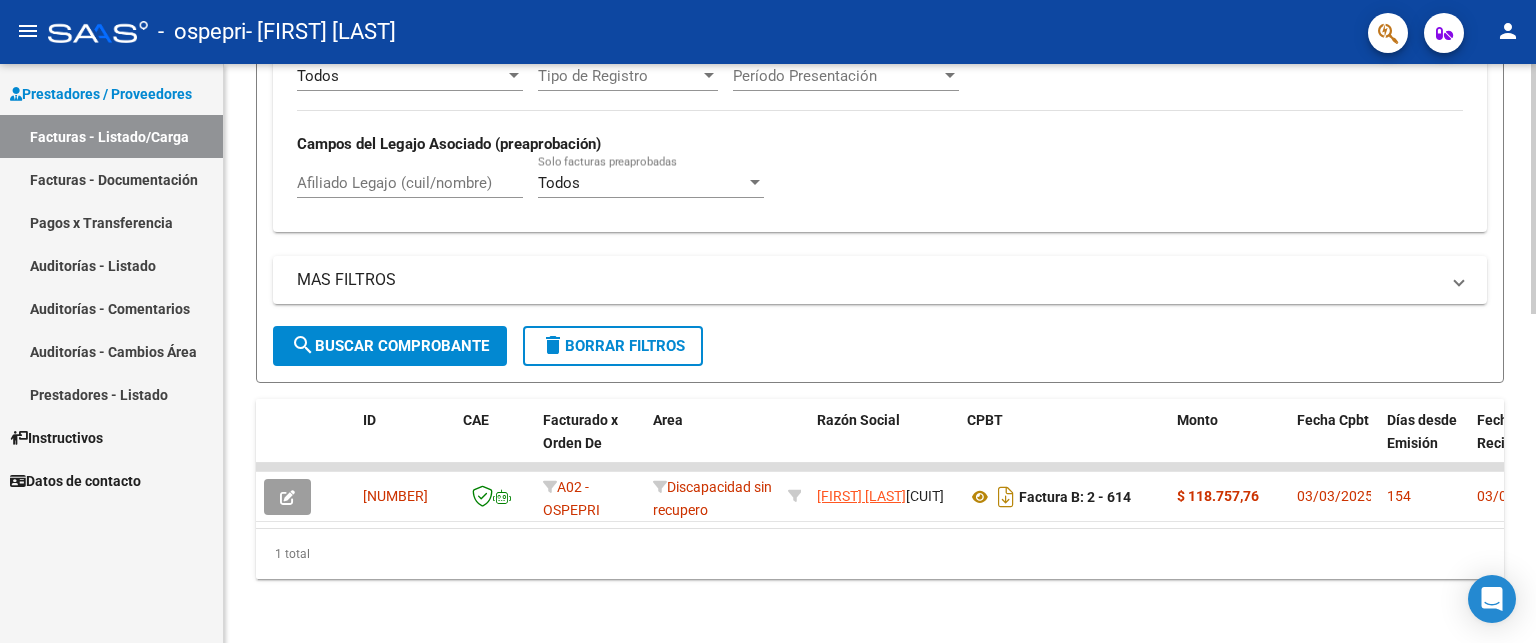 click on "Video tutorial   PRESTADORES -> Listado de CPBTs Emitidos por Prestadores / Proveedores (alt+q)   Cargar Comprobante
cloud_download  CSV  cloud_download  EXCEL  cloud_download  Estandar   Descarga Masiva
Filtros [NUMBER] Id Todos Area Todos Confirmado   Mostrar totalizadores   FILTROS DEL COMPROBANTE  Comprobante Tipo Comprobante Tipo Start date – End date Fec. Comprobante Desde / Hasta Días Emisión Desde(cant. días) Días Emisión Hasta(cant. días) CUIT / Razón Social Pto. Venta Nro. Comprobante Código SSS CAE Válido CAE Válido Todos Cargado Módulo Hosp. Todos Tiene facturacion Apócrifa Hospital Refes  FILTROS DE INTEGRACION  Período De Prestación Campos del Archivo de Rendición Devuelto x SSS (dr_envio) Todos Rendido x SSS (dr_envio) Tipo de Registro Tipo de Registro Período Presentación Período Presentación Campos del Legajo Asociado (preaprobación) Afiliado Legajo (cuil/nombre) Todos Solo facturas preaprobadas  MAS FILTROS  Todos Con Doc. Respaldatoria Todos Con Trazabilidad Todos" 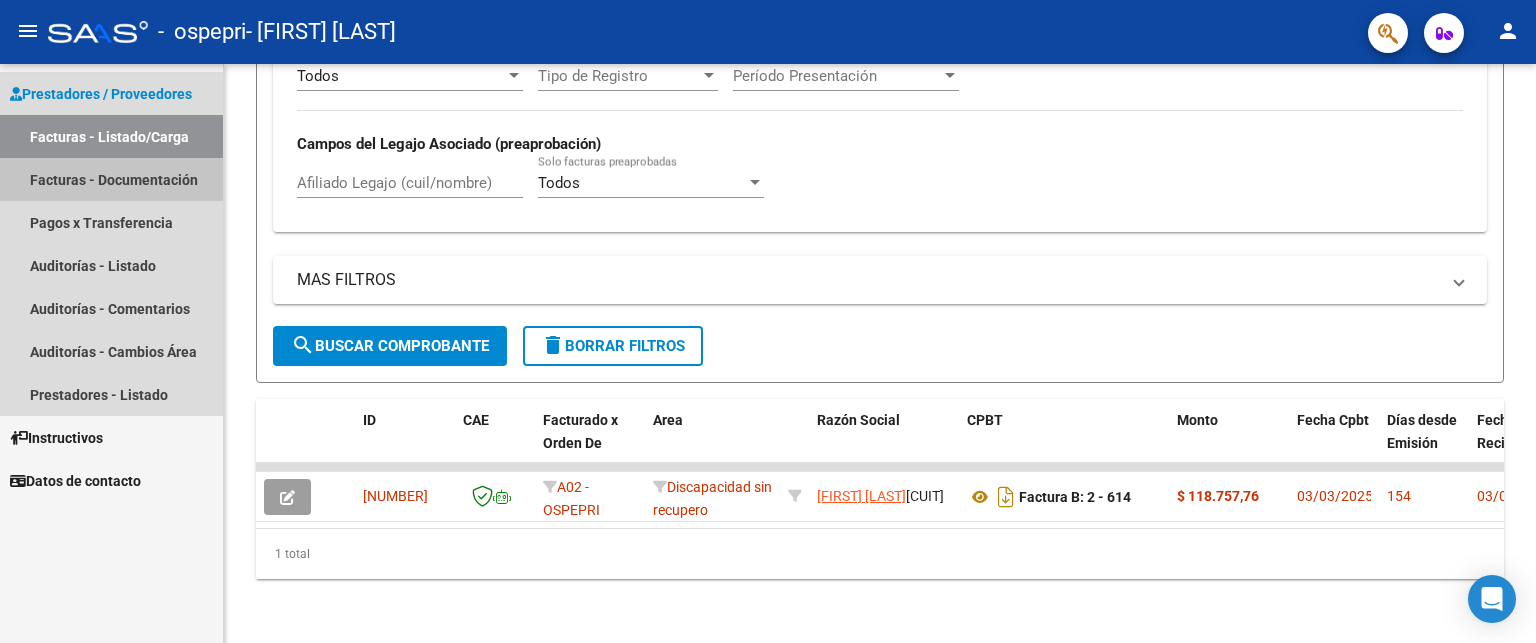 click on "Facturas - Documentación" at bounding box center [111, 179] 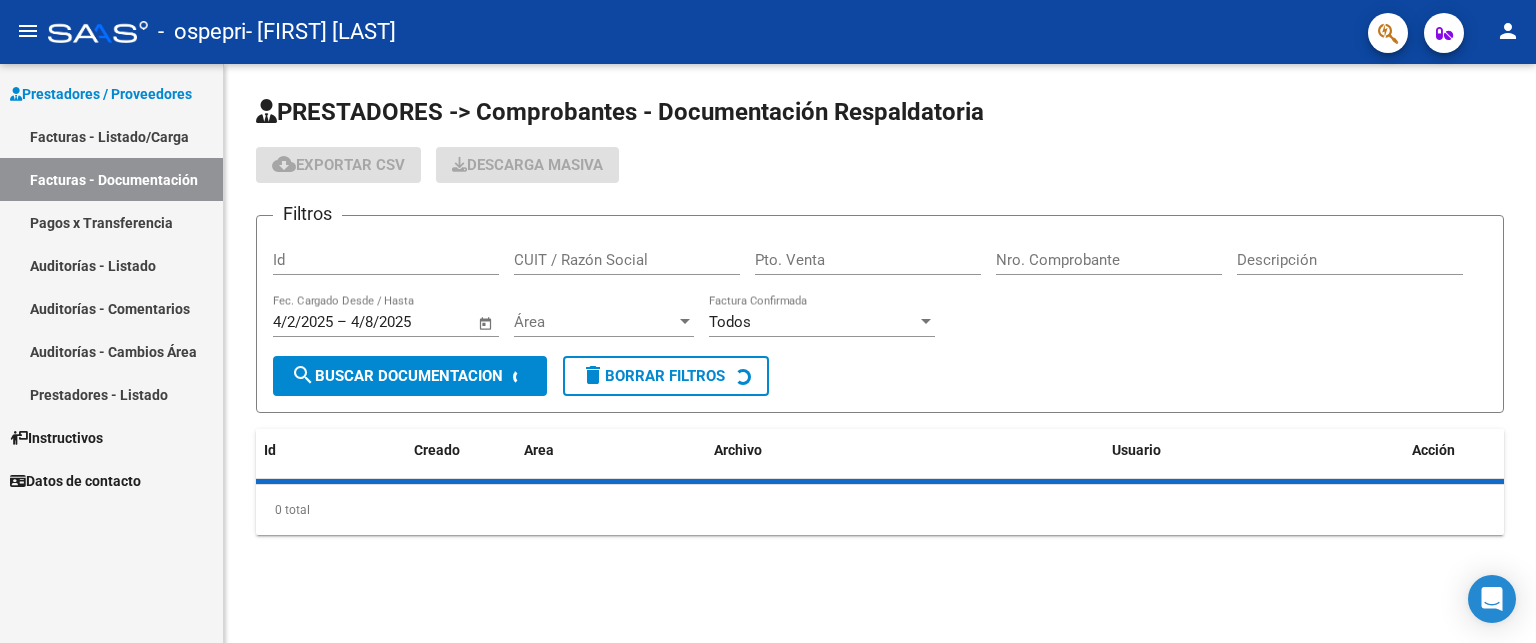scroll, scrollTop: 0, scrollLeft: 0, axis: both 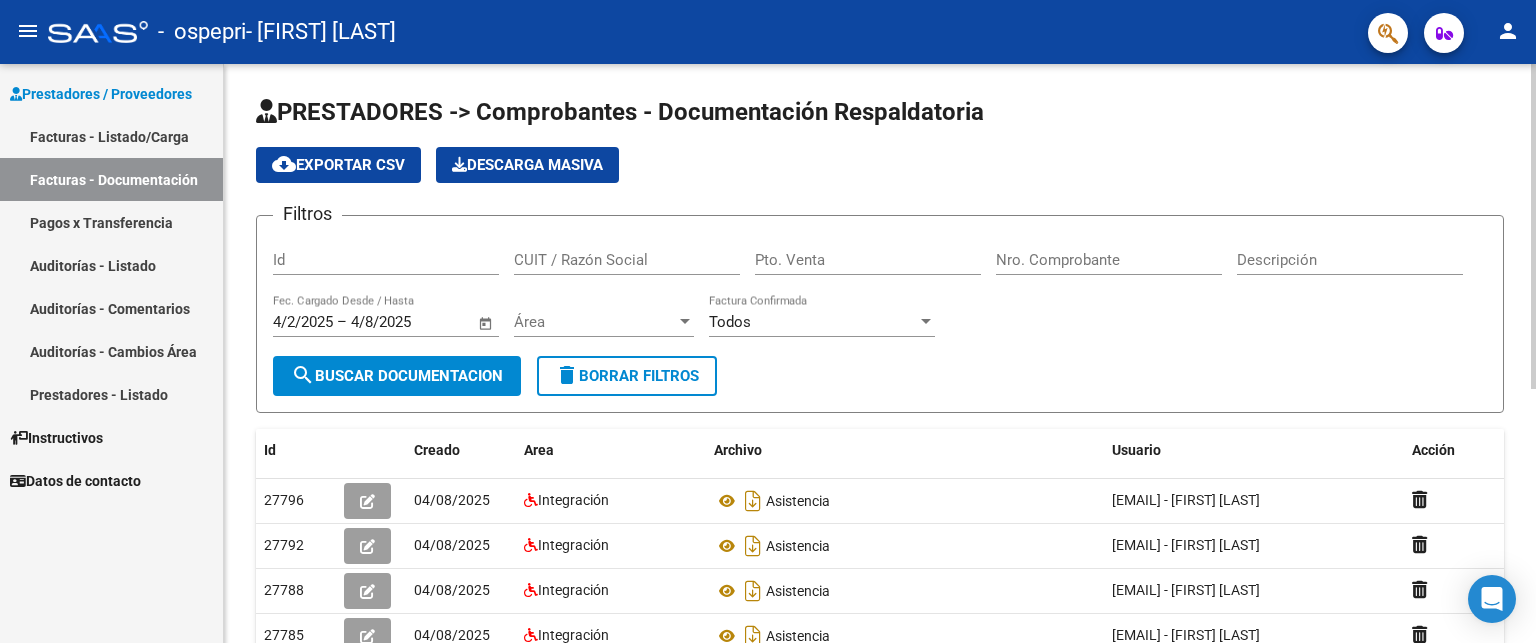 click on "PRESTADORES -> Comprobantes - Documentación Respaldatoria cloud_download  Exportar CSV   Descarga Masiva
Filtros Id CUIT / Razón Social Pto. Venta Nro. Comprobante Descripción [DATE] [DATE] – [DATE] [DATE] Fec. Cargado Desde / Hasta Área Área Todos Factura Confirmada search  Buscar Documentacion  delete  Borrar Filtros  Id Creado Area Archivo Usuario Acción 27796
[DATE] Integración Asistencia  [EMAIL] - [FIRST] [LAST]  27792
[DATE] Integración Asistencia  [EMAIL] - [FIRST] [LAST]  27788
[DATE] Integración Asistencia  [EMAIL] - [FIRST] [LAST]  27785
[DATE] Integración Asistencia  [EMAIL] - [FIRST] [LAST]  27784
[DATE] Integración Asistencia   [EMAIL] - [FIRST] [LAST]  22961
[DATE] Integración Asistencia  [EMAIL] - [FIRST] [LAST]  22945
[DATE] Integración Asistencia  [EMAIL] - [FIRST] [LAST]" 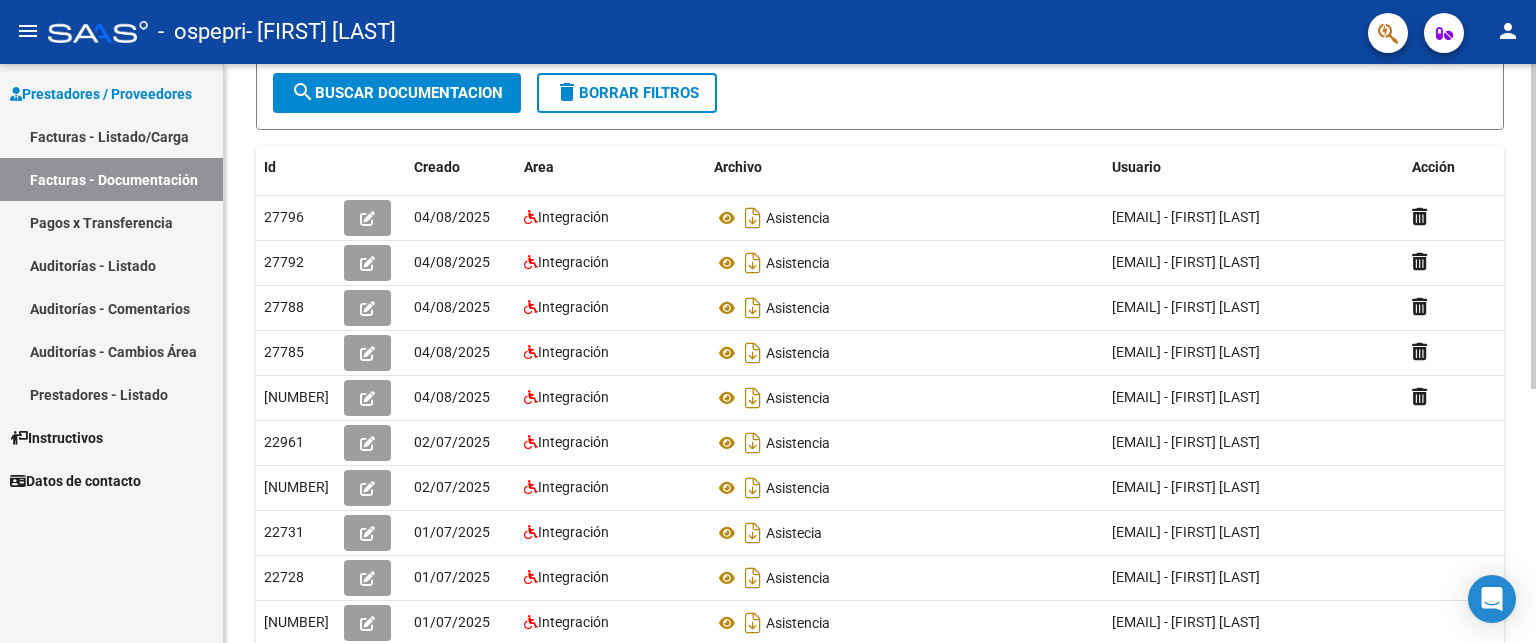 scroll, scrollTop: 280, scrollLeft: 0, axis: vertical 